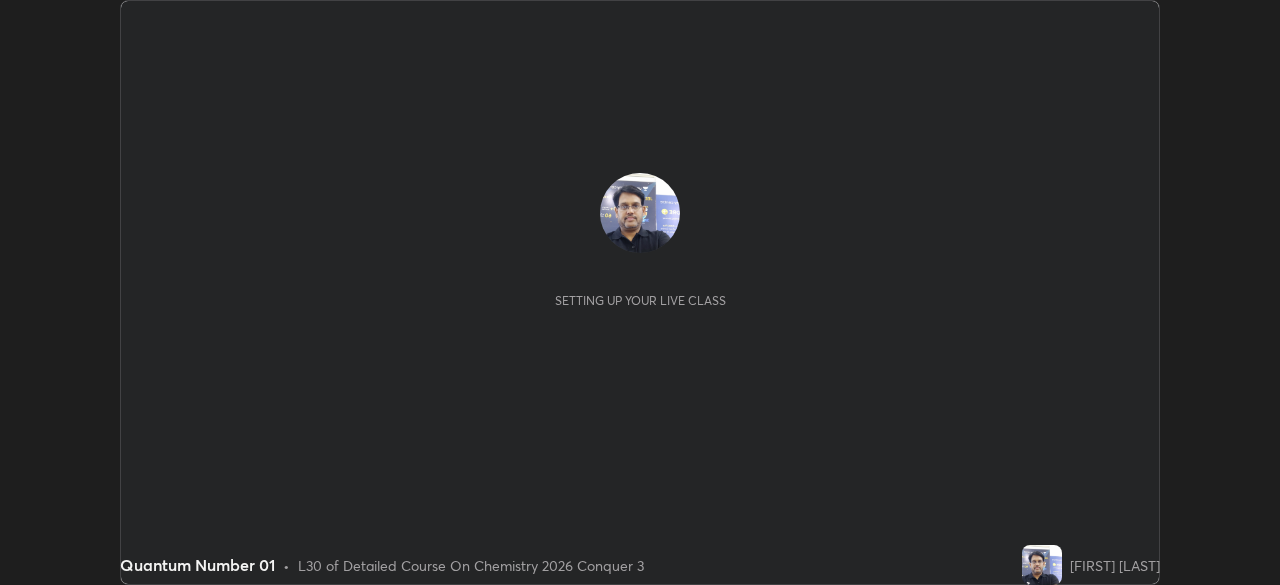 scroll, scrollTop: 0, scrollLeft: 0, axis: both 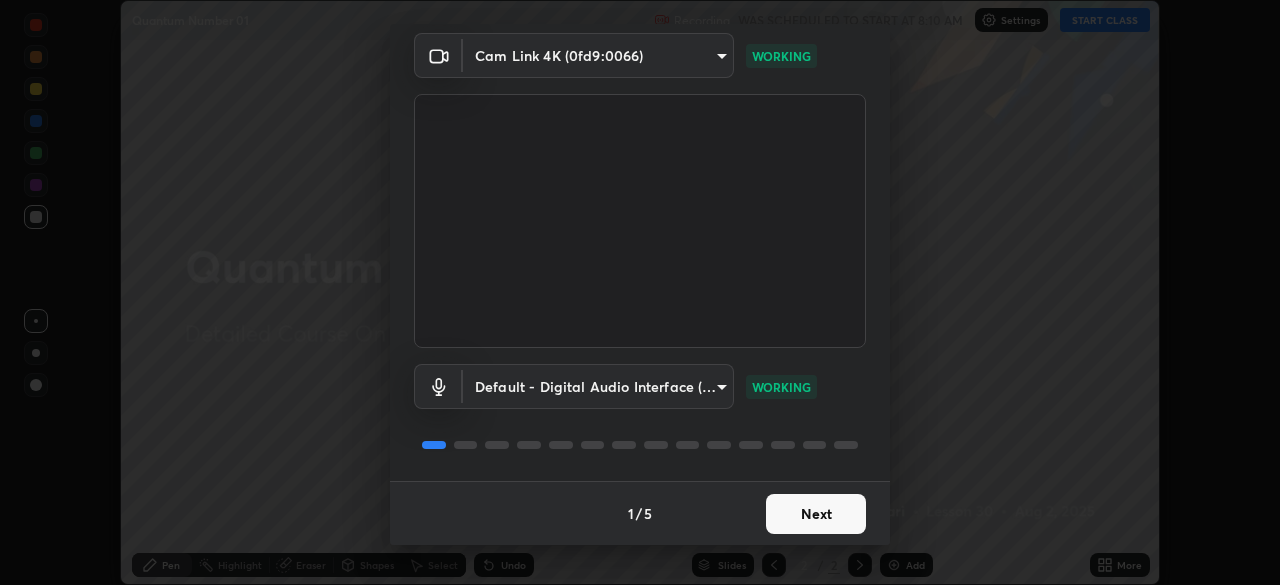 click on "Next" at bounding box center (816, 514) 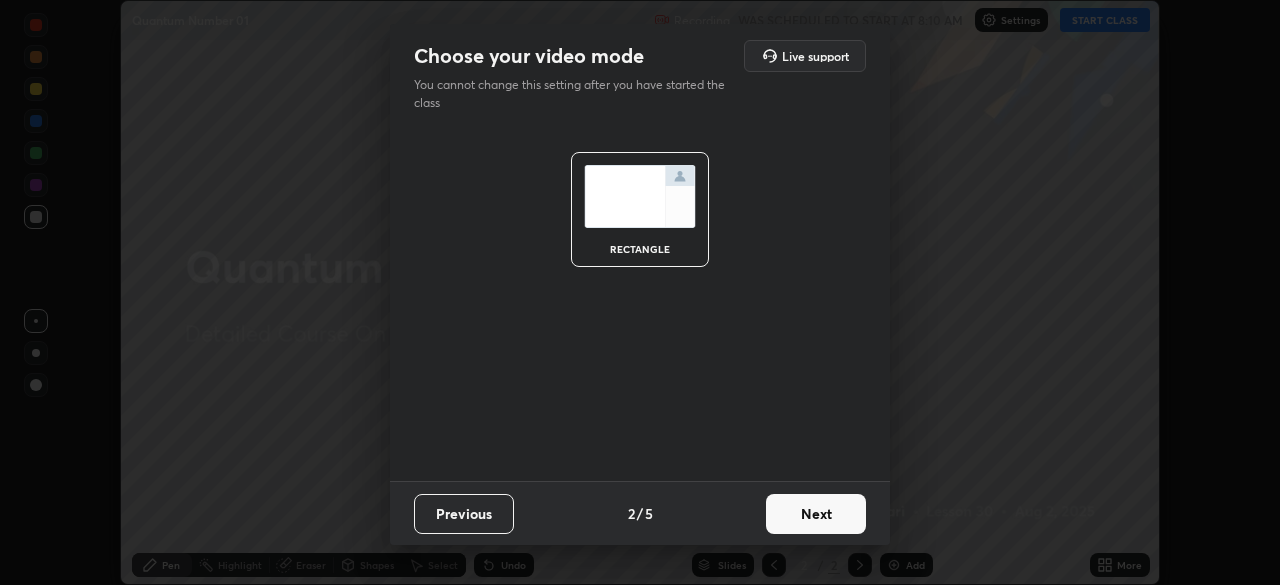 scroll, scrollTop: 0, scrollLeft: 0, axis: both 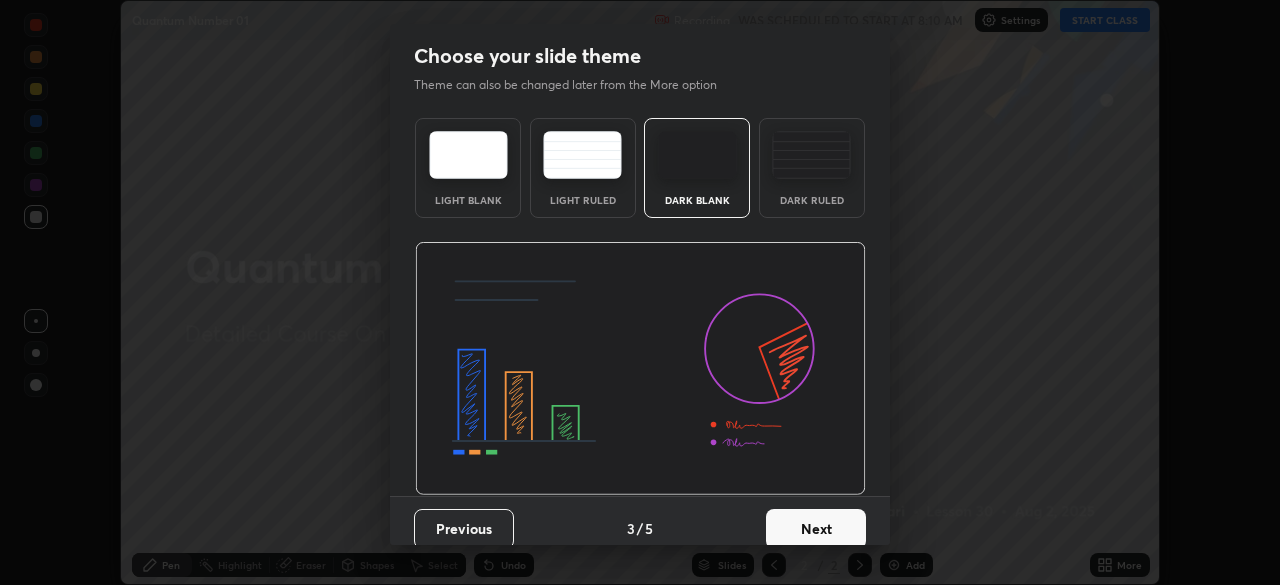 click on "Next" at bounding box center (816, 529) 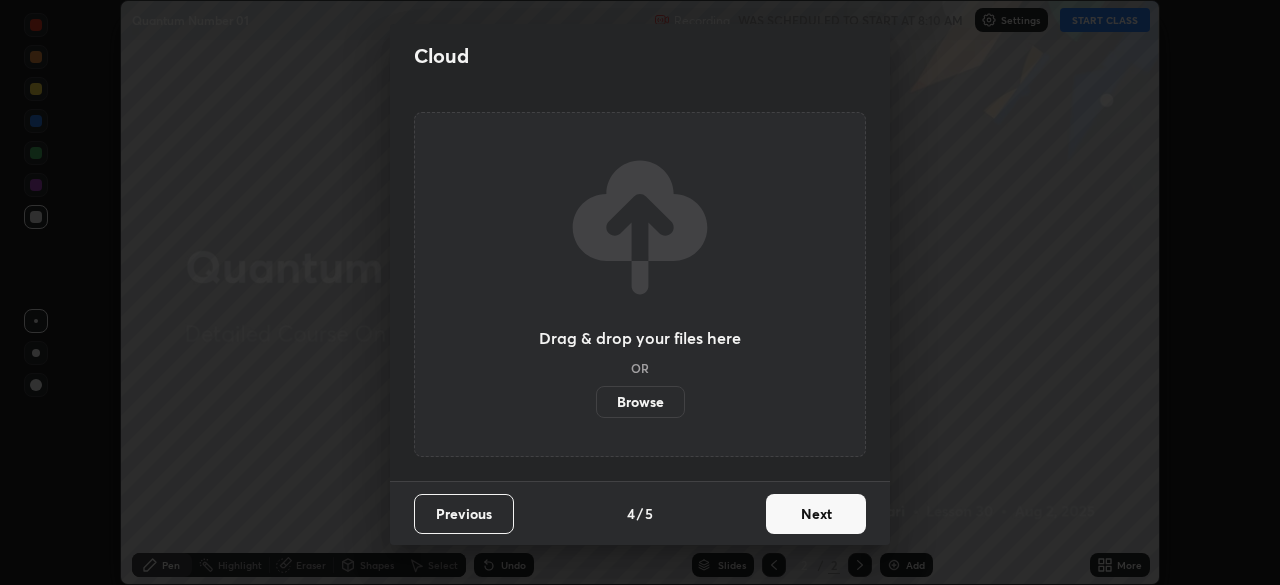 click on "Next" at bounding box center [816, 514] 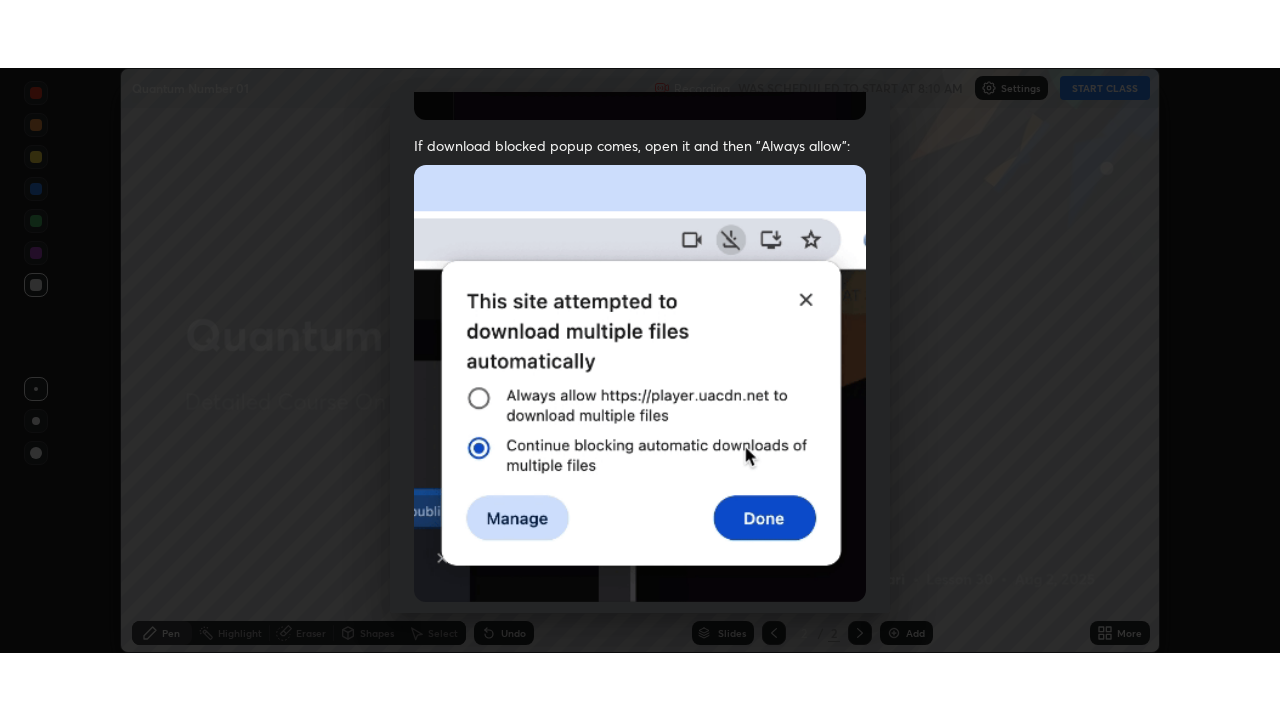 scroll, scrollTop: 479, scrollLeft: 0, axis: vertical 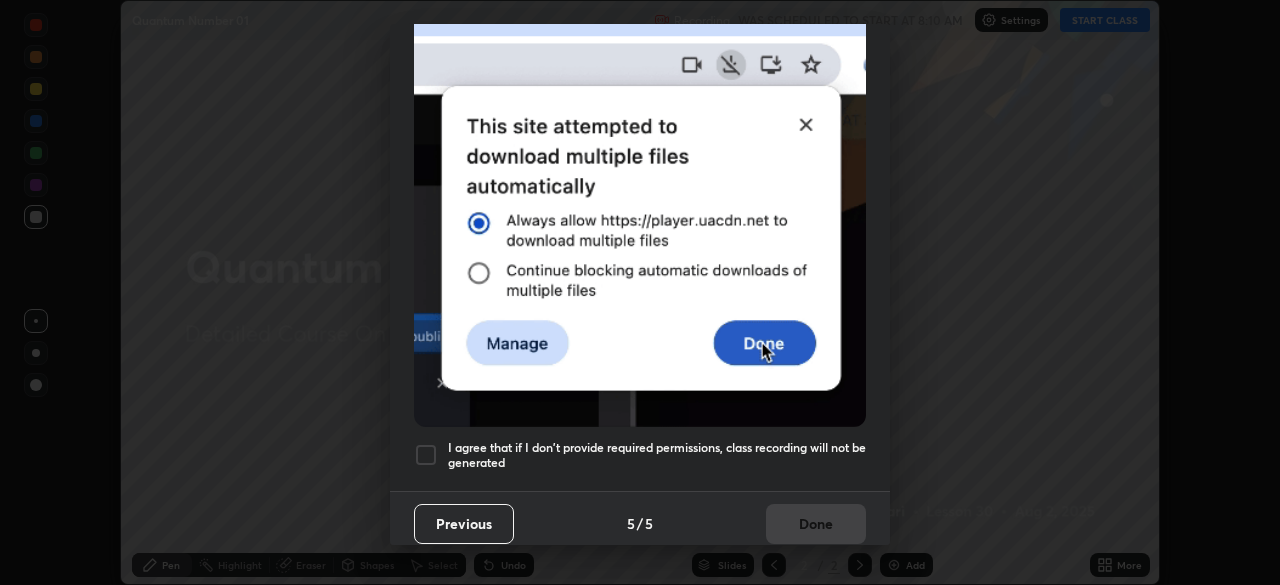 click at bounding box center (426, 455) 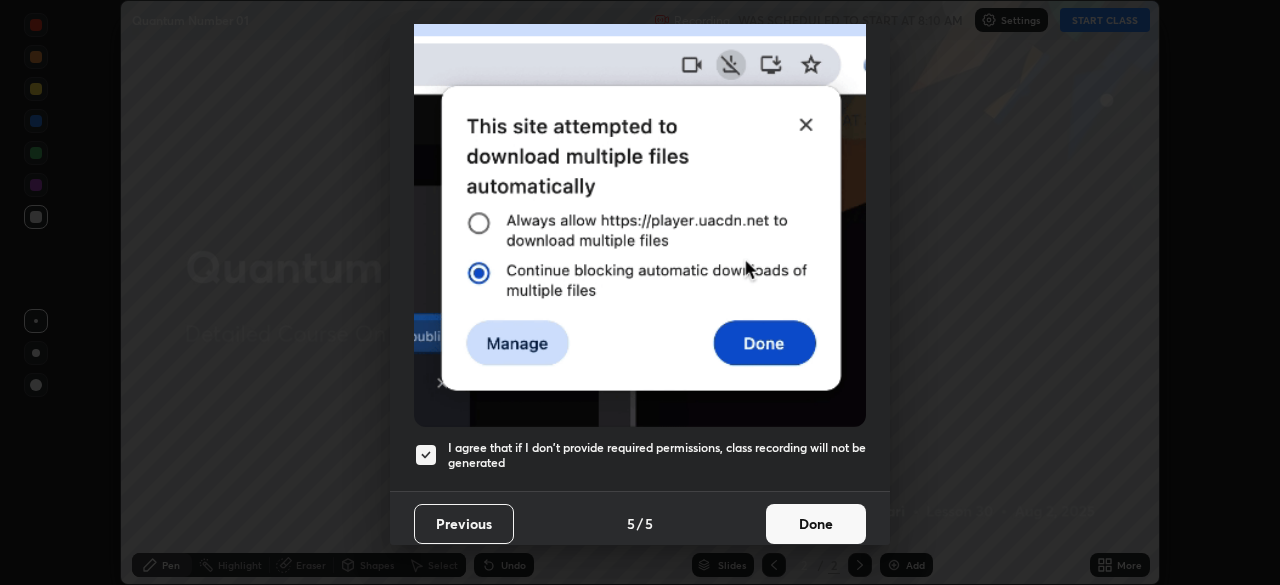 click on "Done" at bounding box center (816, 524) 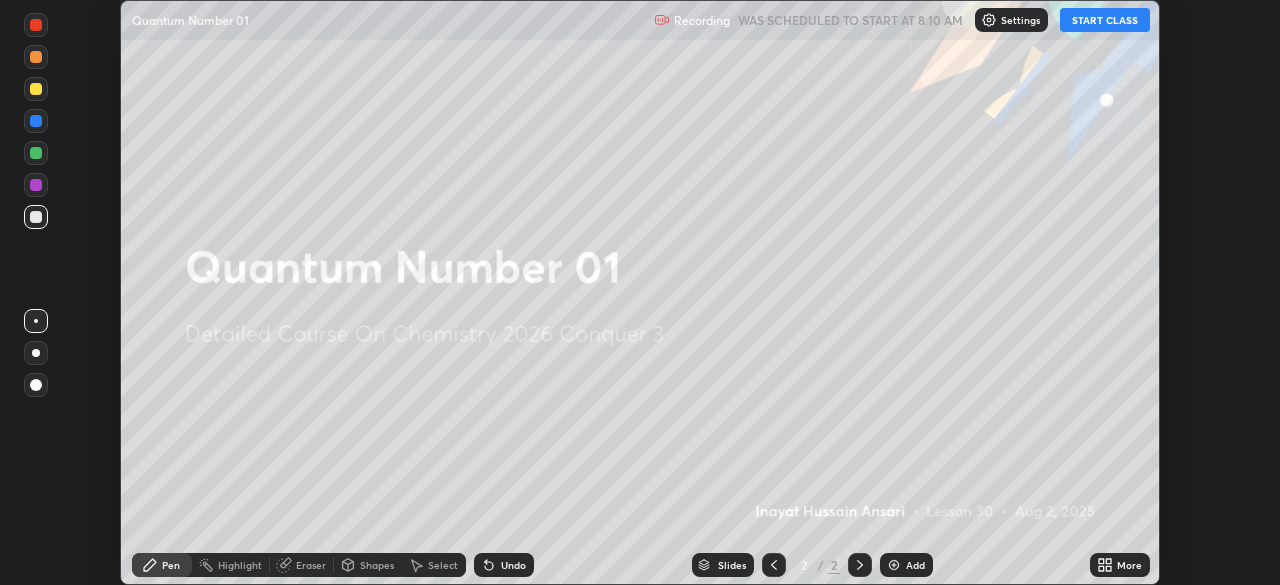 click on "START CLASS" at bounding box center (1105, 20) 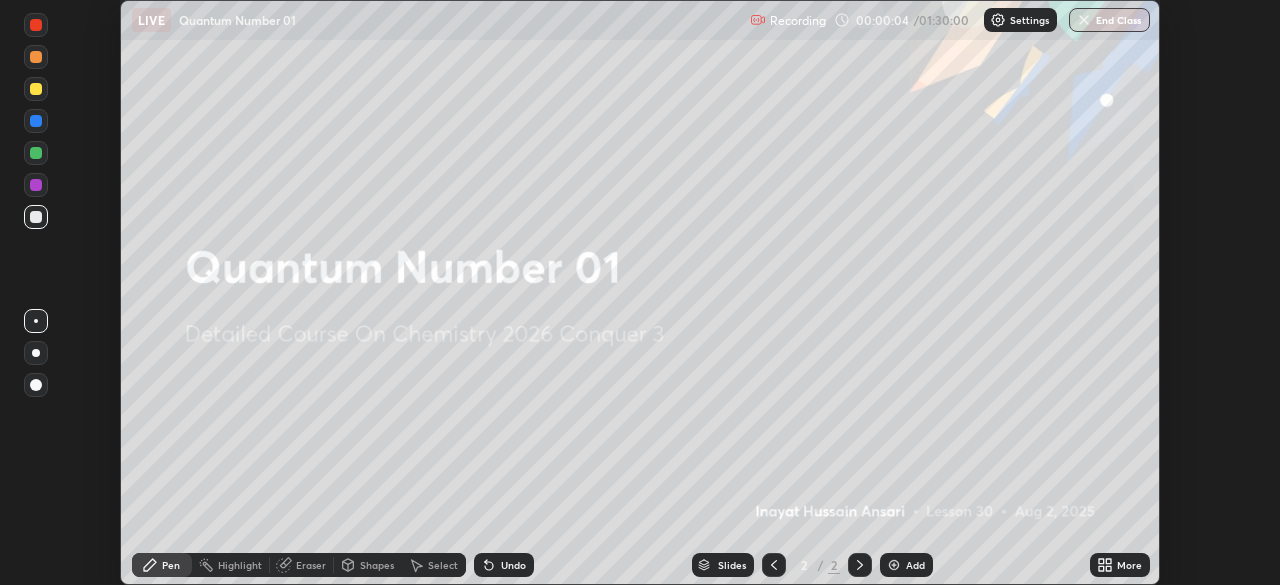 click 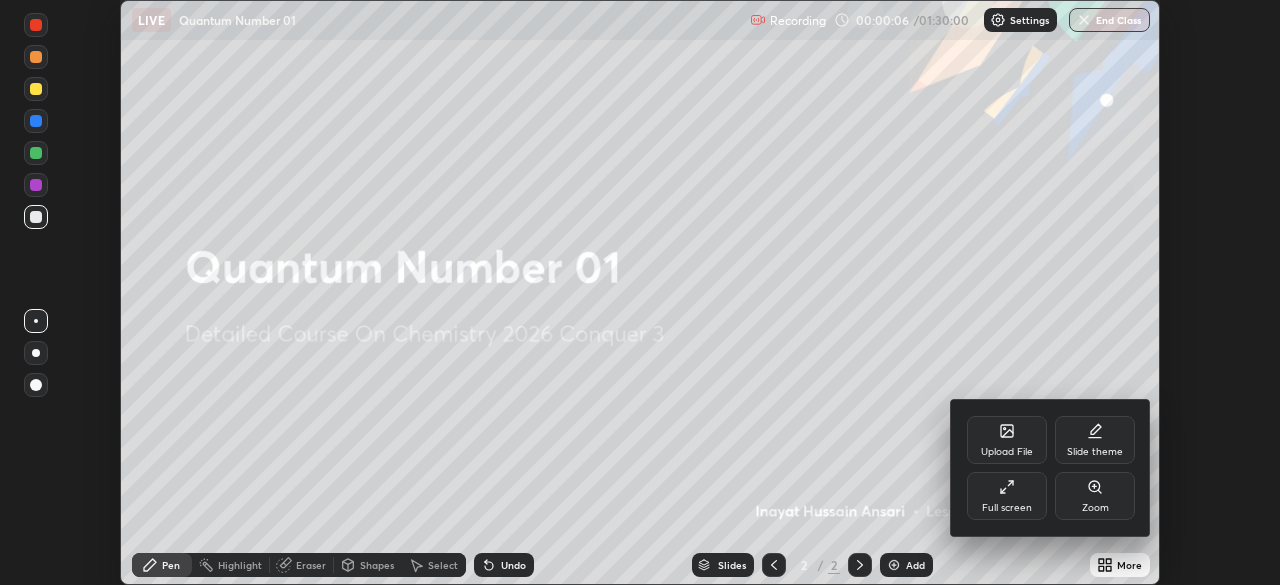 click on "Slide theme" at bounding box center (1095, 452) 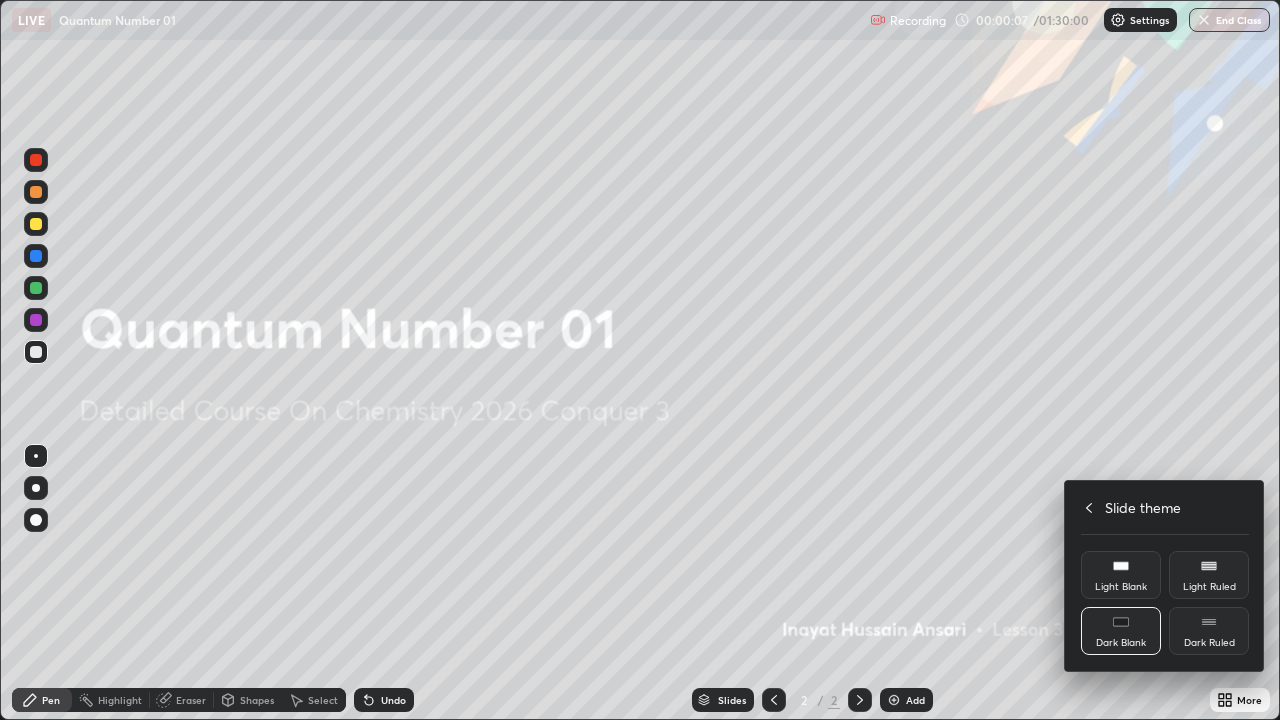 scroll, scrollTop: 99280, scrollLeft: 98720, axis: both 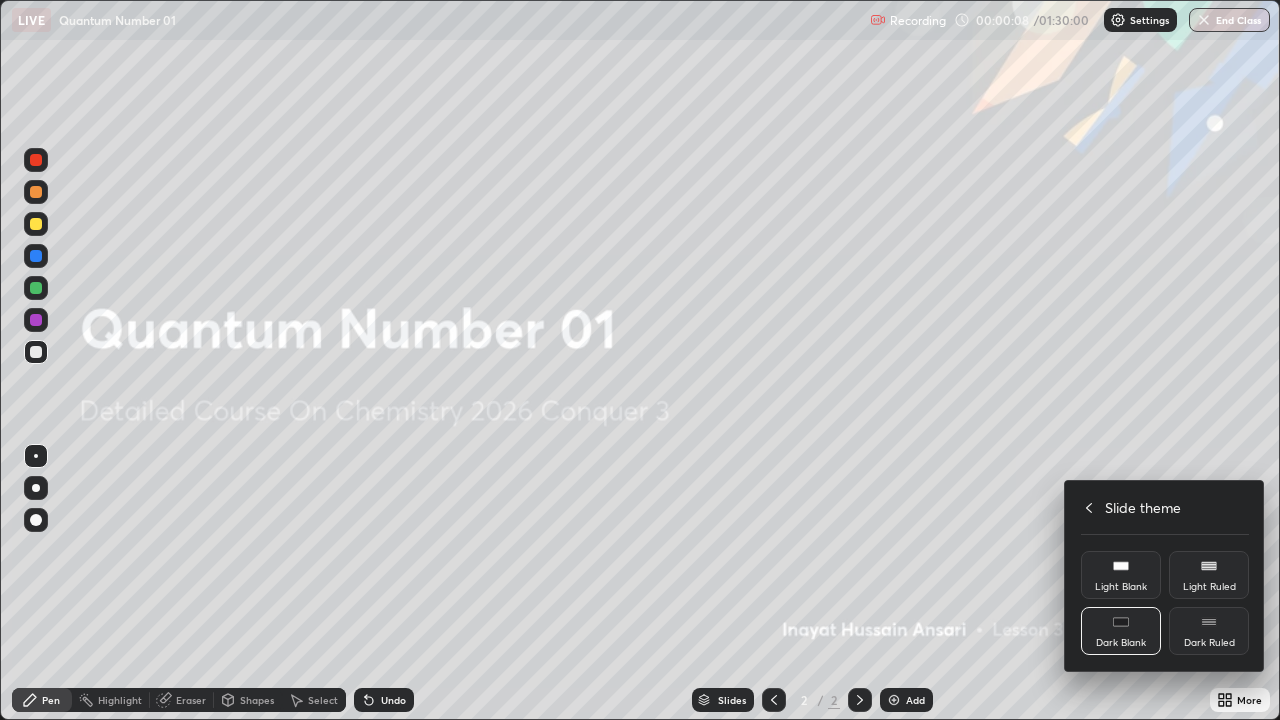 click on "Dark Ruled" at bounding box center (1209, 643) 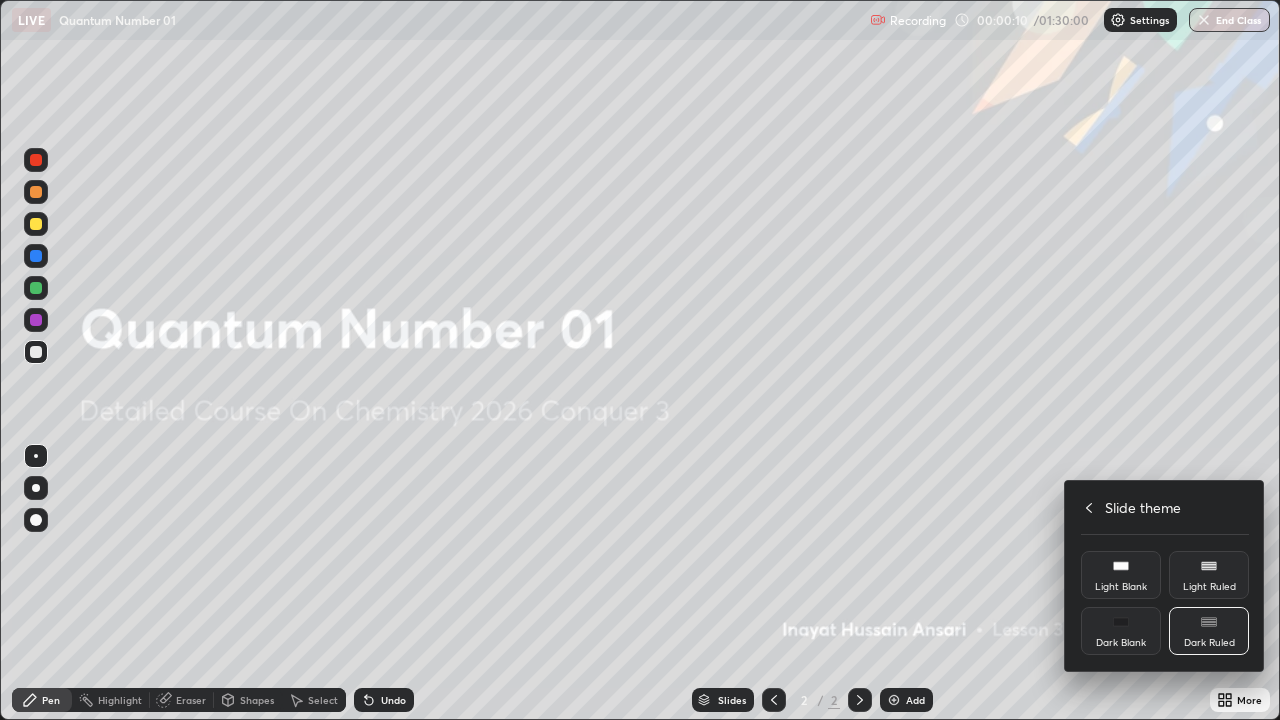 click at bounding box center [640, 360] 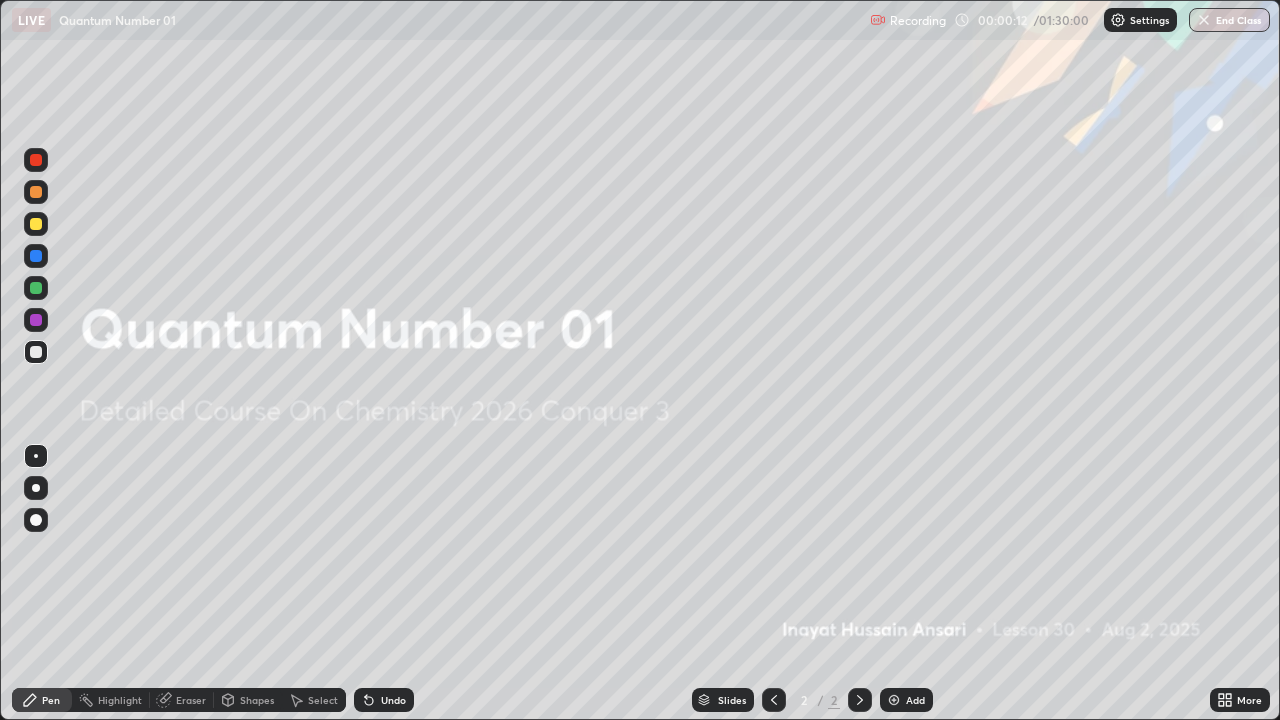 click at bounding box center (894, 700) 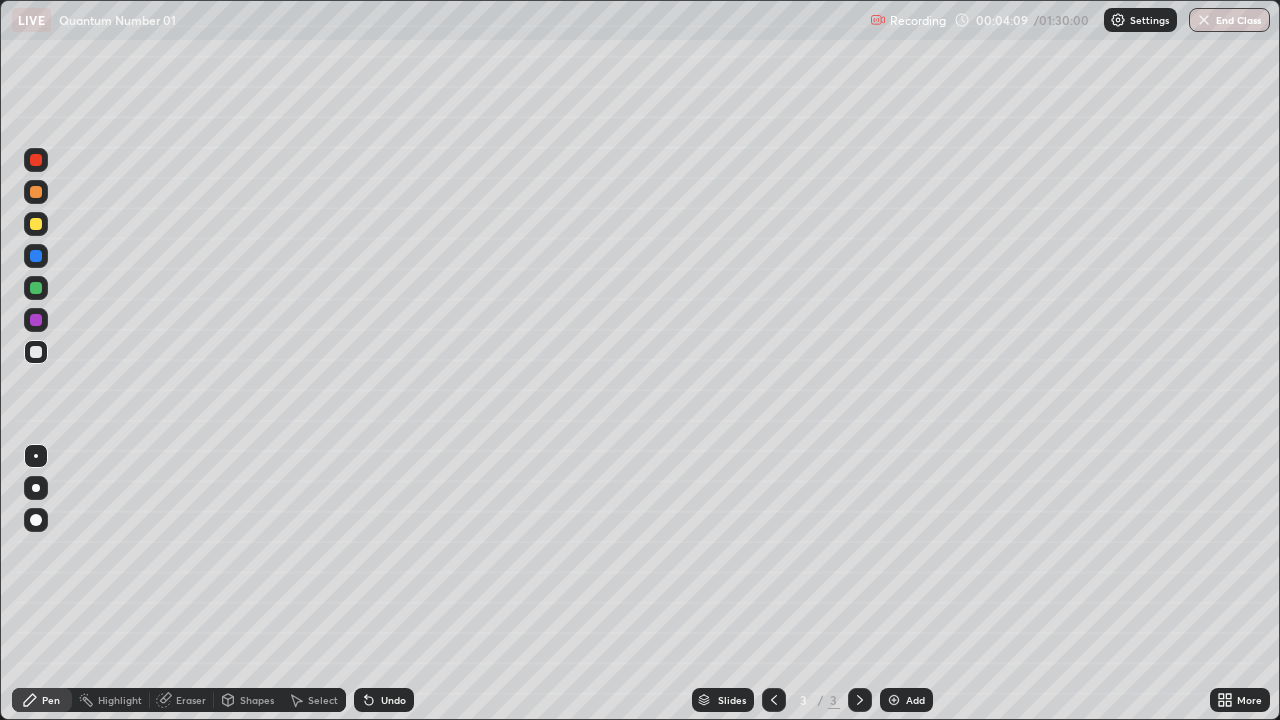 click on "Select" at bounding box center [323, 700] 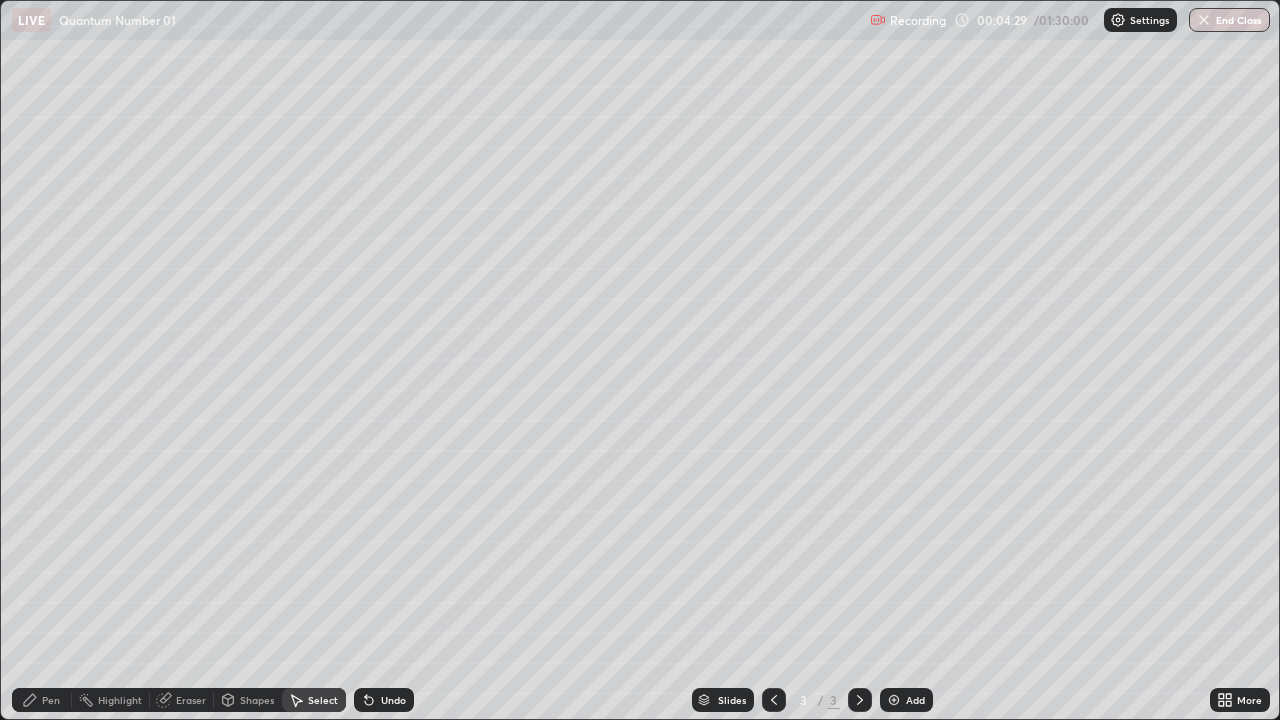 click on "Pen" at bounding box center (42, 700) 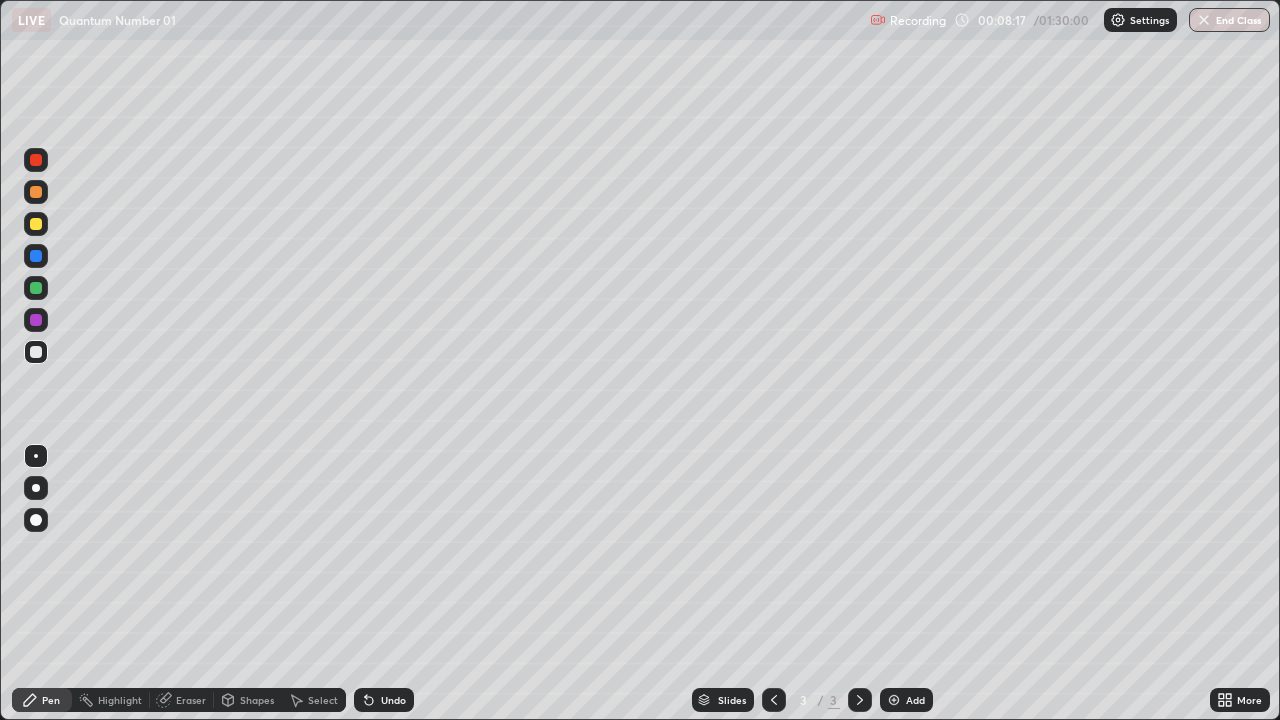 click on "Eraser" at bounding box center [191, 700] 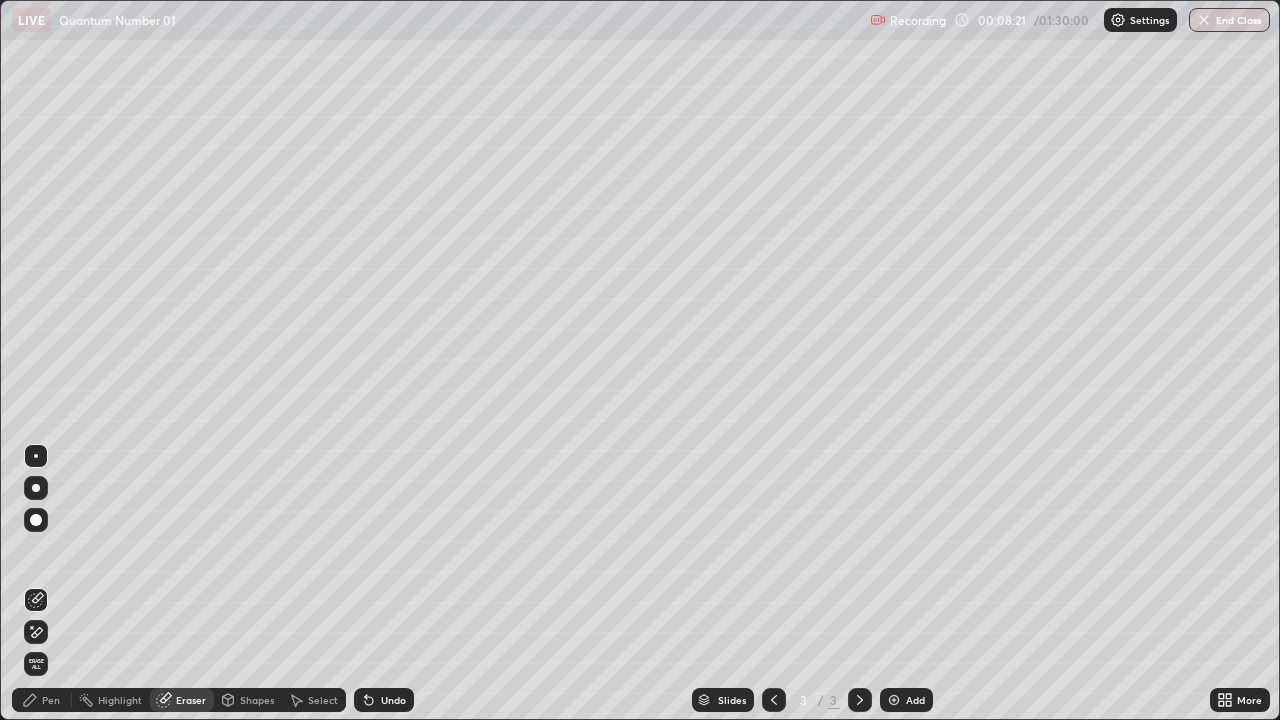 click on "Pen" at bounding box center [51, 700] 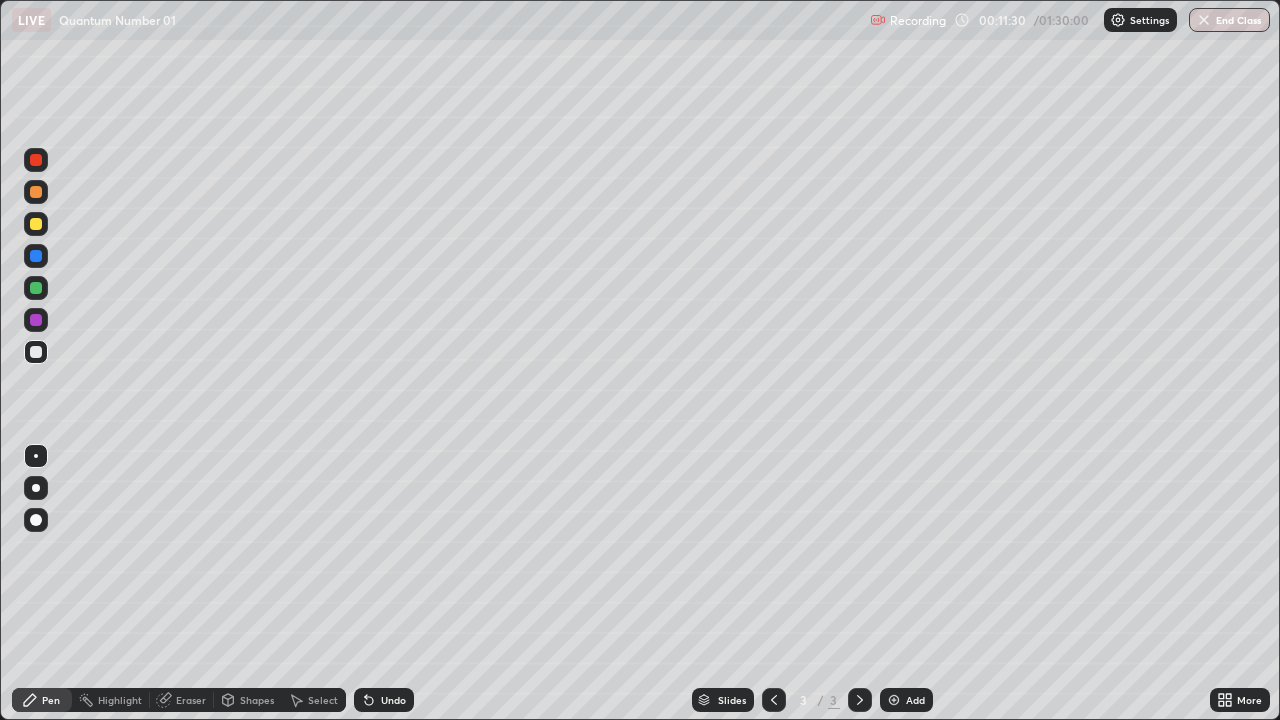 click at bounding box center [894, 700] 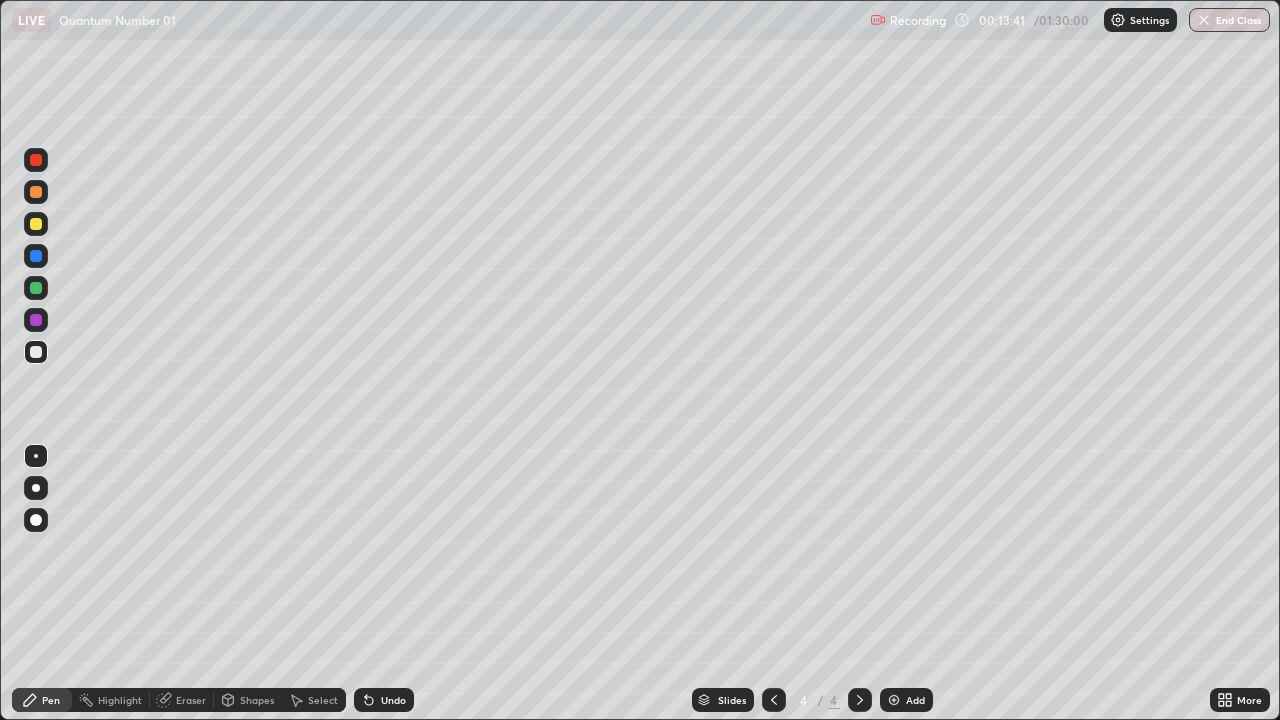 click on "Eraser" at bounding box center (191, 700) 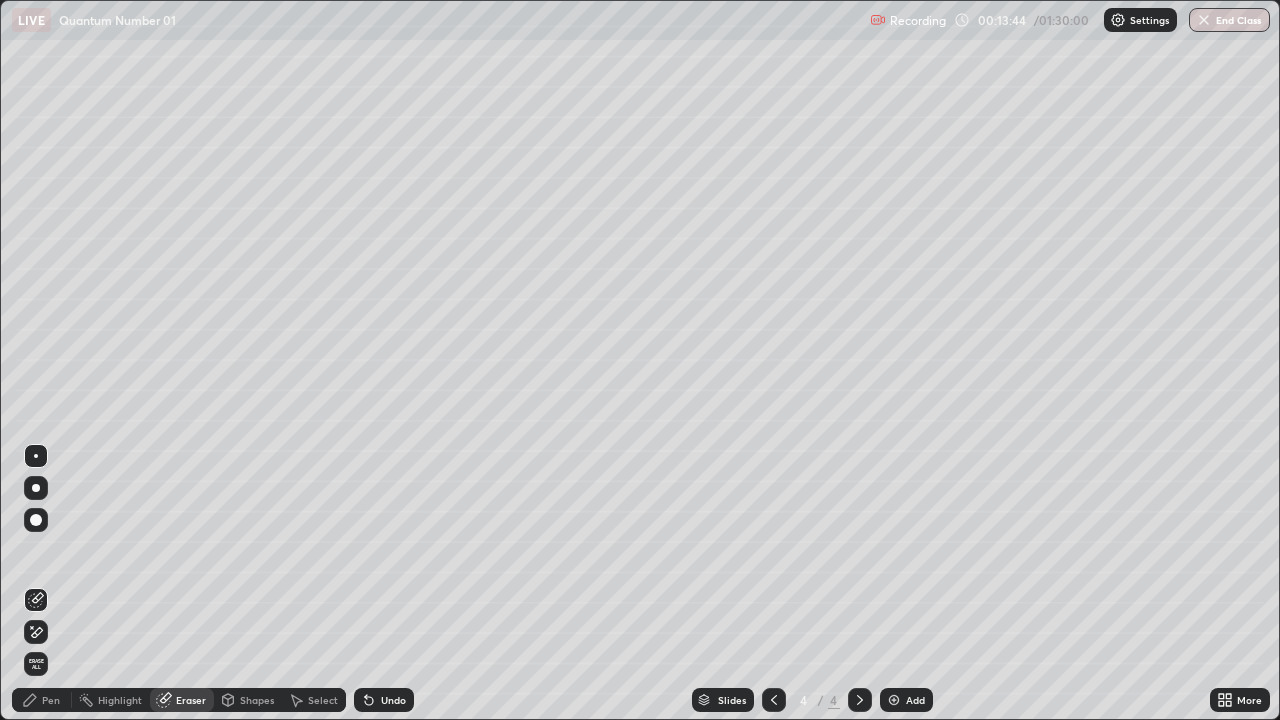 click on "Pen" at bounding box center (51, 700) 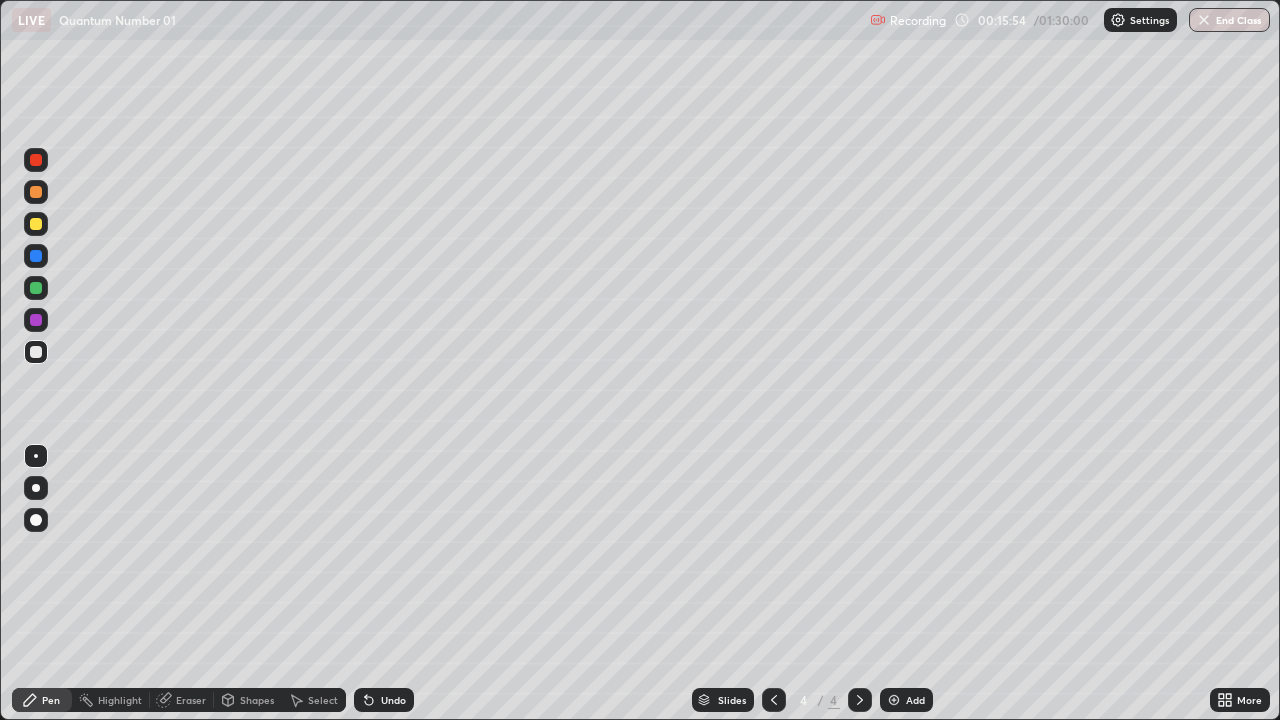 click at bounding box center (894, 700) 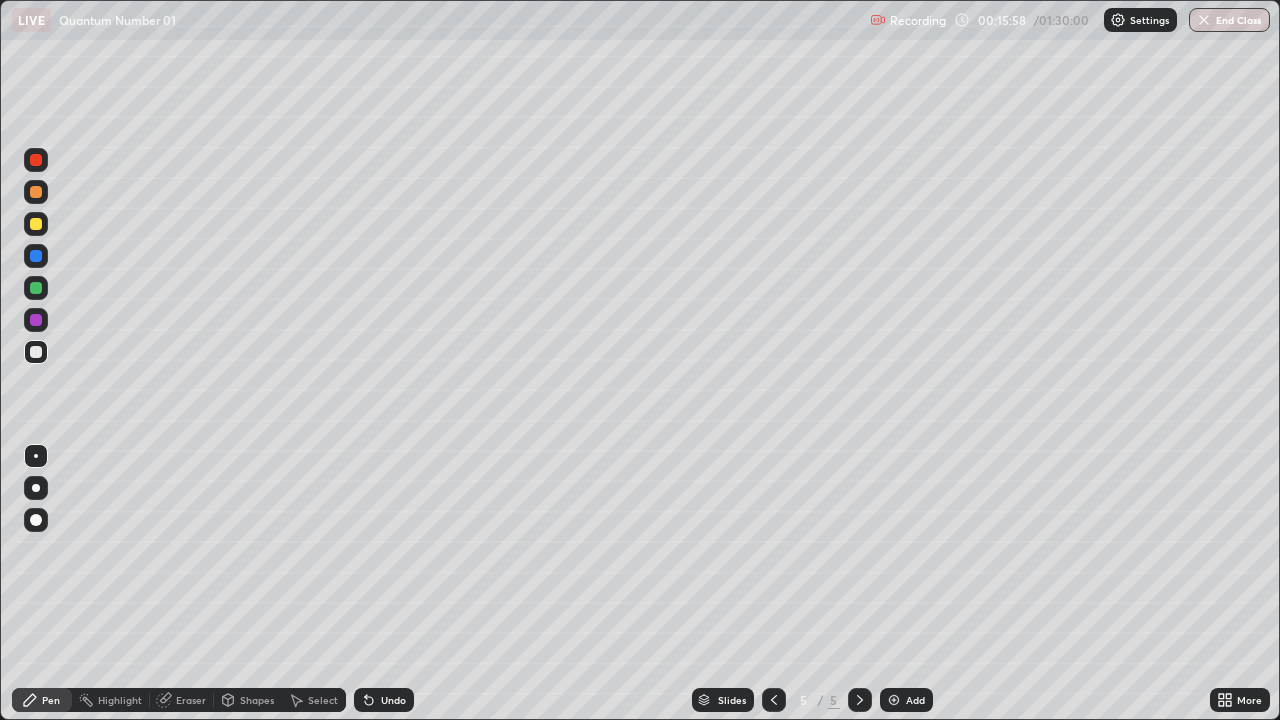 click on "Pen" at bounding box center [51, 700] 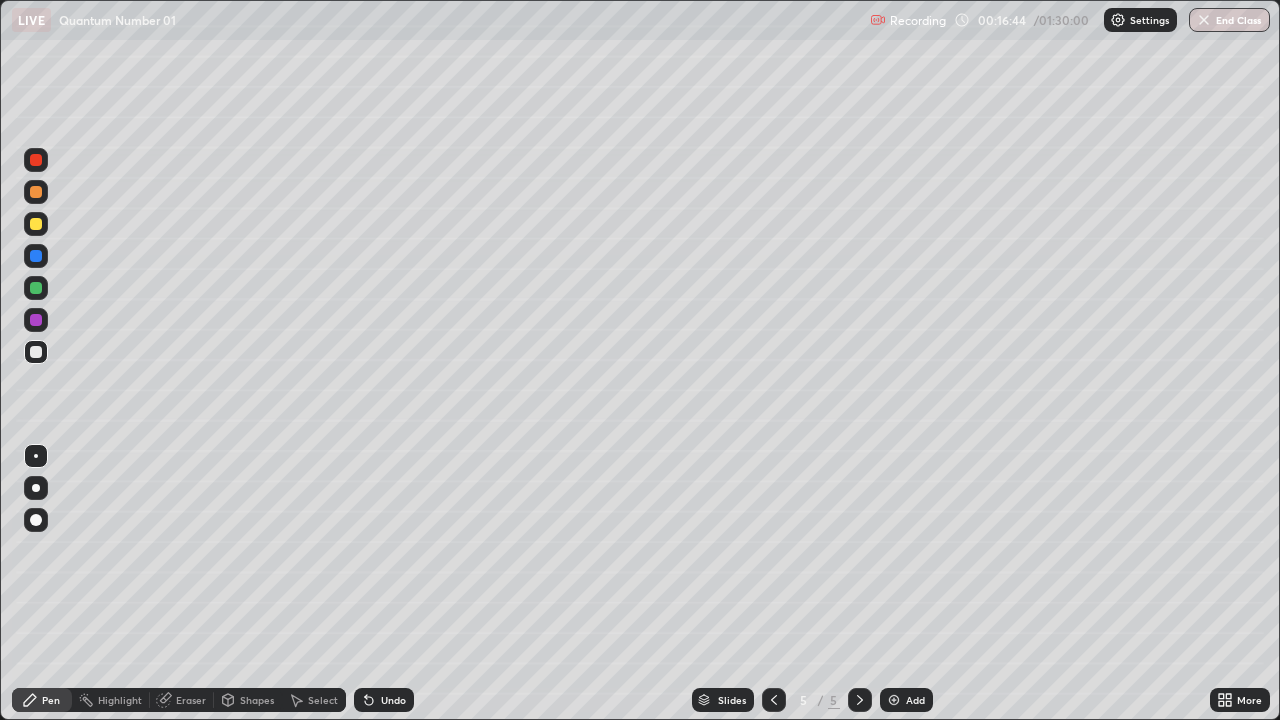 click on "Shapes" at bounding box center [257, 700] 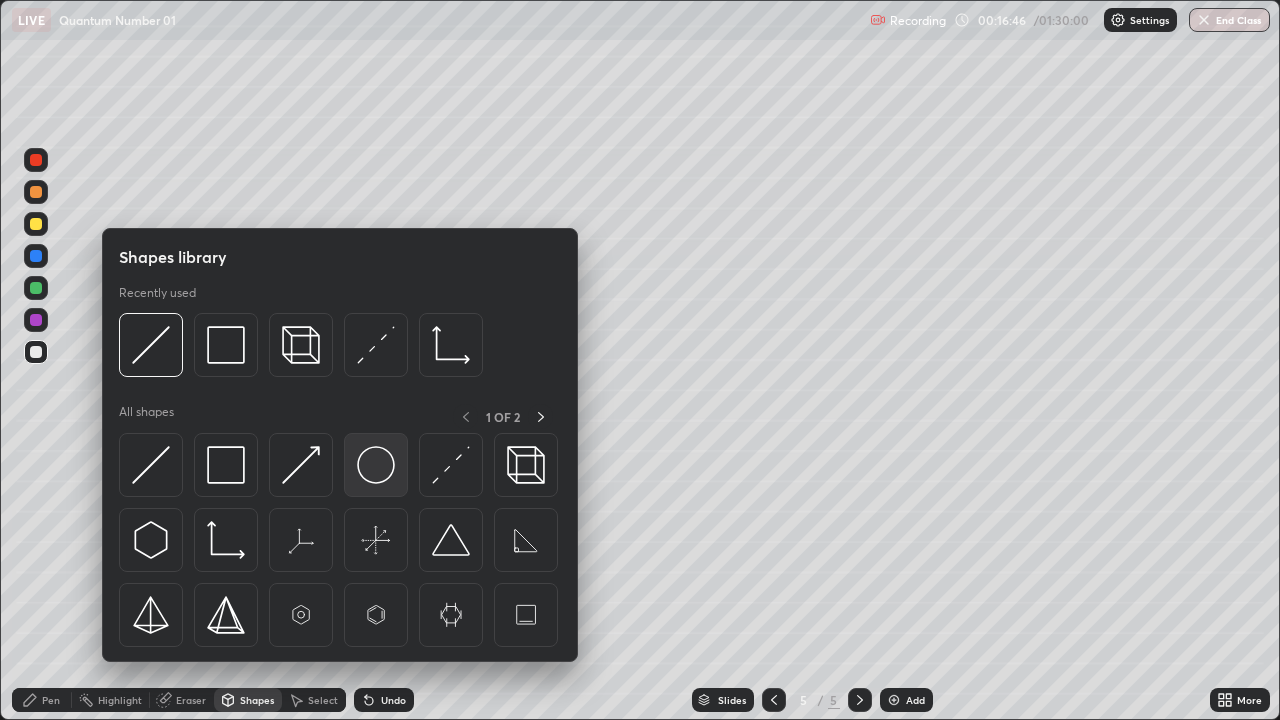 click at bounding box center (376, 465) 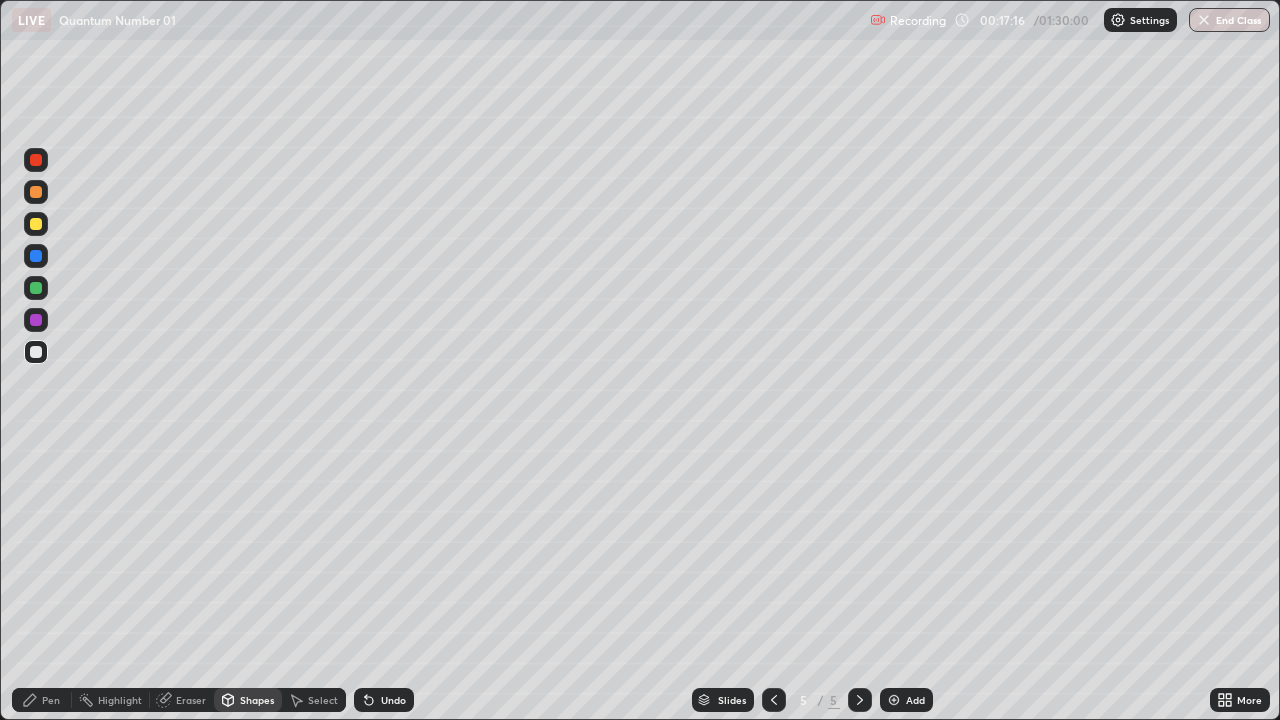 click on "Eraser" at bounding box center [191, 700] 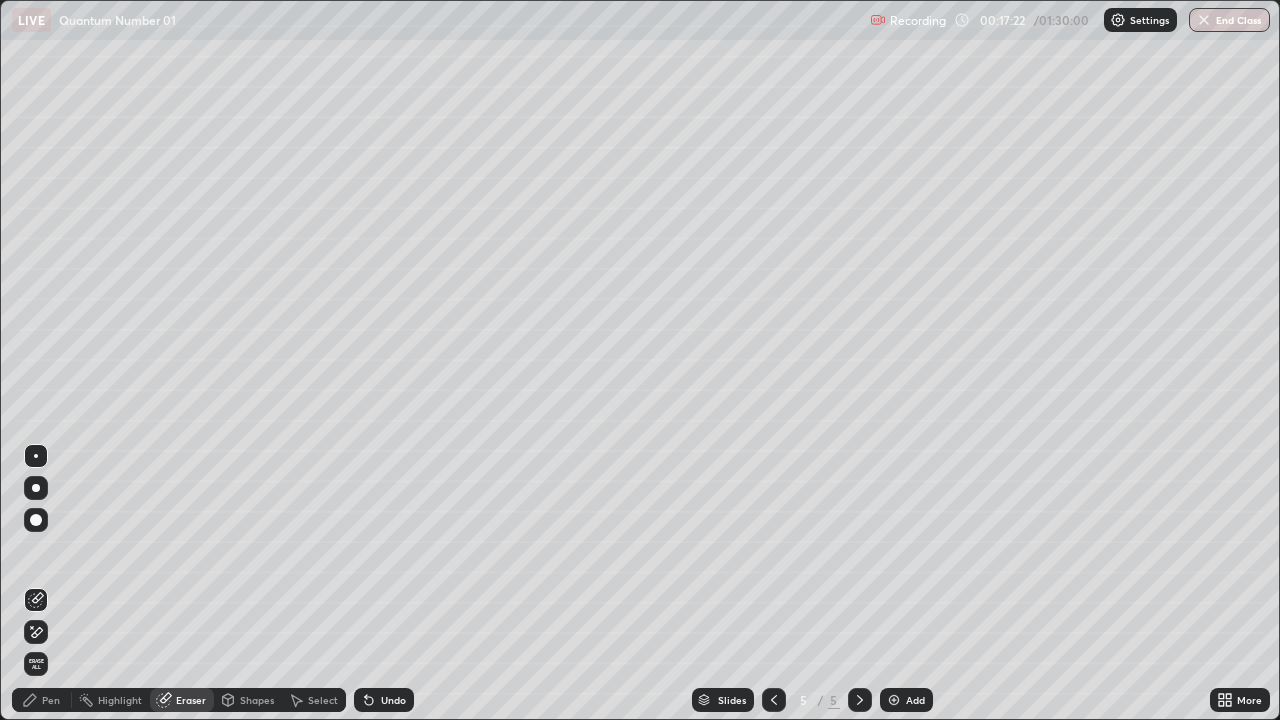 click on "Shapes" at bounding box center (257, 700) 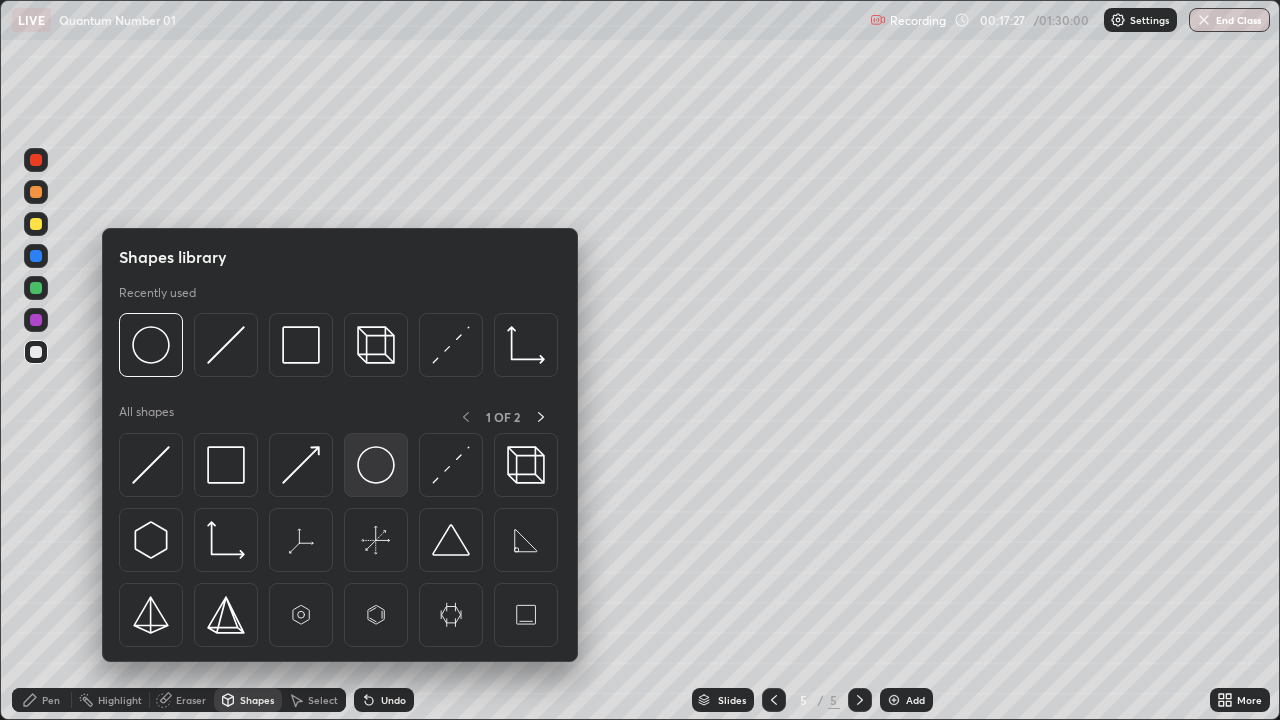 click at bounding box center [376, 465] 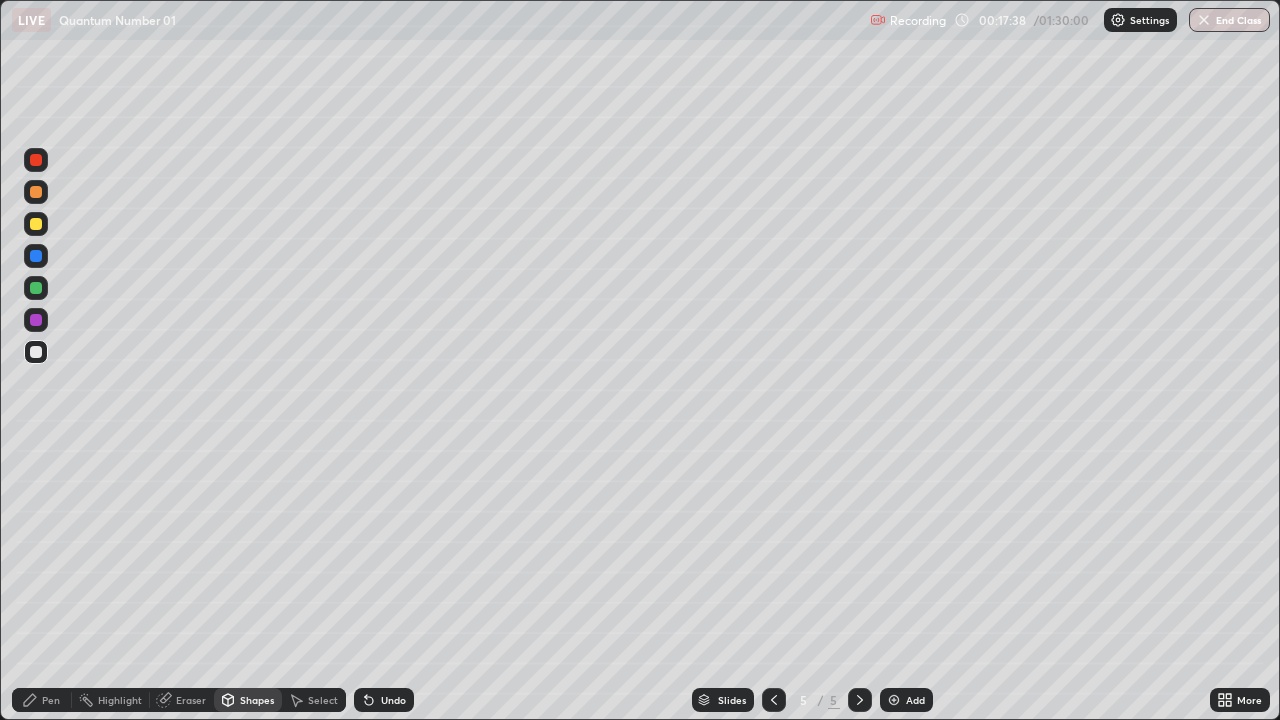 click on "Eraser" at bounding box center (191, 700) 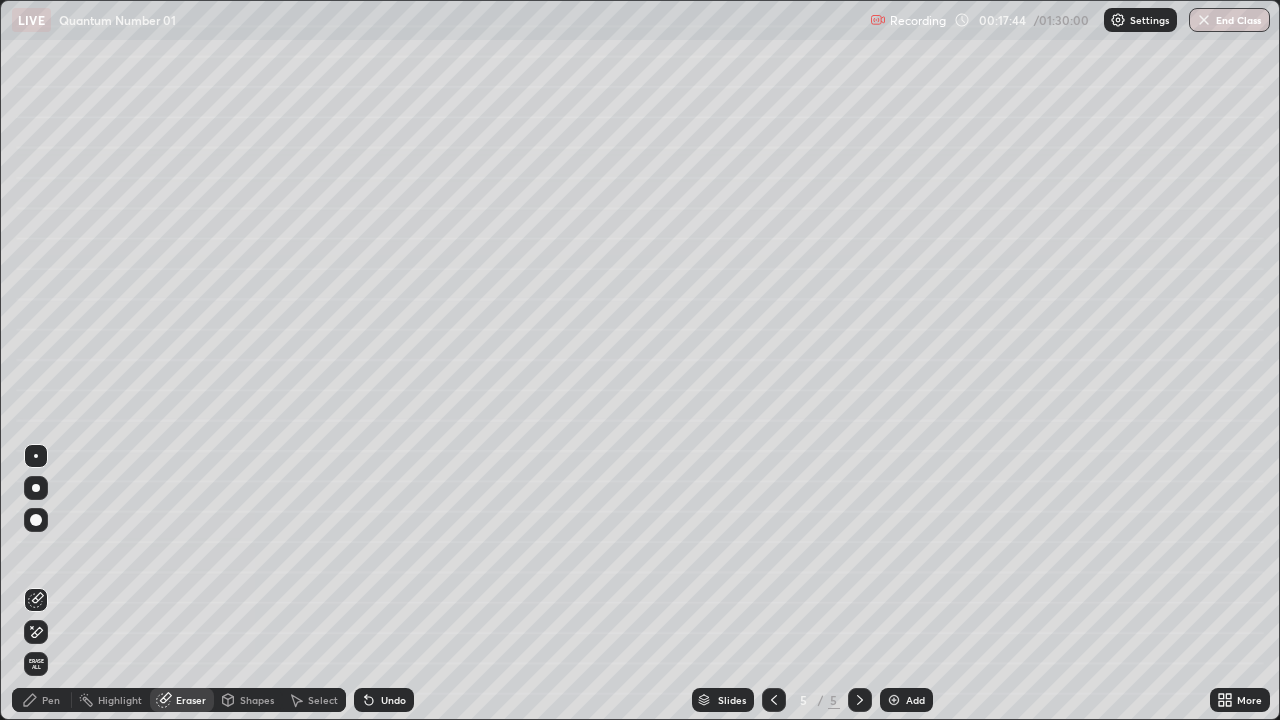 click on "Pen" at bounding box center [51, 700] 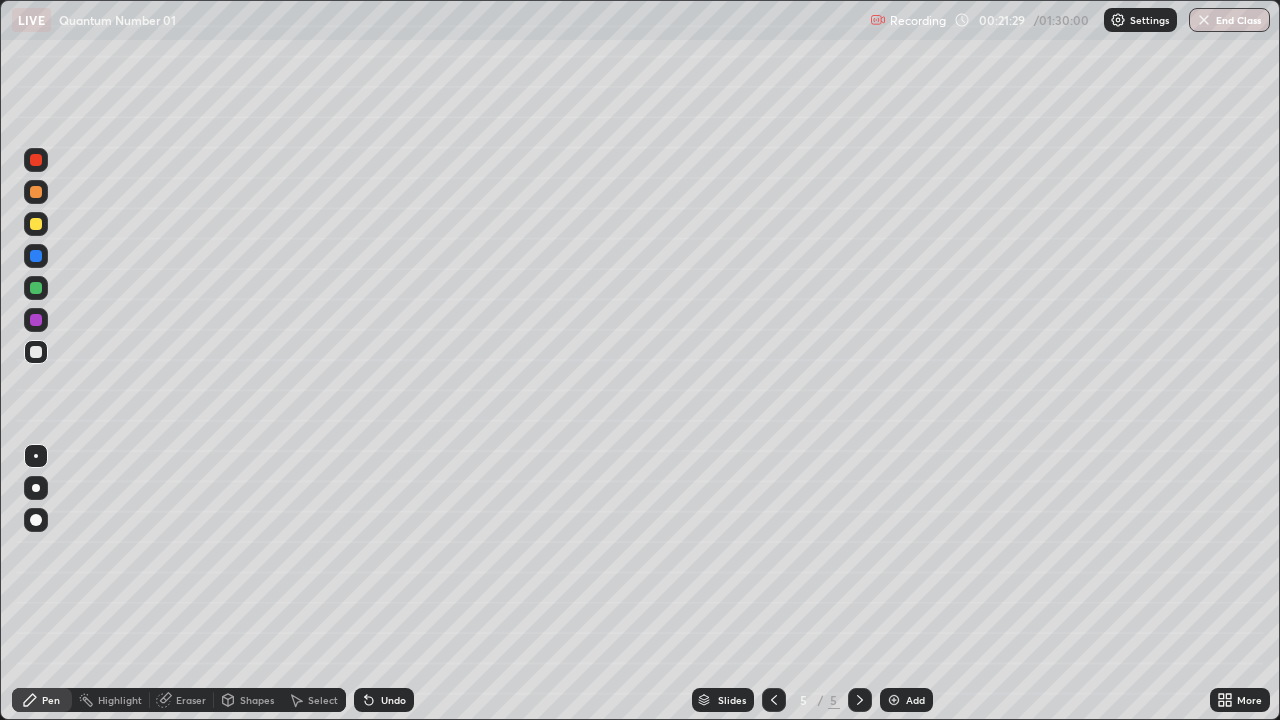 click on "Select" at bounding box center [323, 700] 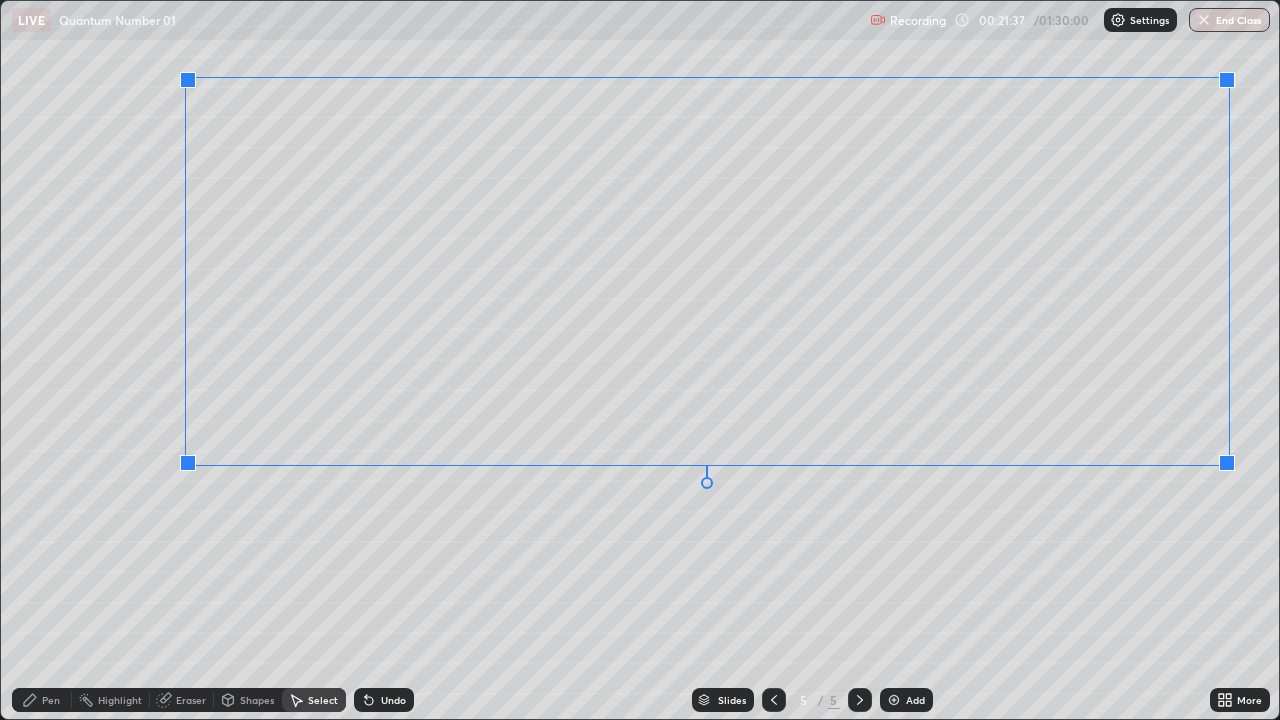 click on "0 ° Undo Copy Duplicate Duplicate to new slide Delete" at bounding box center [640, 360] 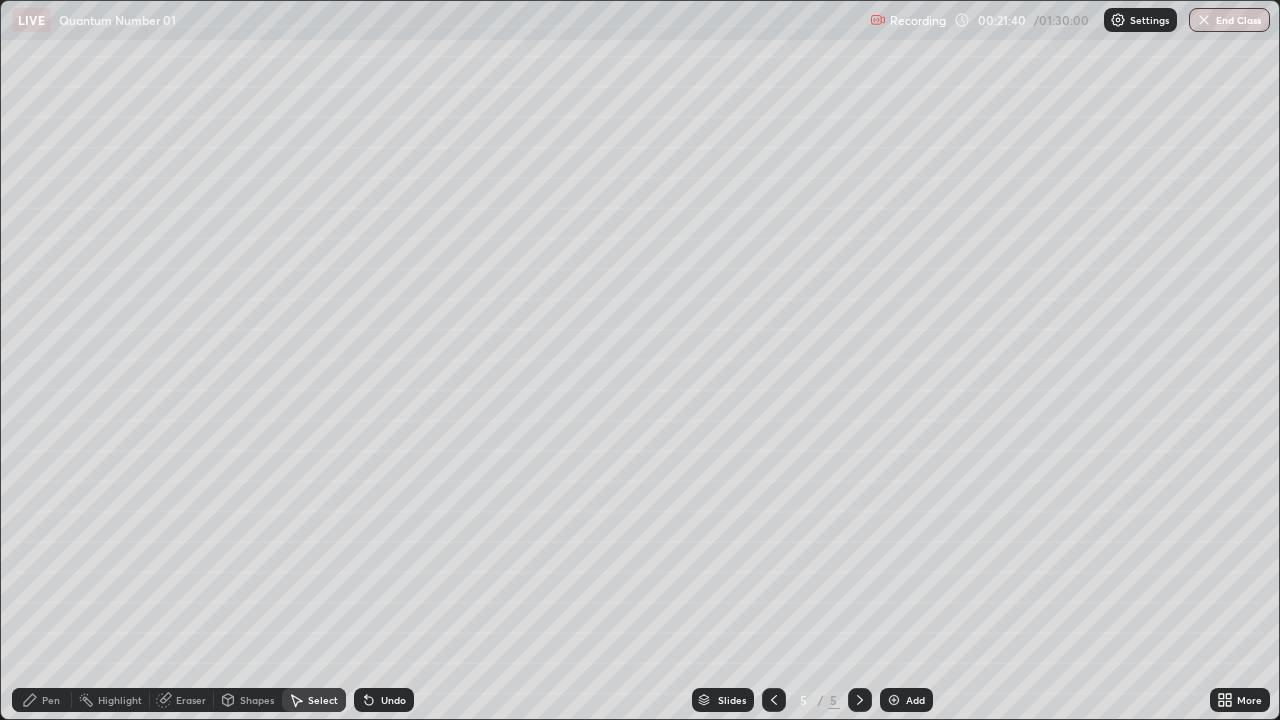 click on "Pen" at bounding box center [51, 700] 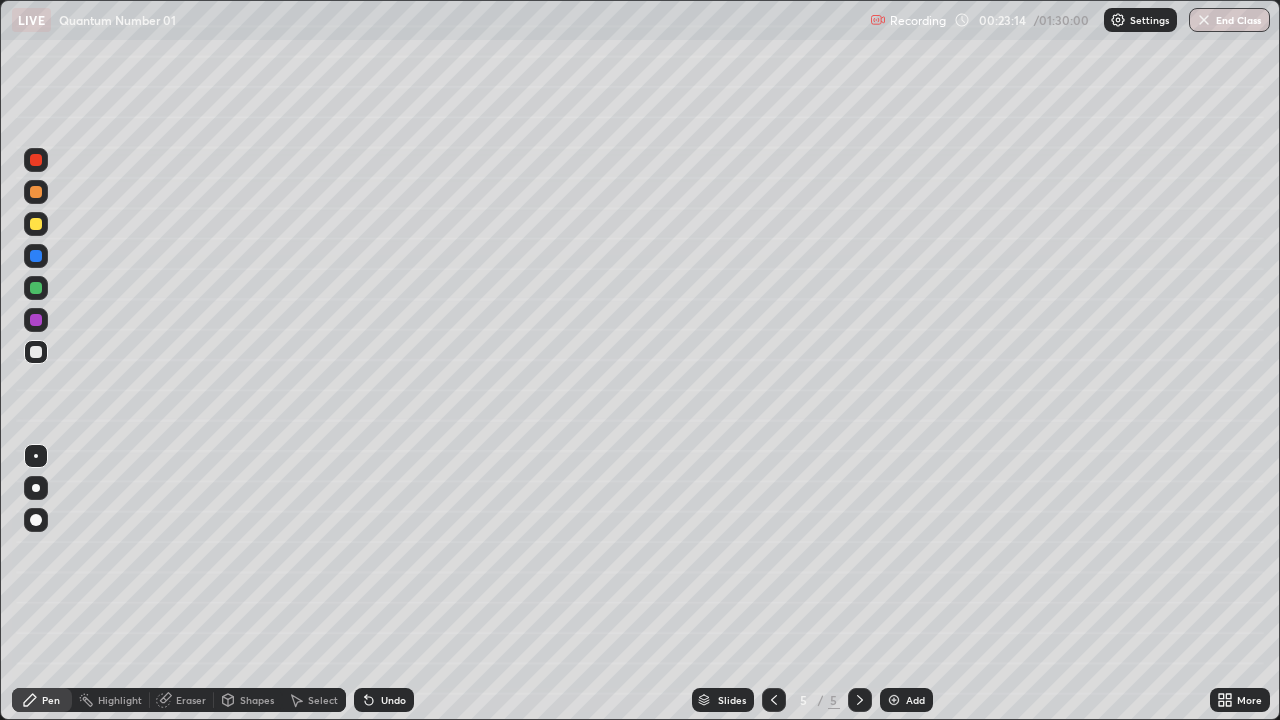 click on "Eraser" at bounding box center [191, 700] 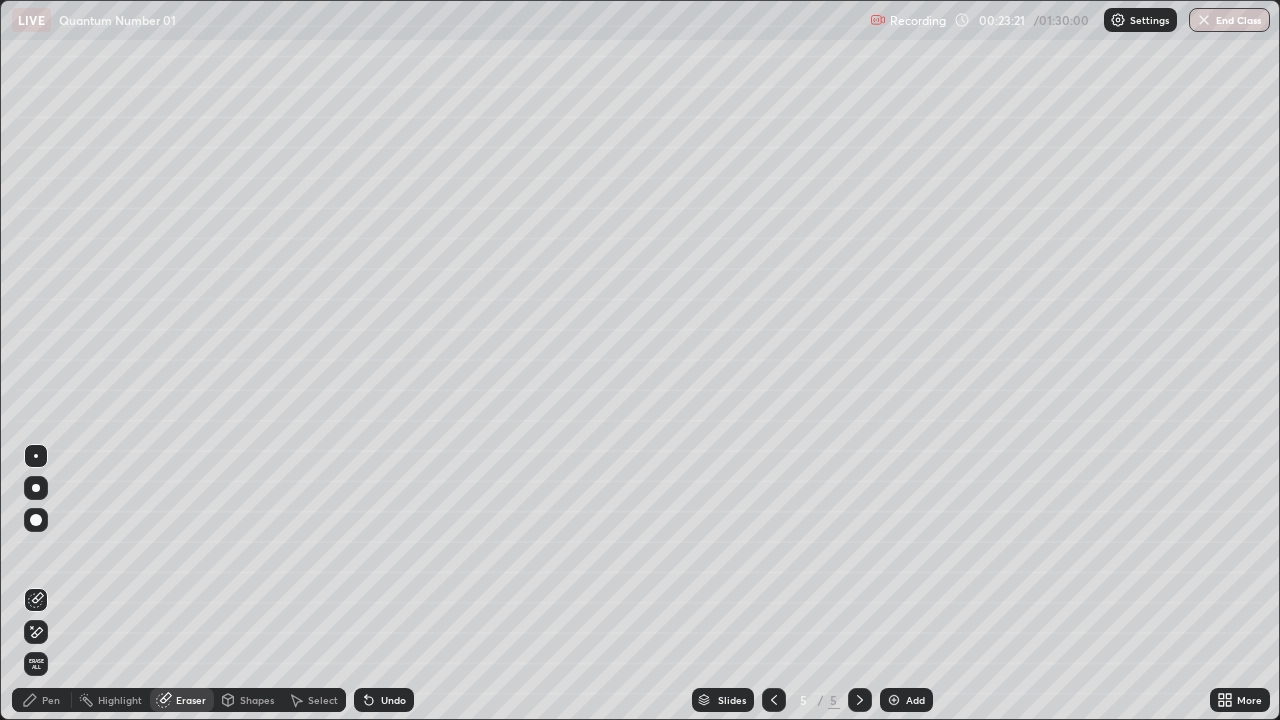 click on "Pen" at bounding box center (51, 700) 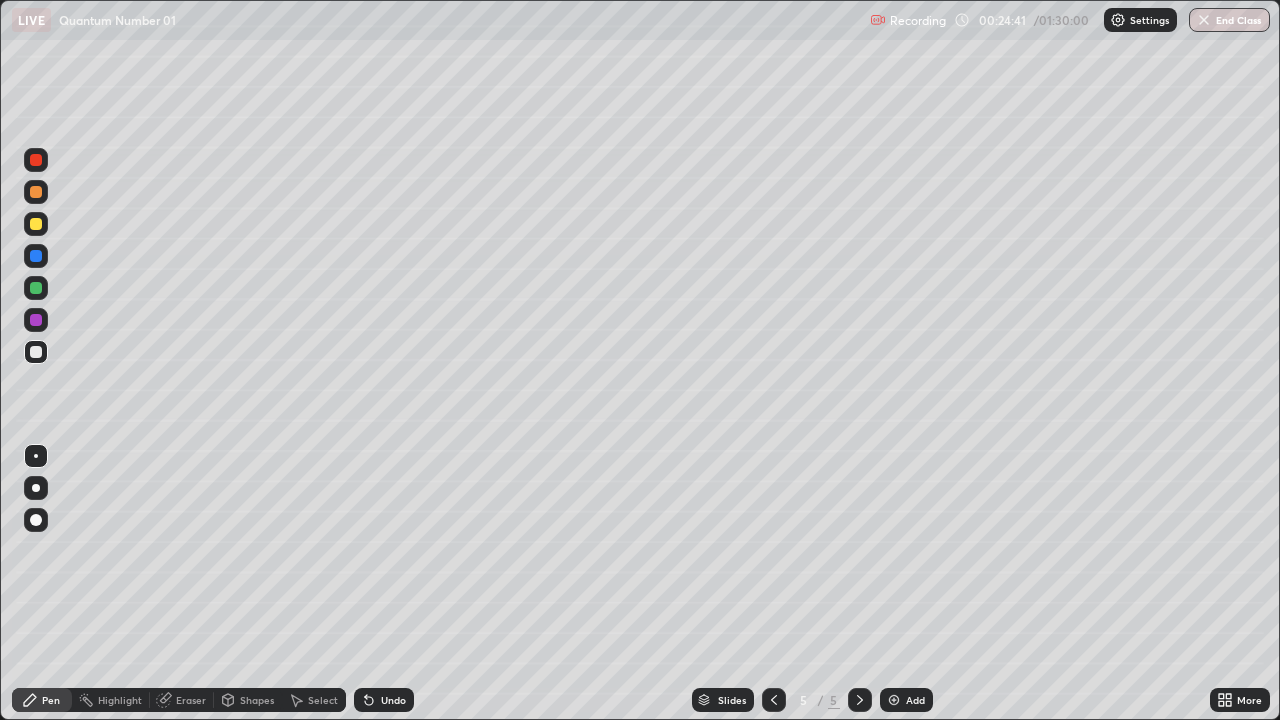 click on "Eraser" at bounding box center [191, 700] 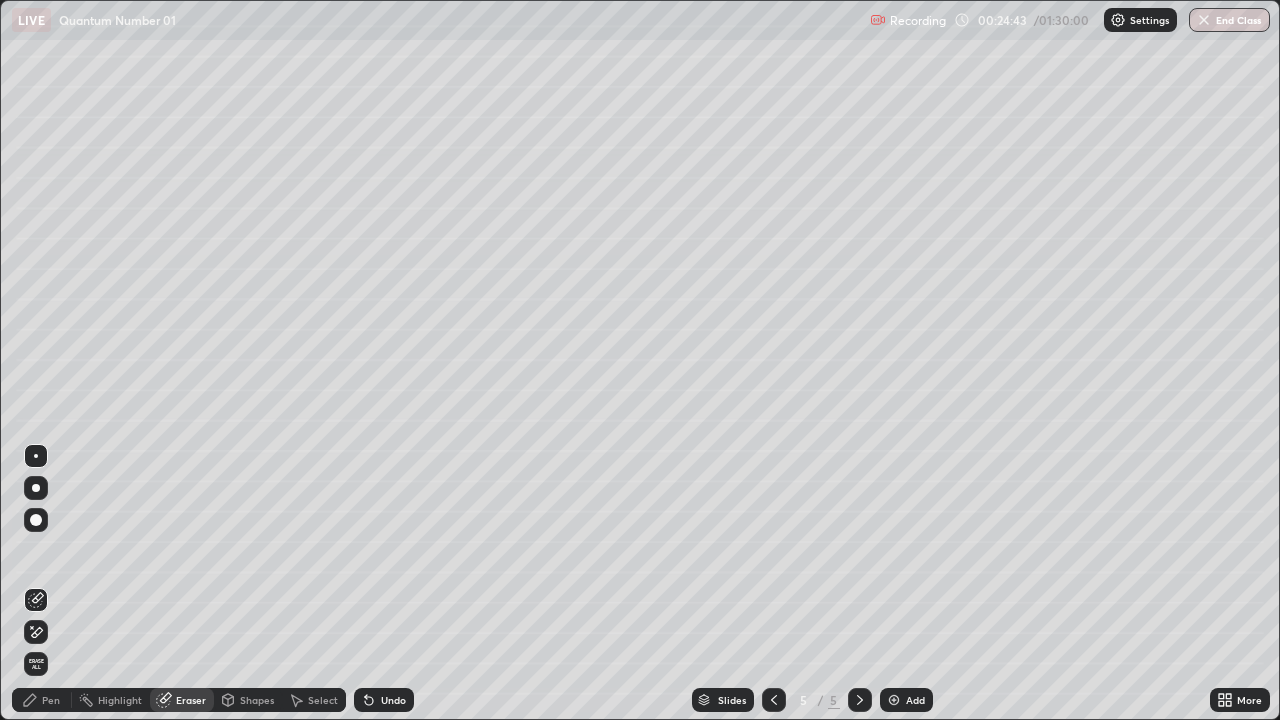click on "Pen" at bounding box center (51, 700) 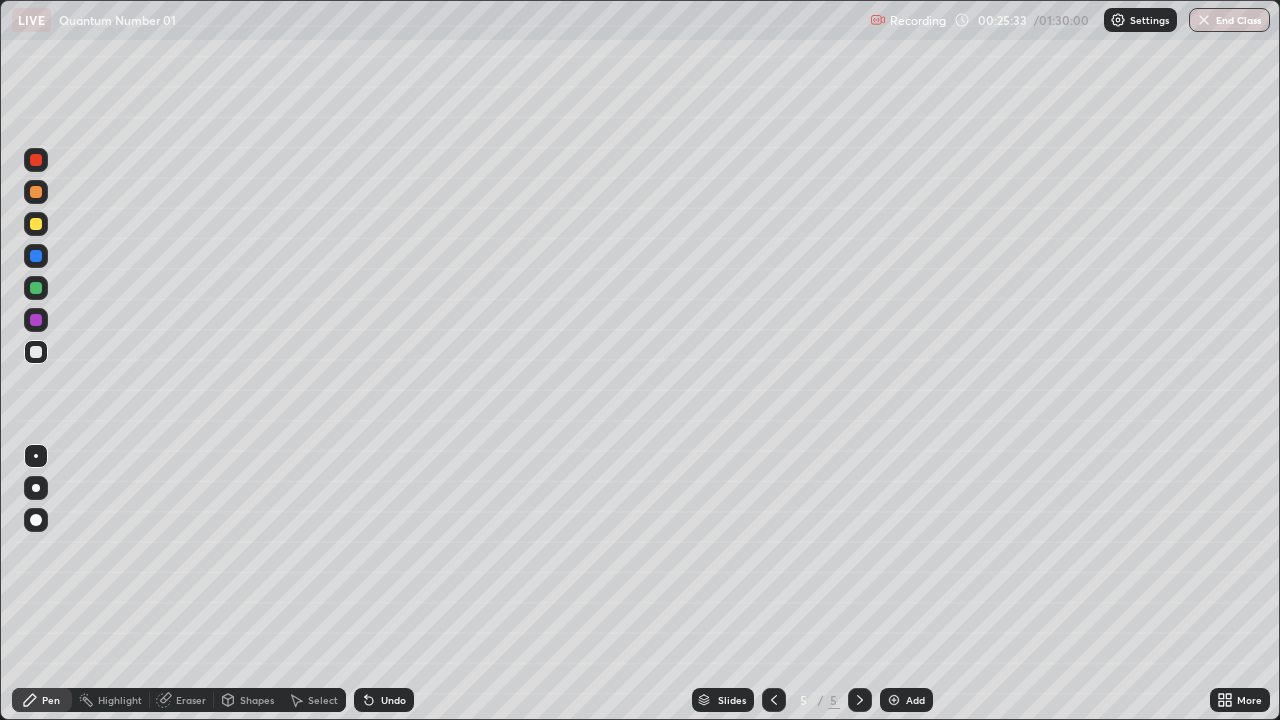 click at bounding box center (894, 700) 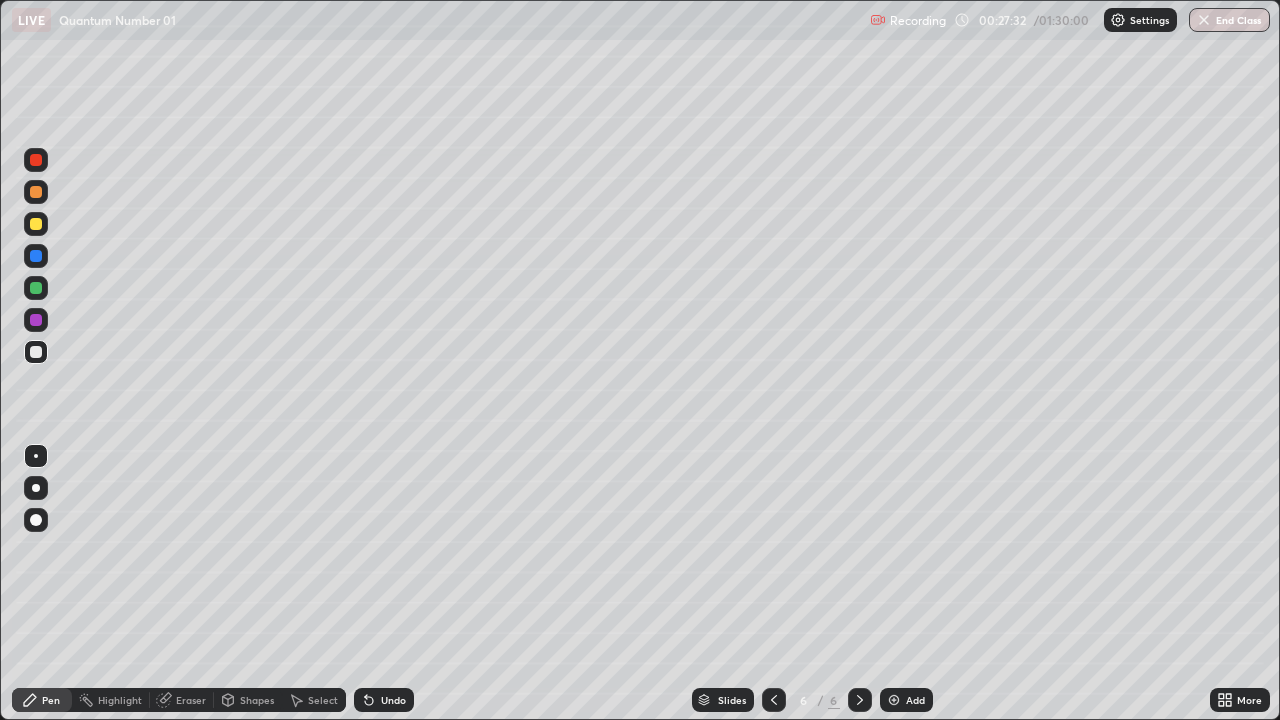 click on "Eraser" at bounding box center [191, 700] 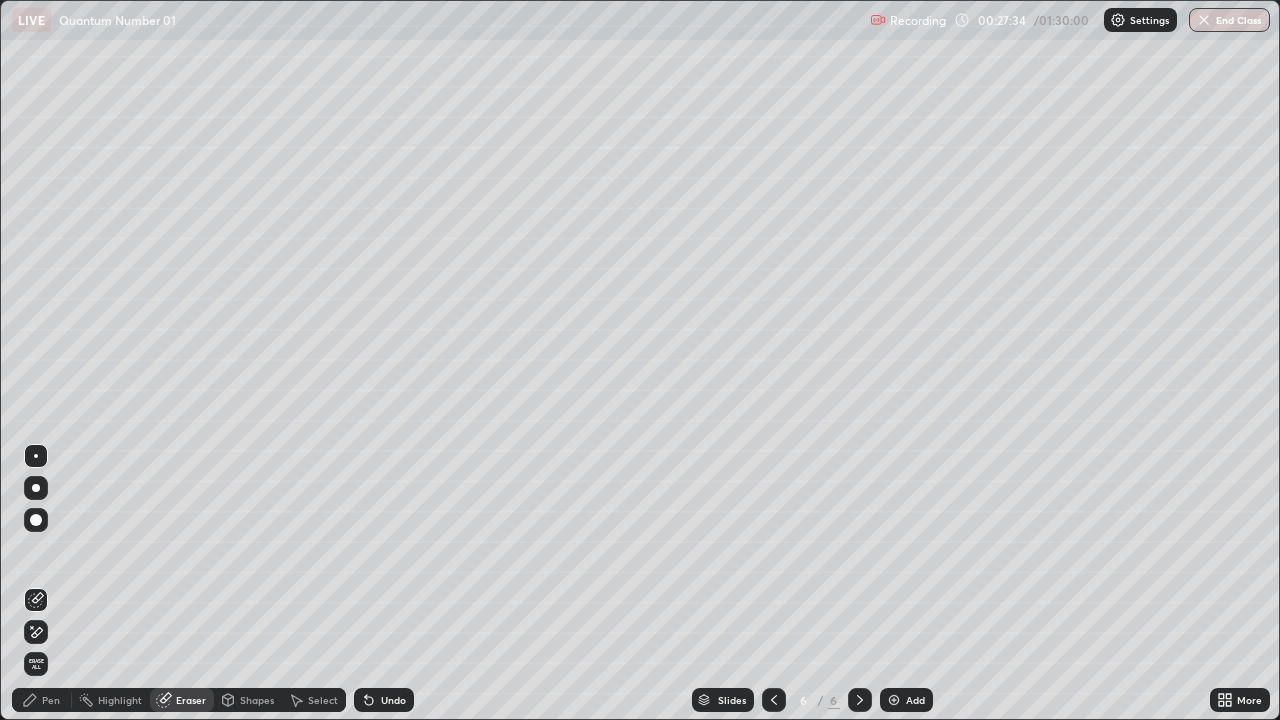 click on "Pen" at bounding box center (51, 700) 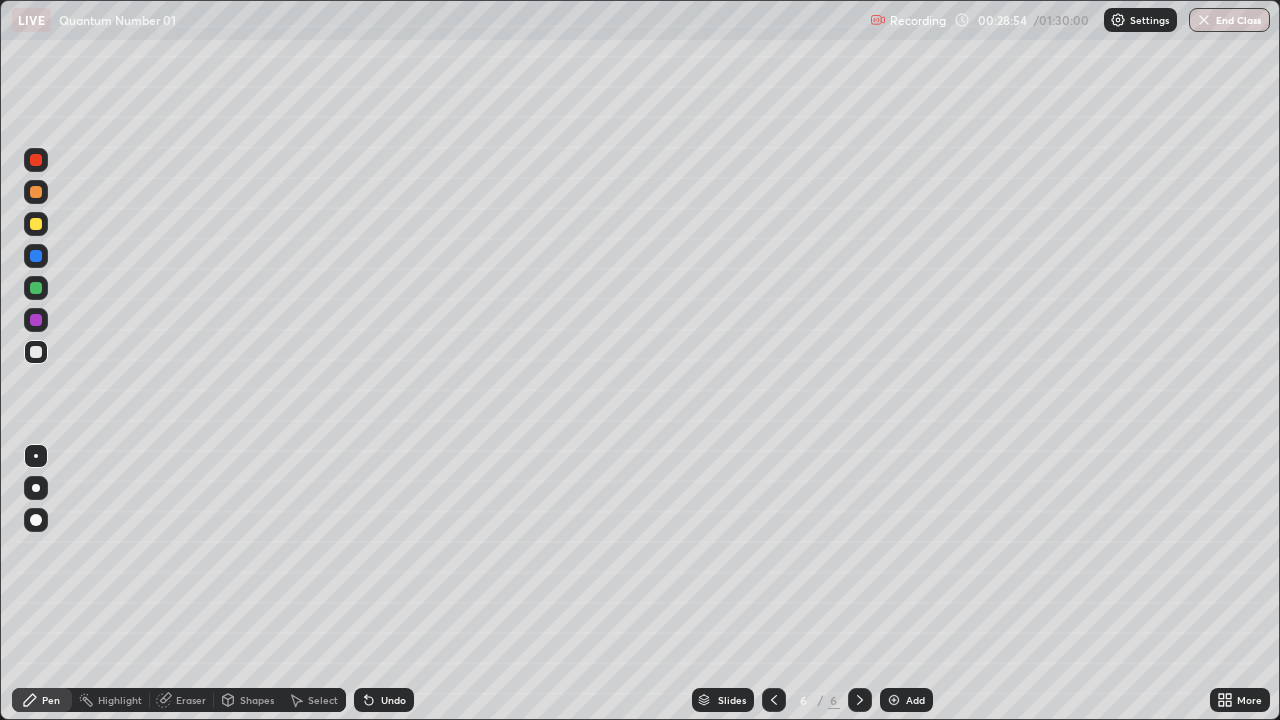 click on "Eraser" at bounding box center [191, 700] 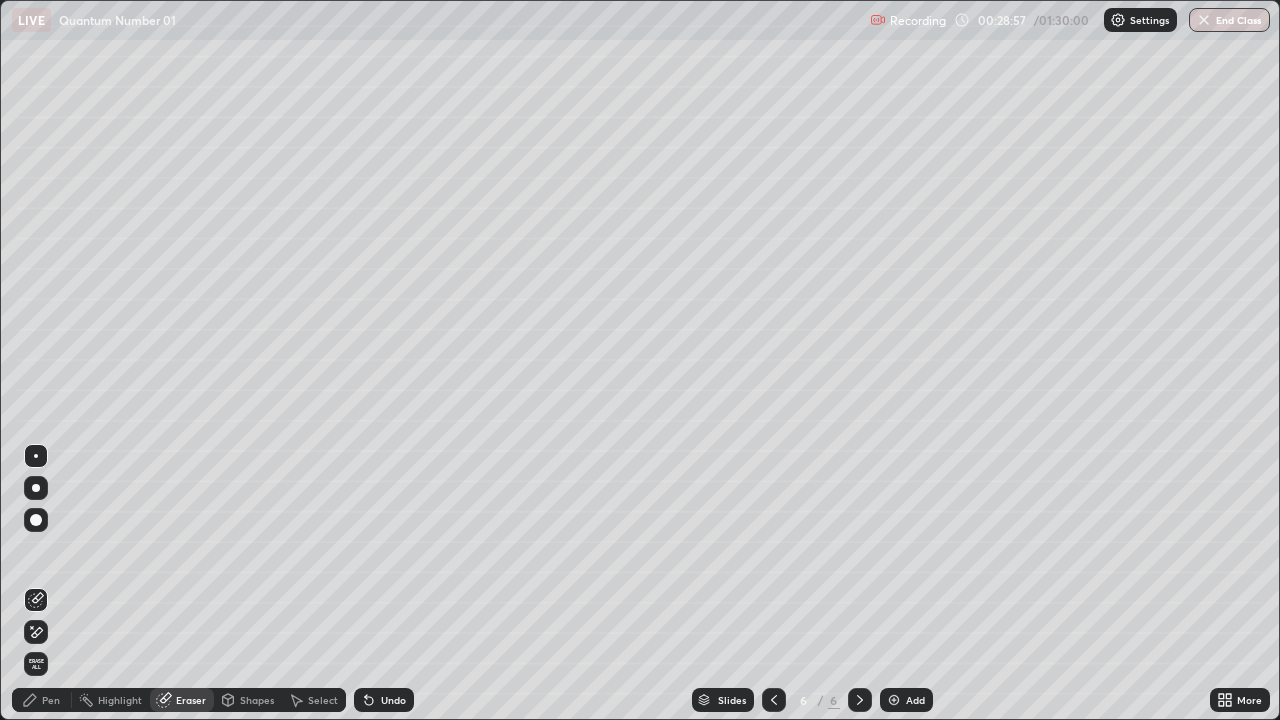click on "Pen" at bounding box center (51, 700) 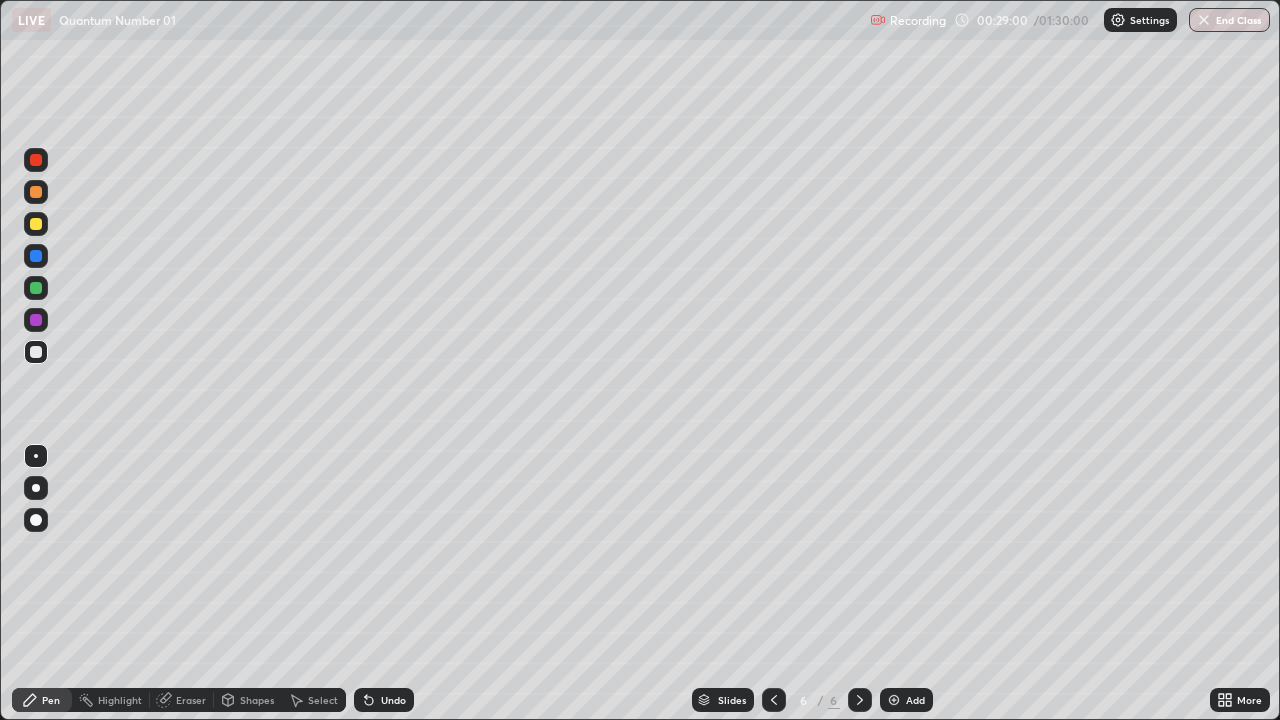 click on "Pen" at bounding box center [51, 700] 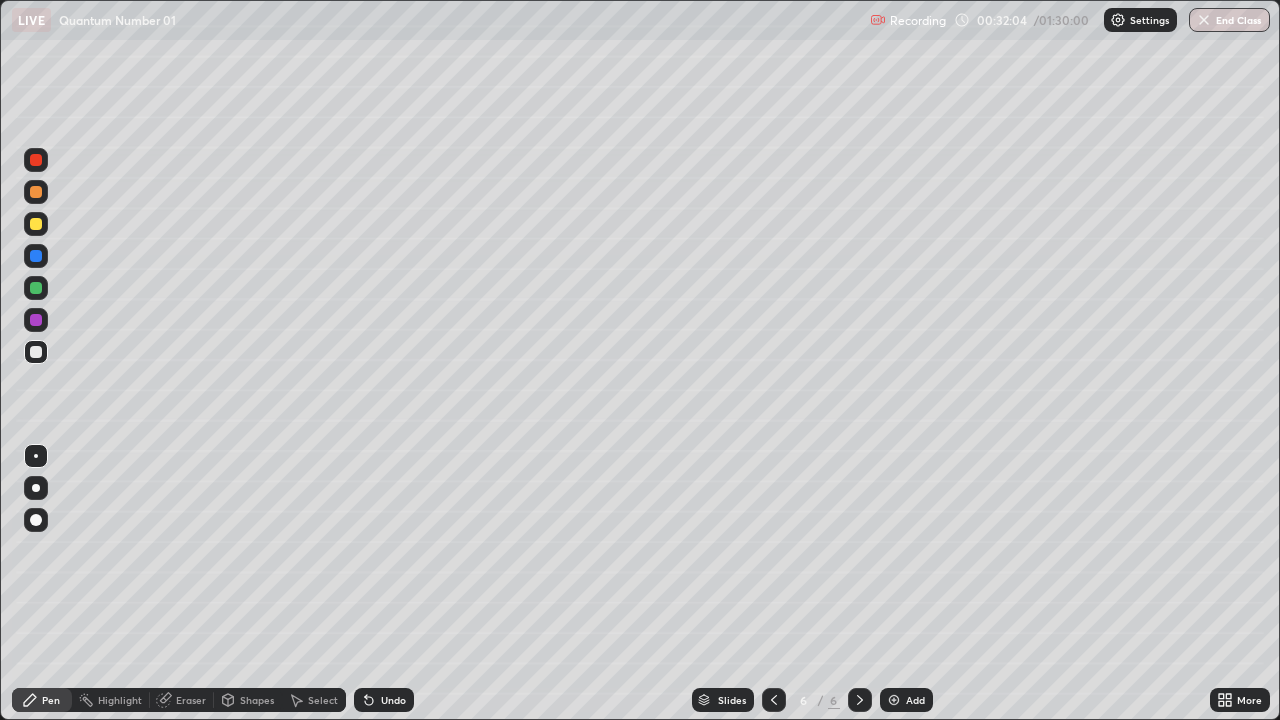 click at bounding box center (894, 700) 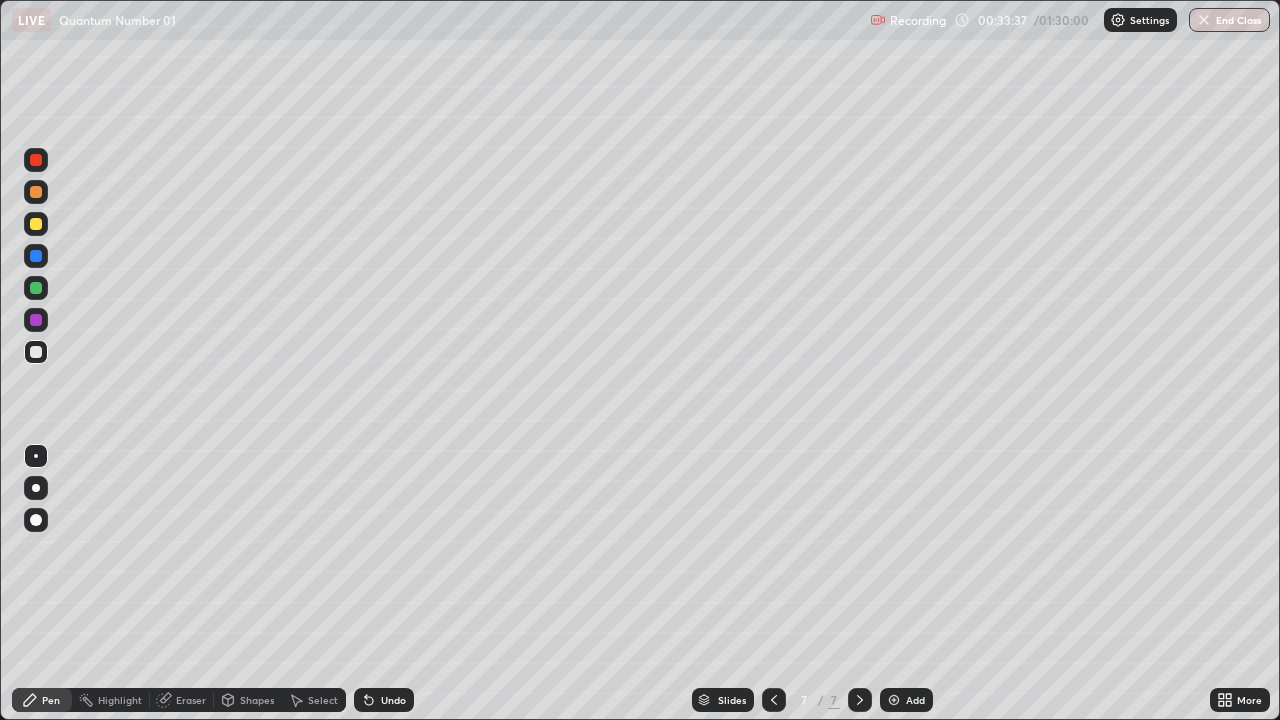 click on "Eraser" at bounding box center (191, 700) 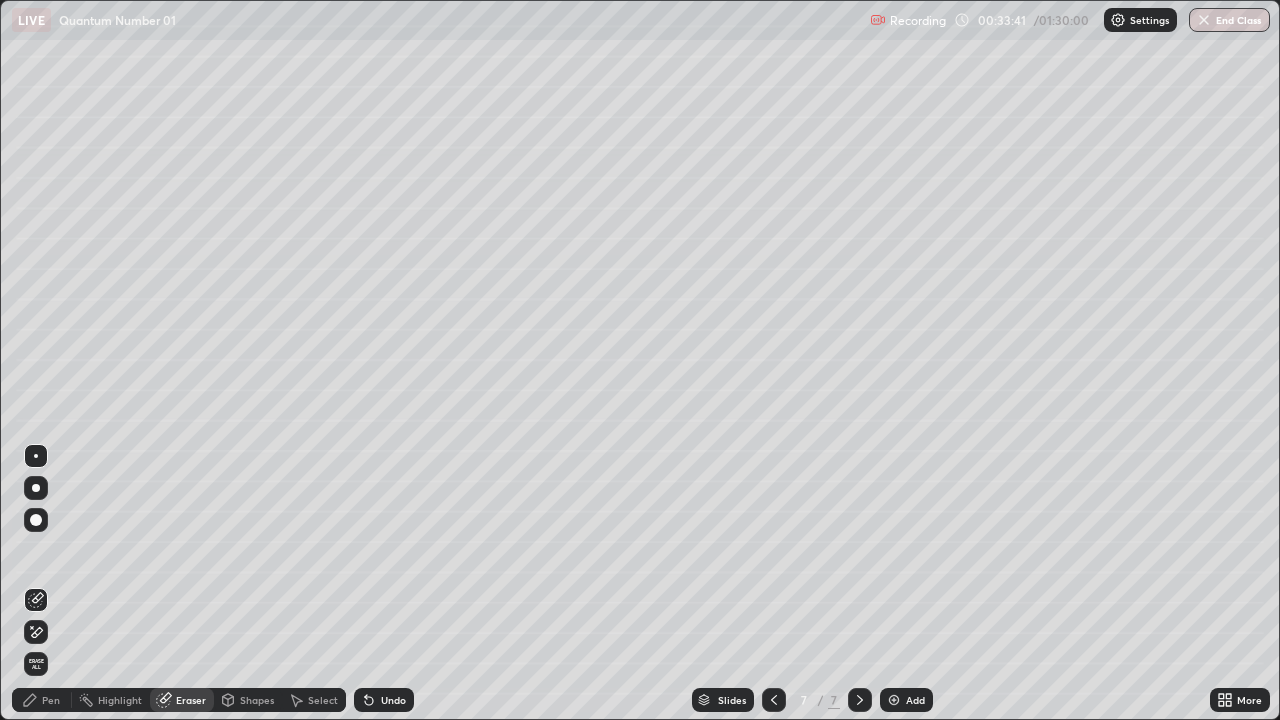 click on "Pen" at bounding box center (51, 700) 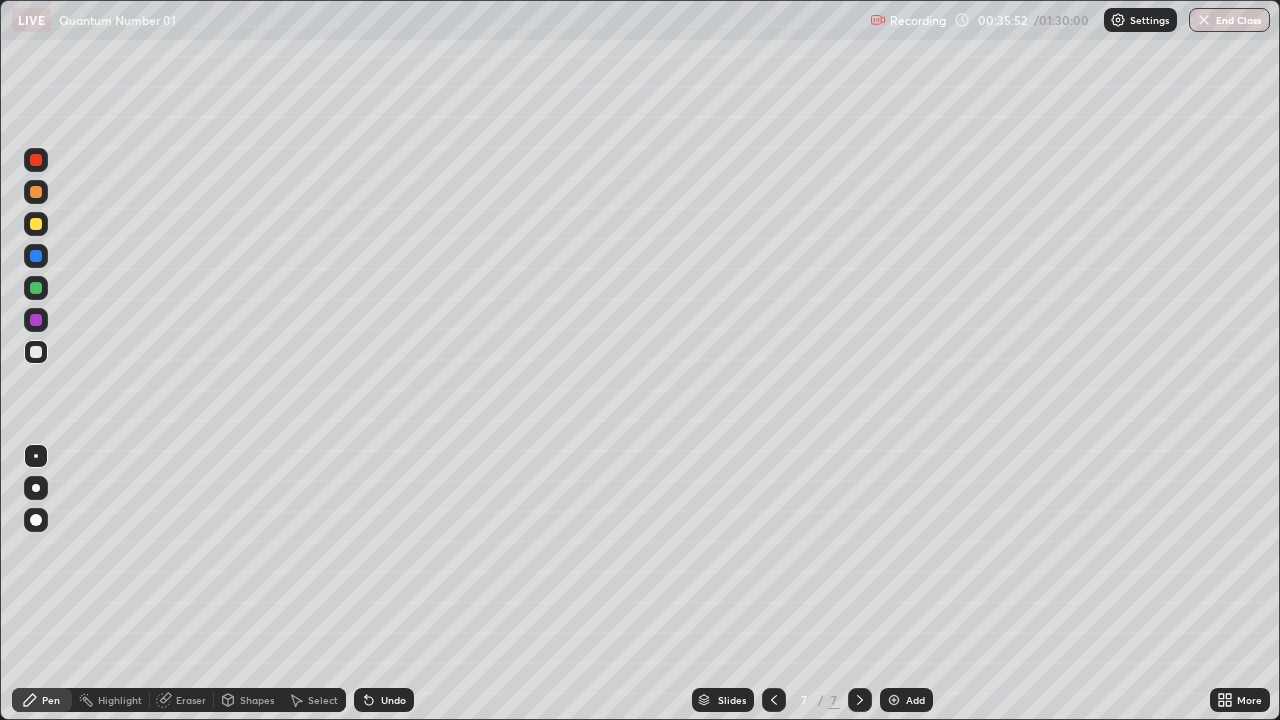click on "Select" at bounding box center (323, 700) 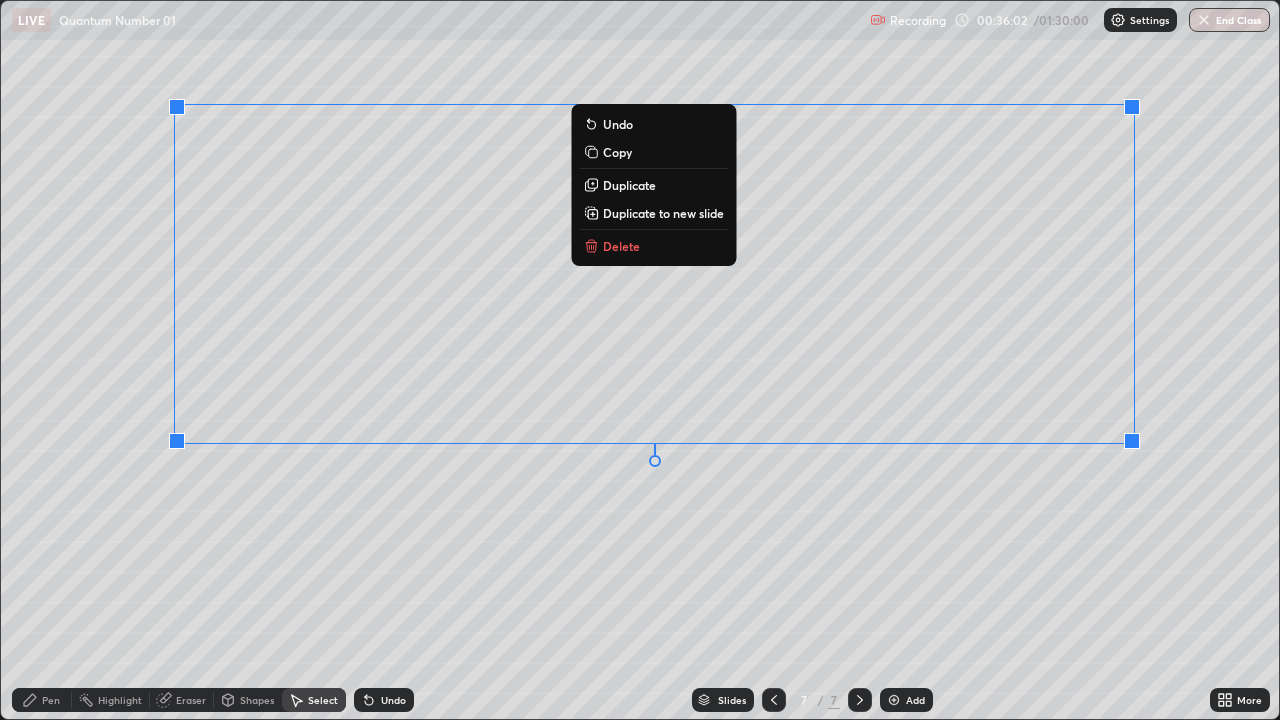 click on "0 ° Undo Copy Duplicate Duplicate to new slide Delete" at bounding box center [640, 360] 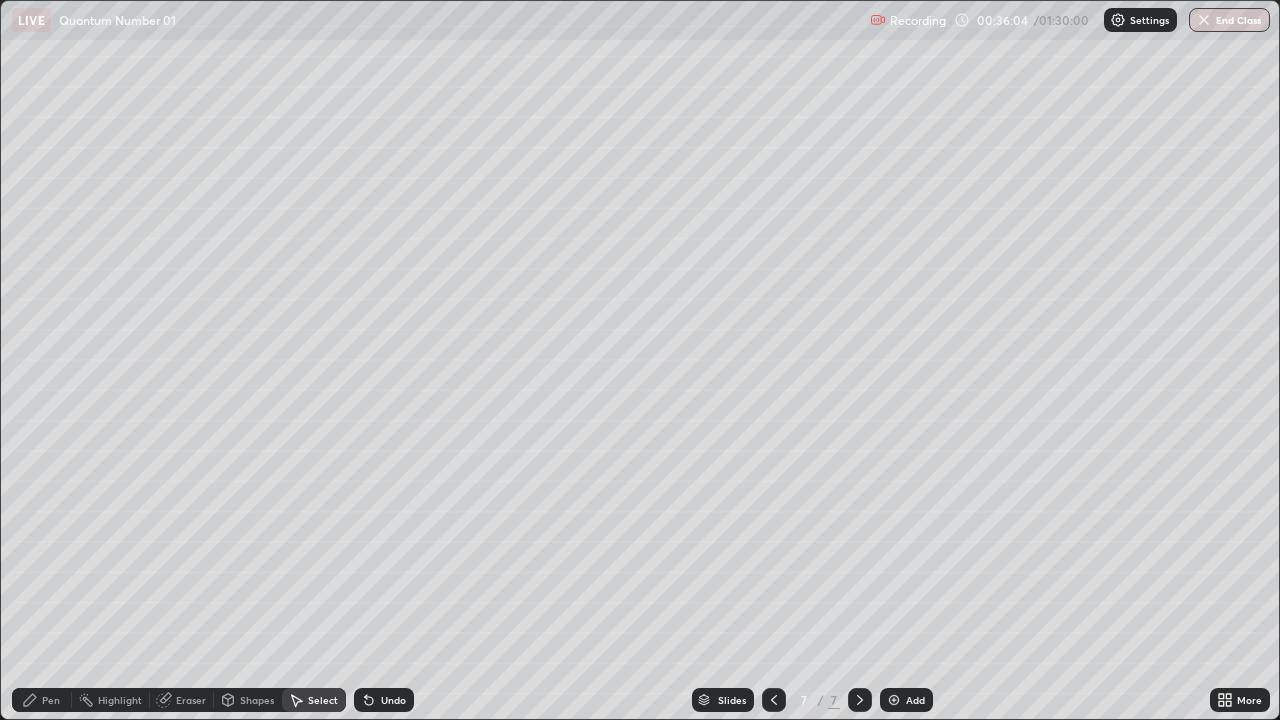 click on "Pen" at bounding box center [51, 700] 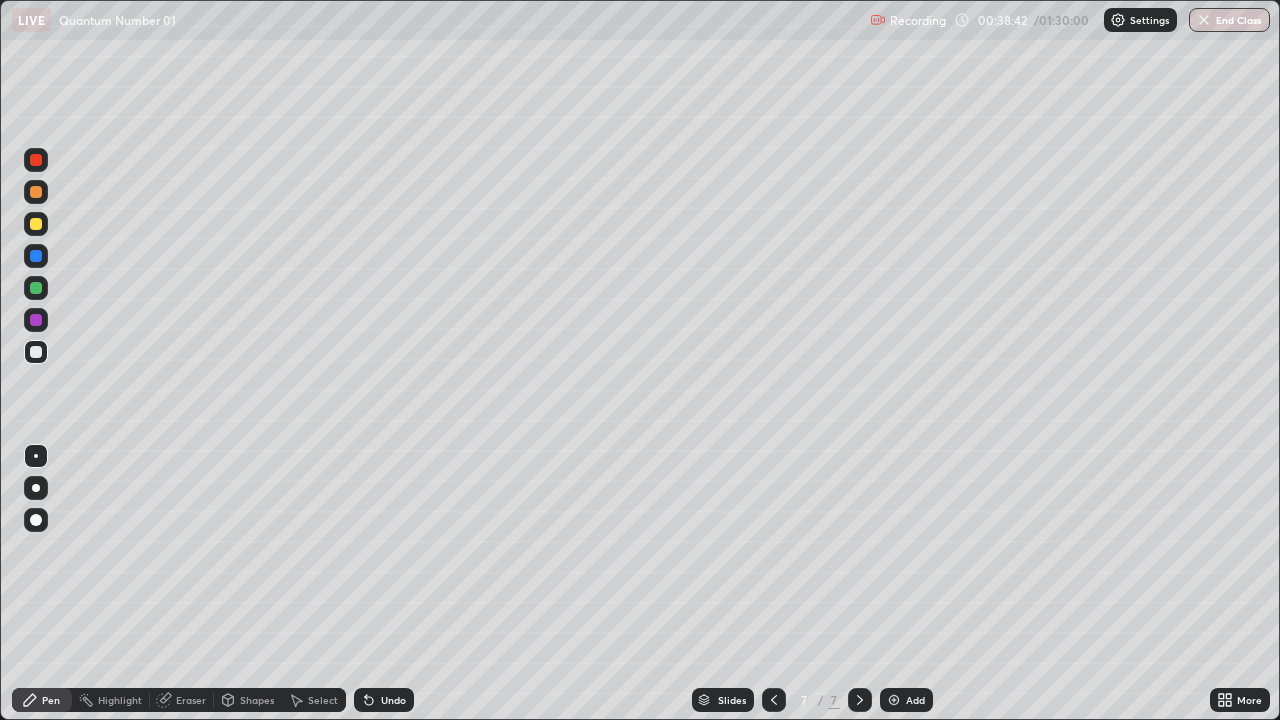 click on "Eraser" at bounding box center (191, 700) 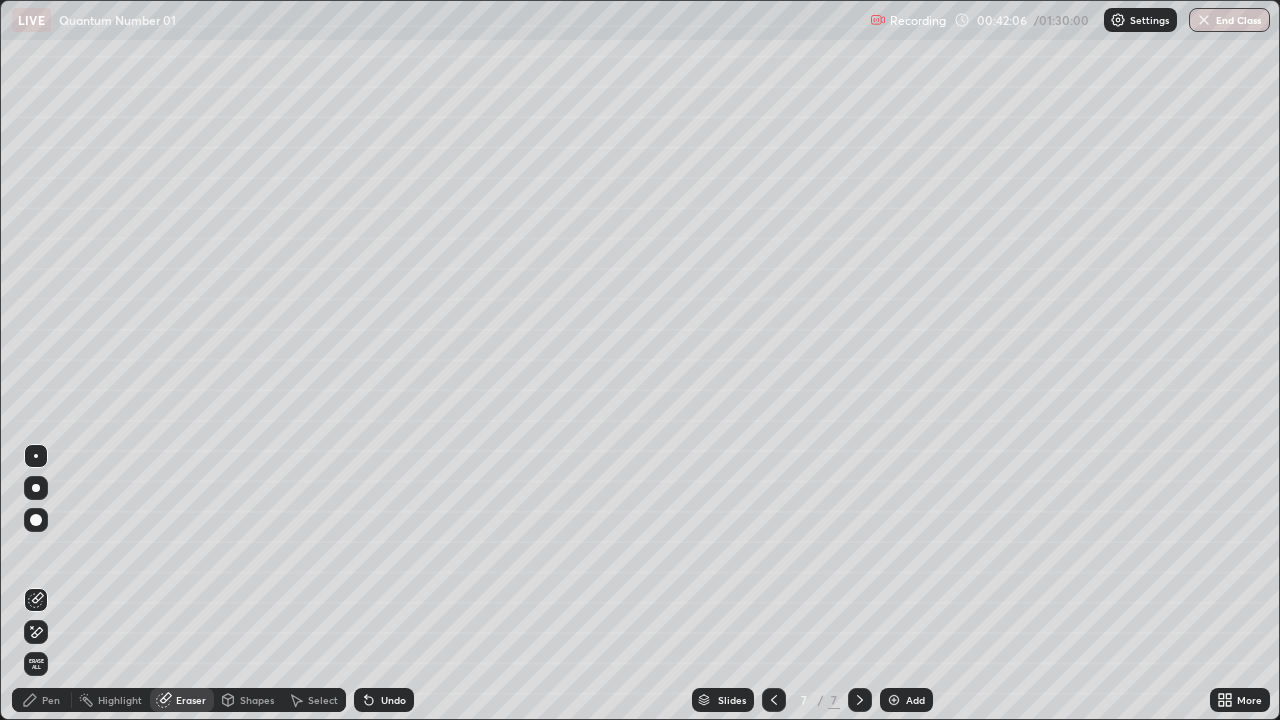 click on "Pen" at bounding box center [51, 700] 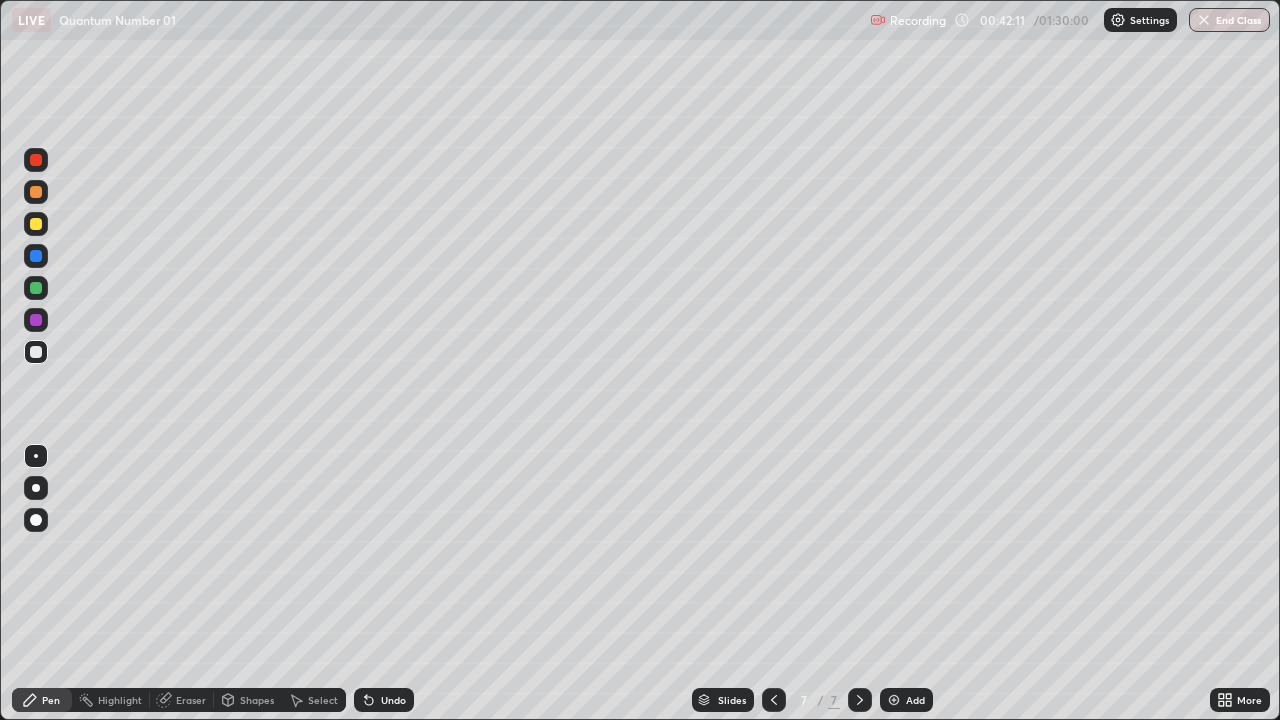 click at bounding box center [894, 700] 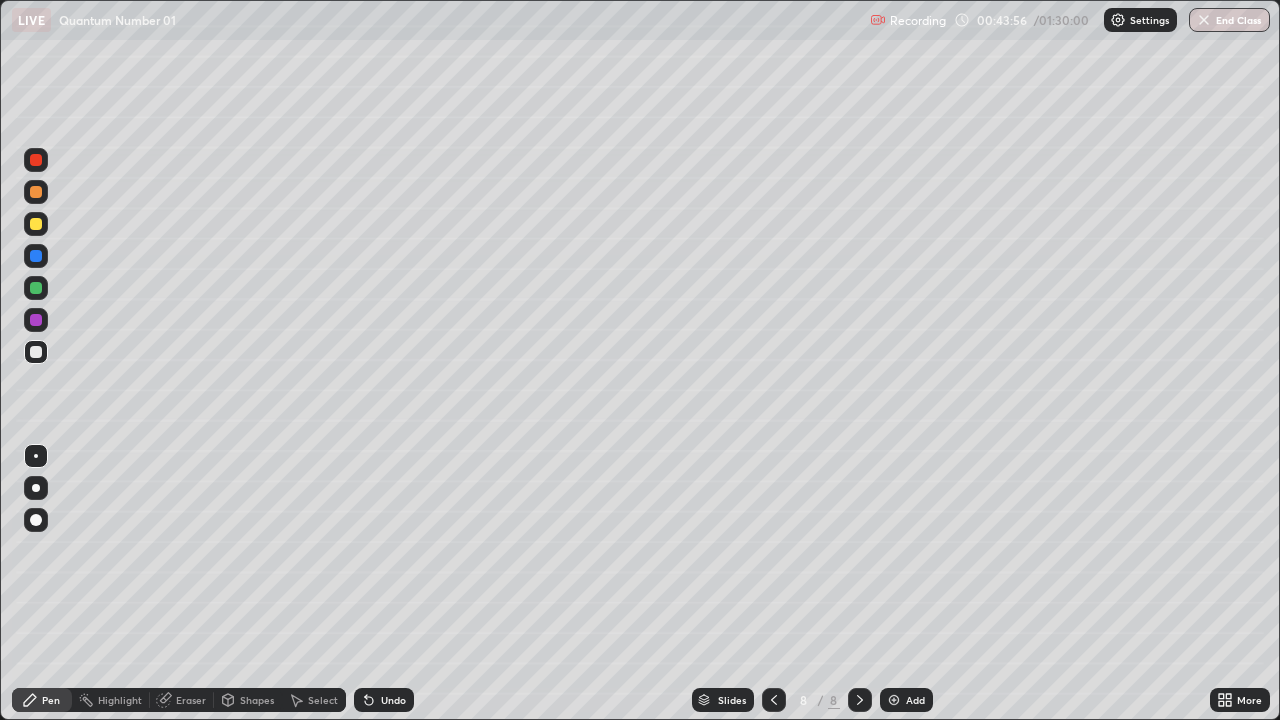 click on "Eraser" at bounding box center (191, 700) 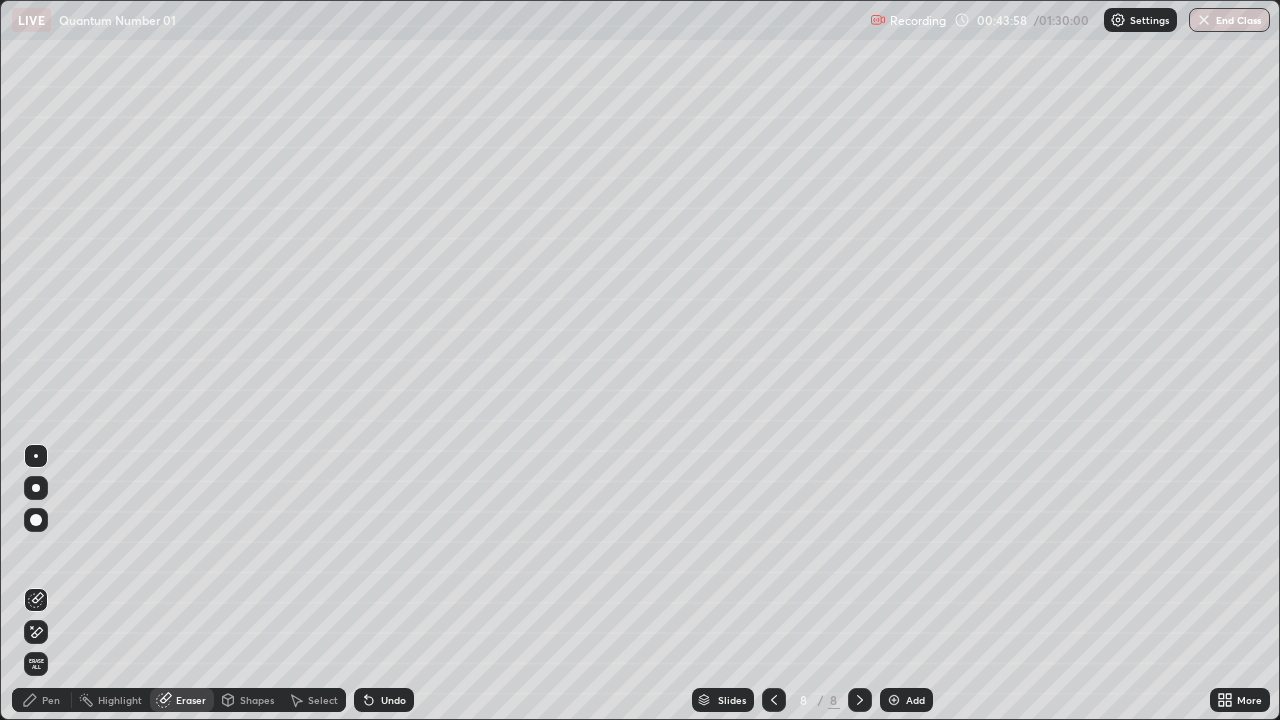 click on "Pen" at bounding box center [51, 700] 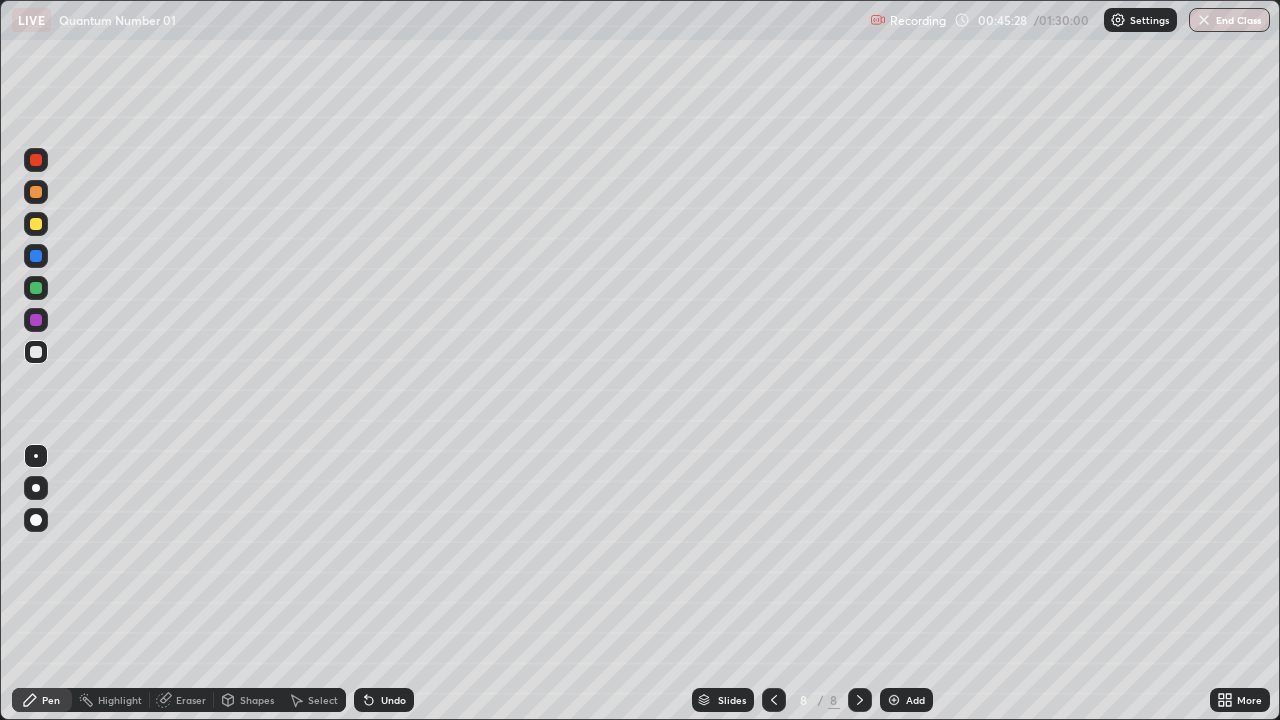 click on "Select" at bounding box center [314, 700] 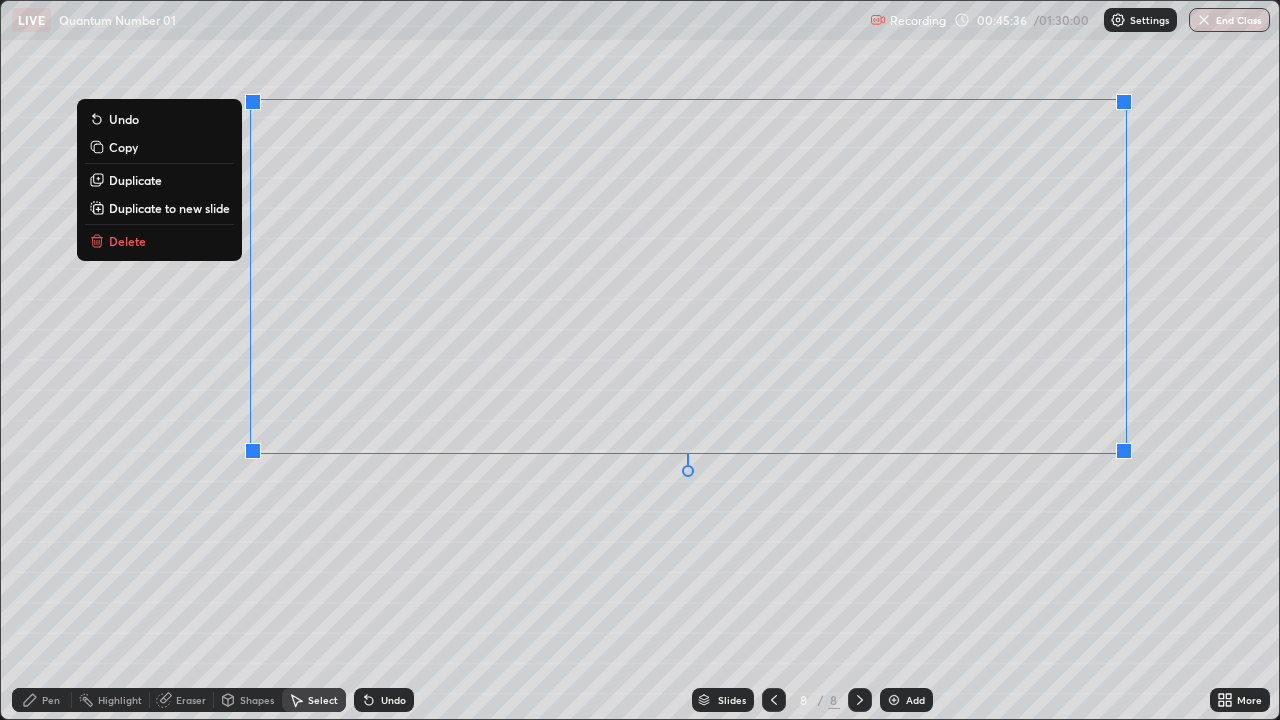 click on "0 ° Undo Copy Duplicate Duplicate to new slide Delete" at bounding box center (640, 360) 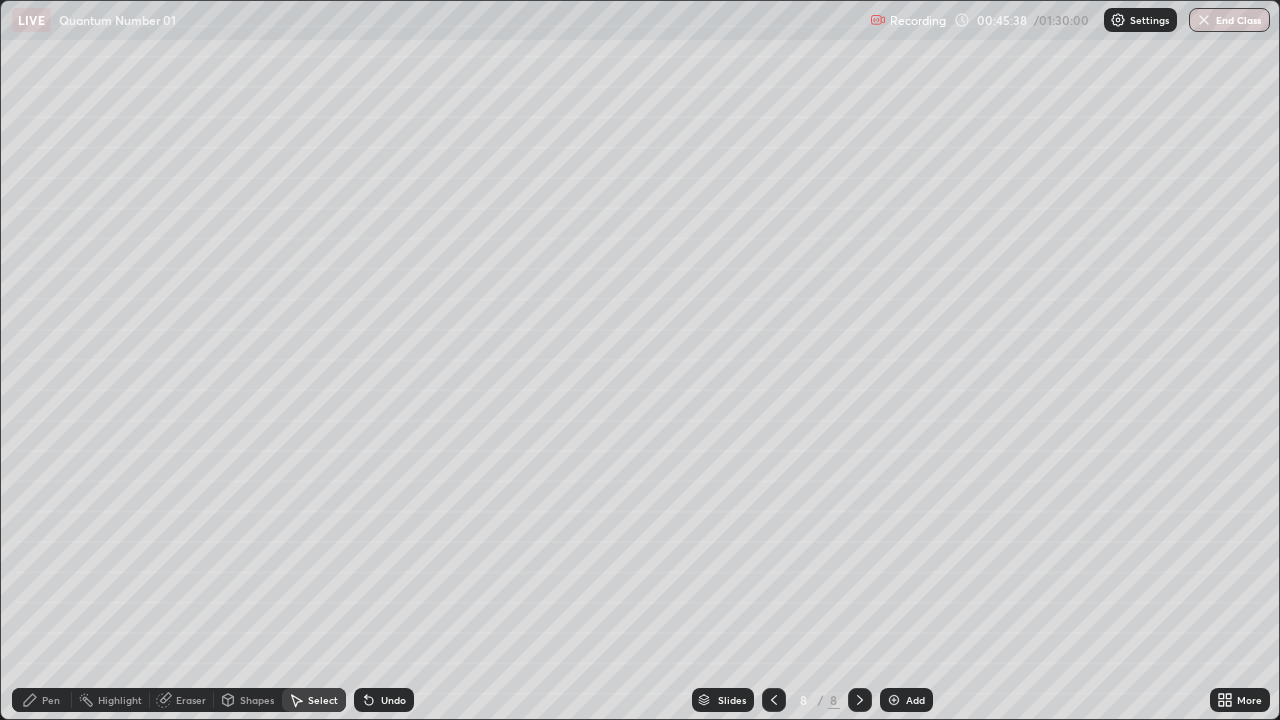 click on "Pen" at bounding box center (51, 700) 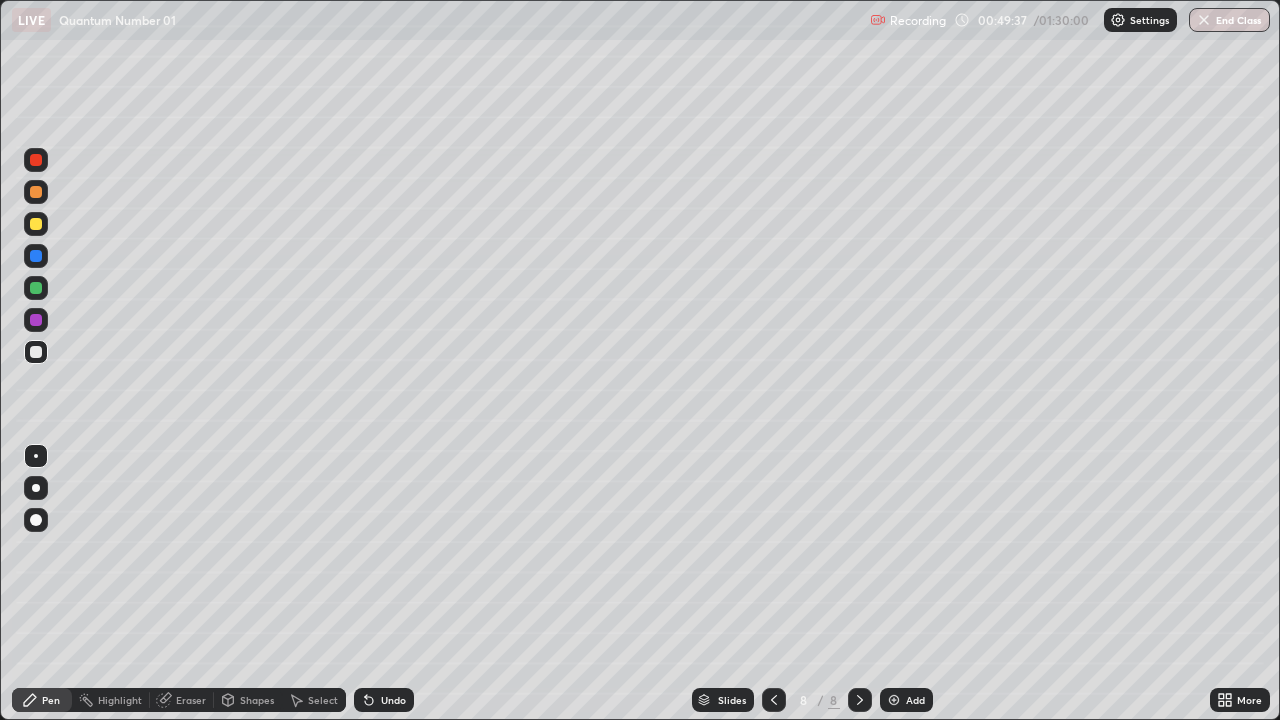 click at bounding box center [894, 700] 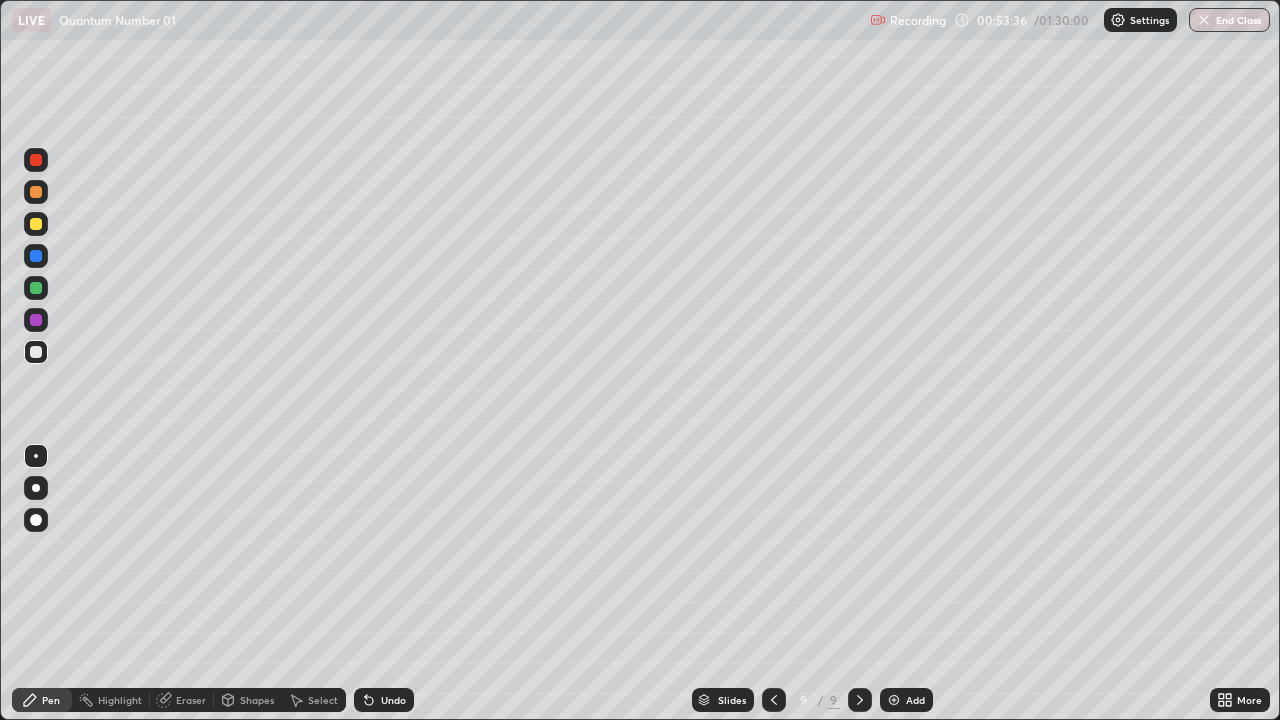 click at bounding box center (894, 700) 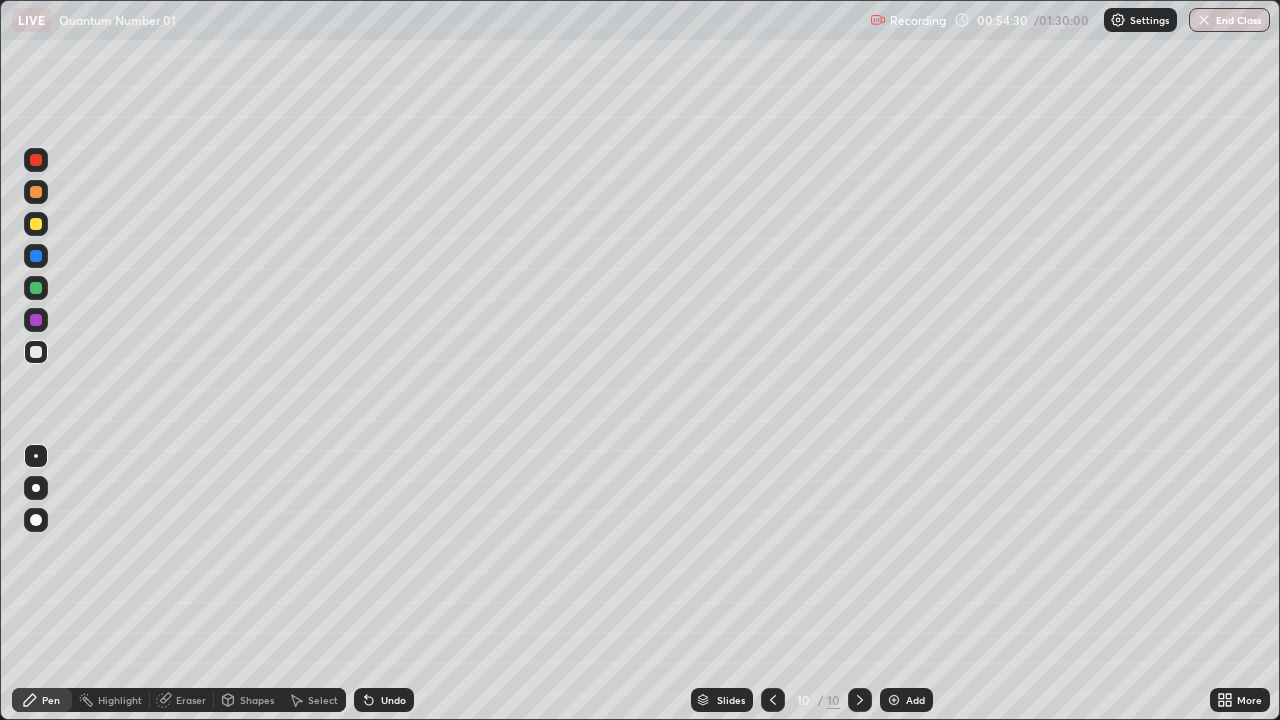 click on "Eraser" at bounding box center [191, 700] 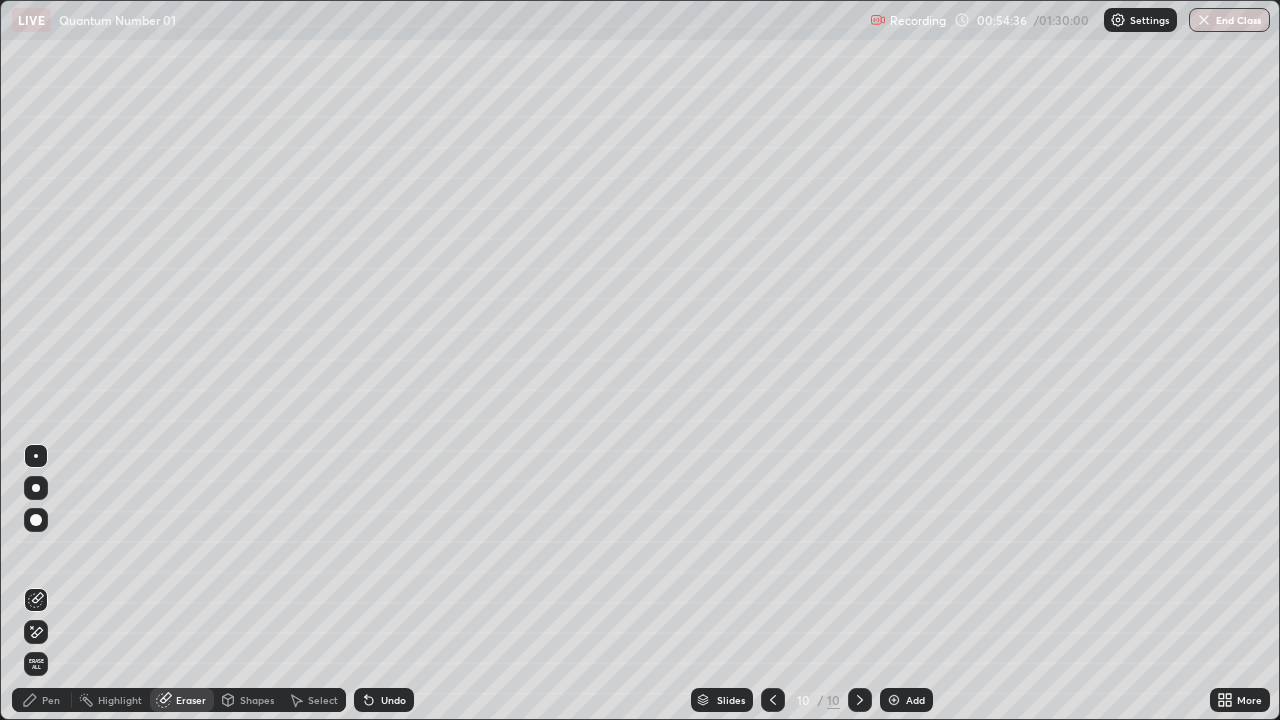 click on "Pen" at bounding box center [51, 700] 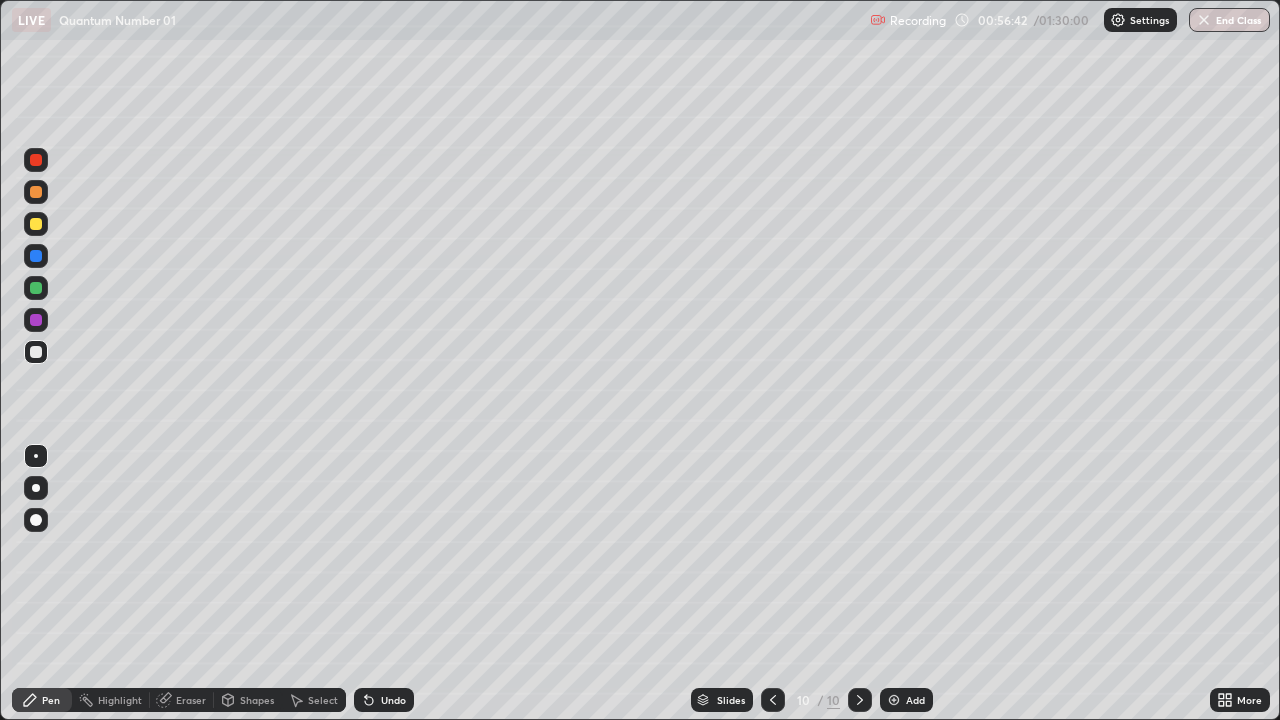 click at bounding box center [894, 700] 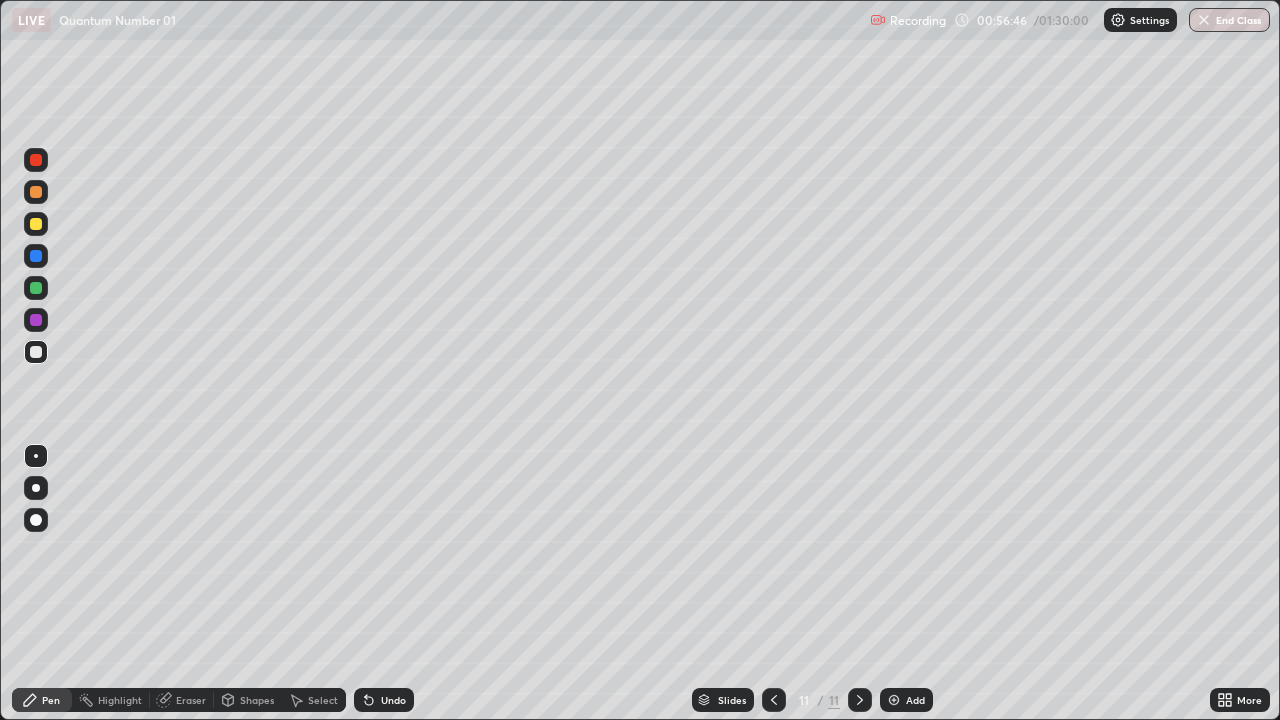 click 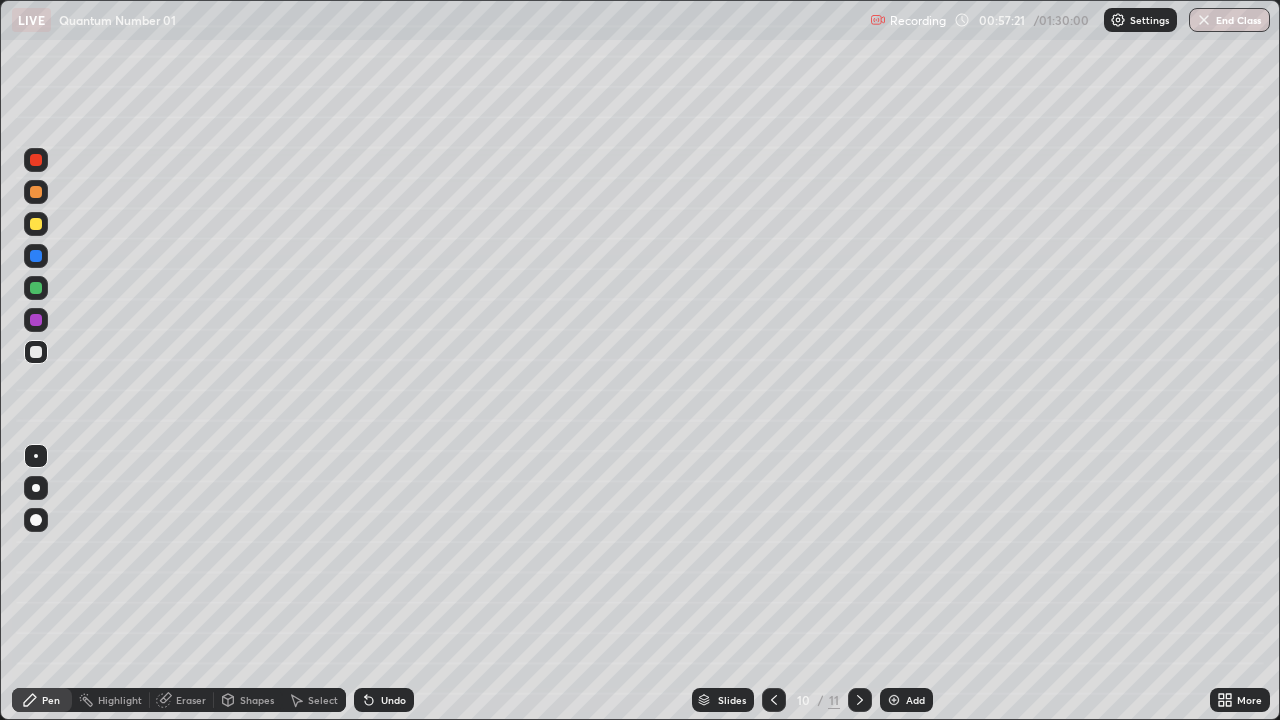 click at bounding box center (894, 700) 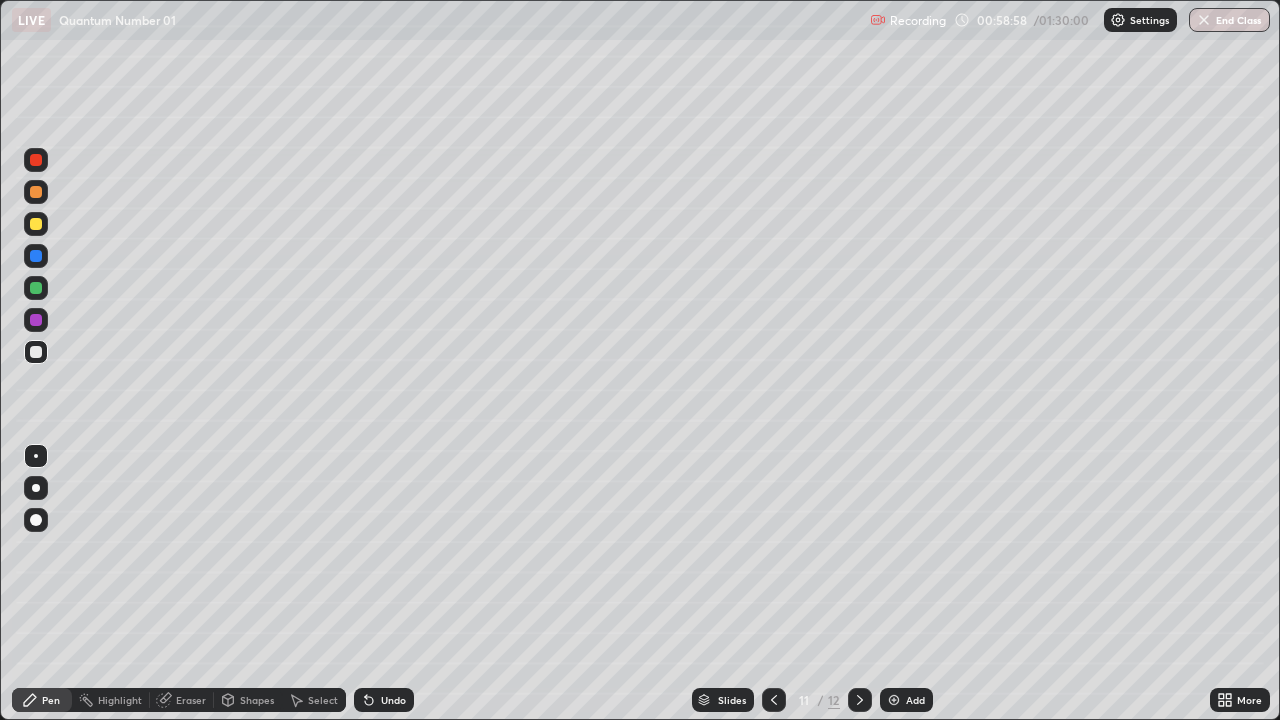 click on "Eraser" at bounding box center [191, 700] 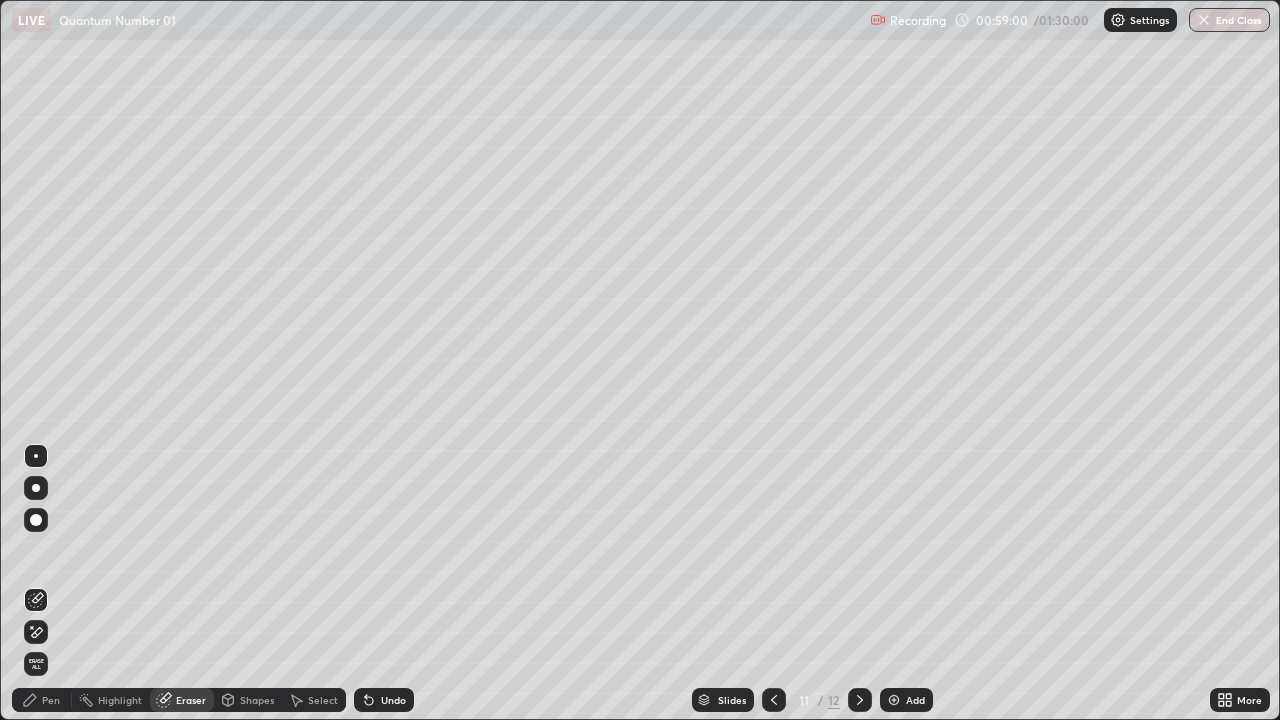 click on "Pen" at bounding box center [51, 700] 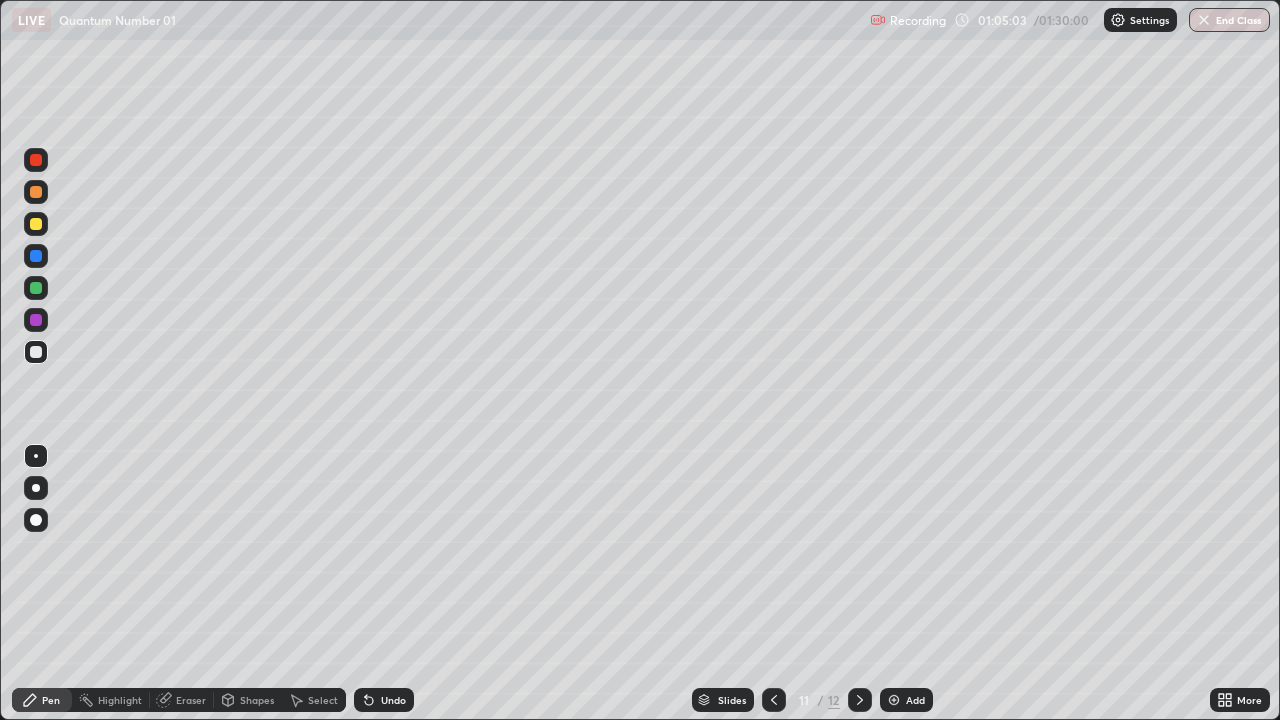 click at bounding box center (894, 700) 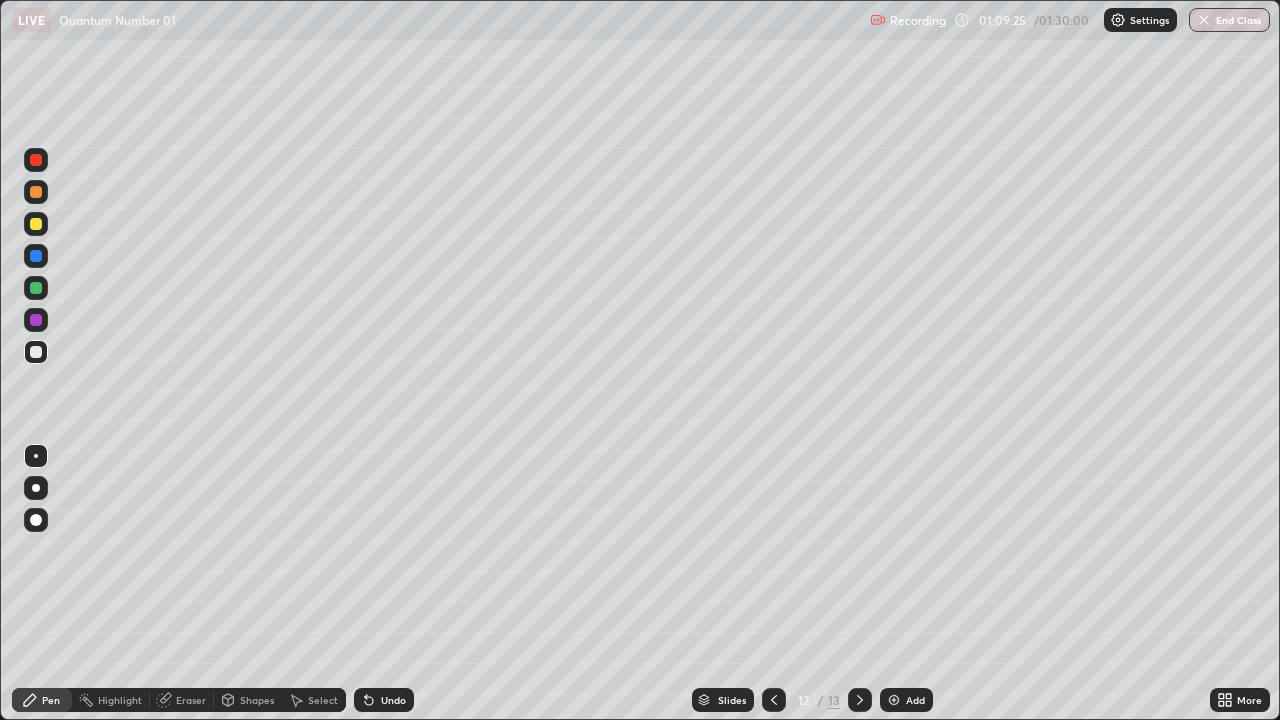 click on "Eraser" at bounding box center [191, 700] 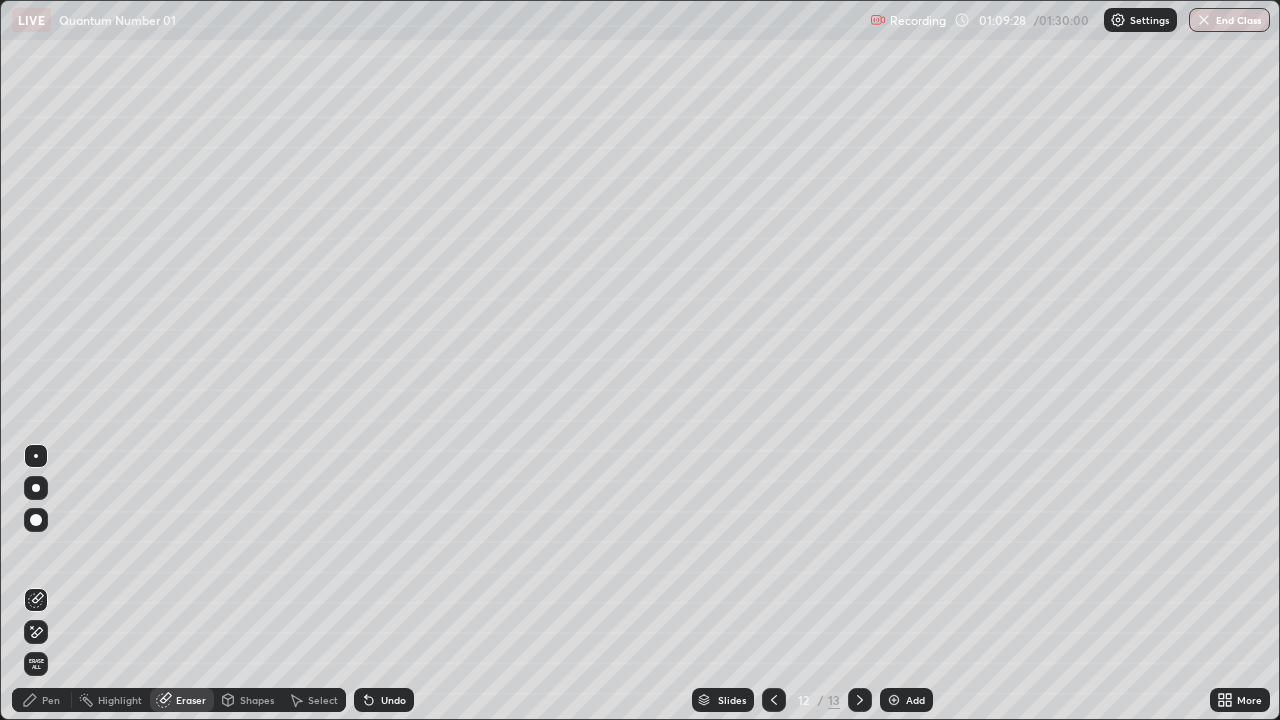 click on "Pen" at bounding box center (42, 700) 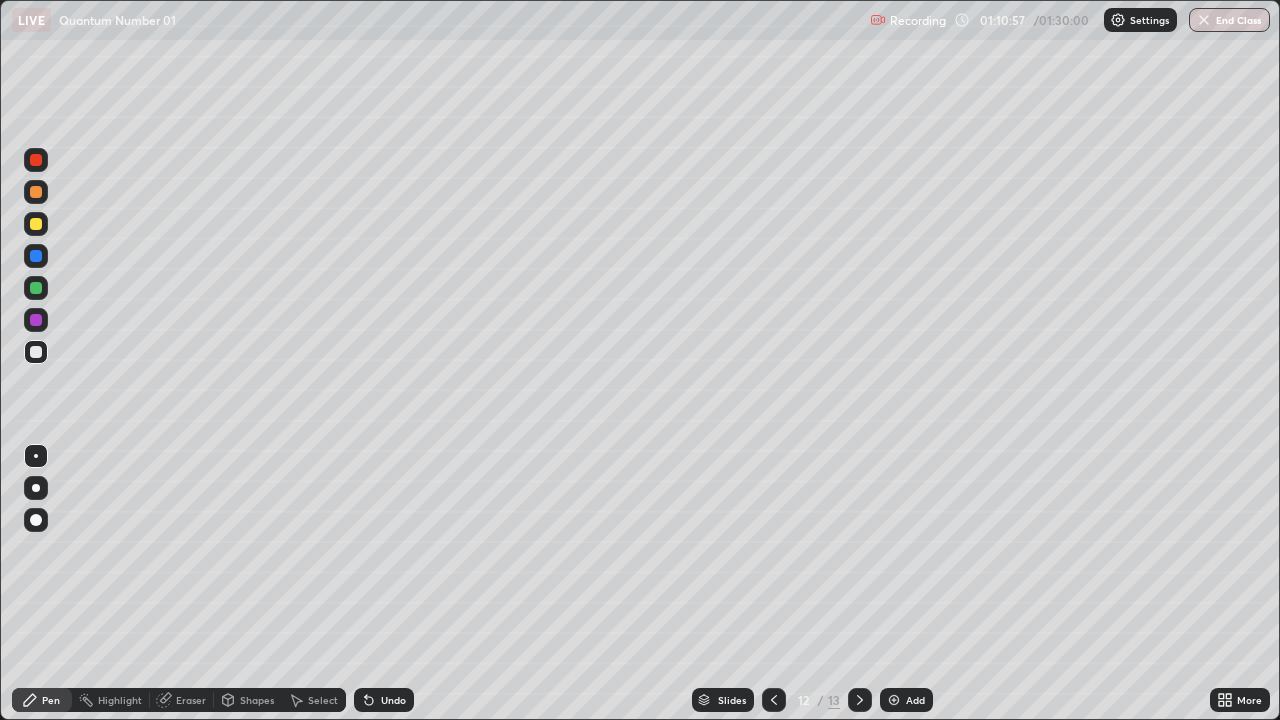 click at bounding box center [894, 700] 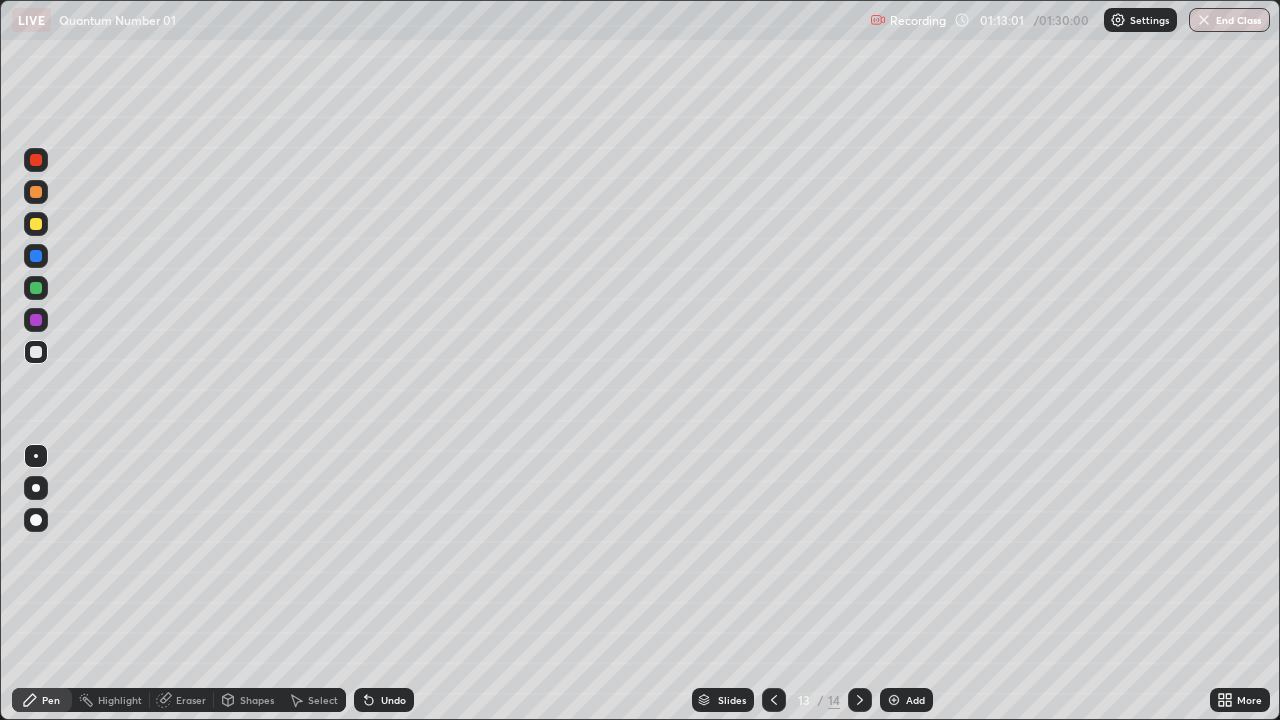 click on "Eraser" at bounding box center (191, 700) 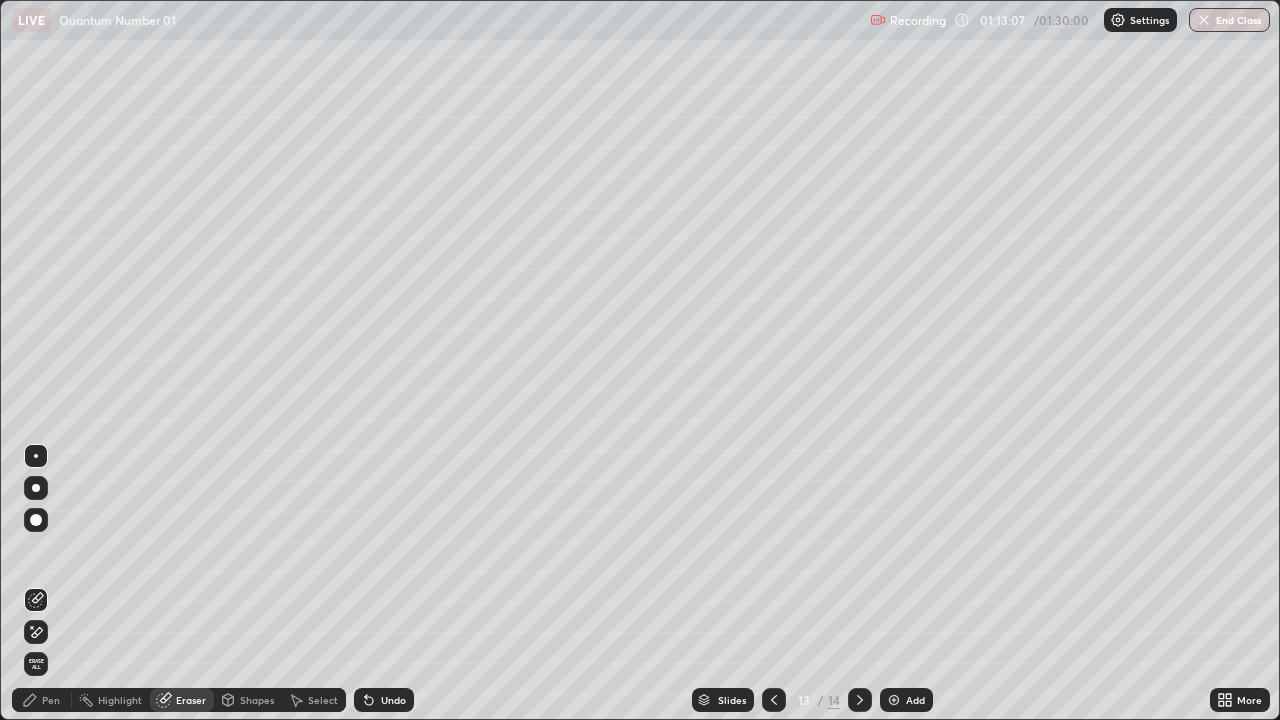 click on "Pen" at bounding box center [51, 700] 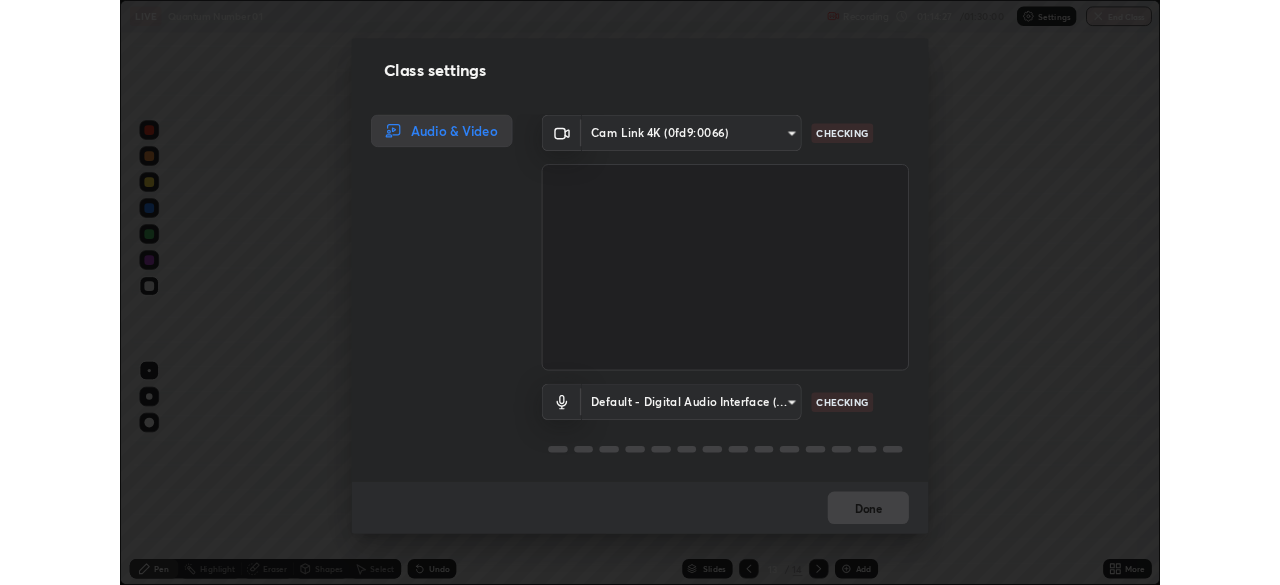 scroll, scrollTop: 2, scrollLeft: 0, axis: vertical 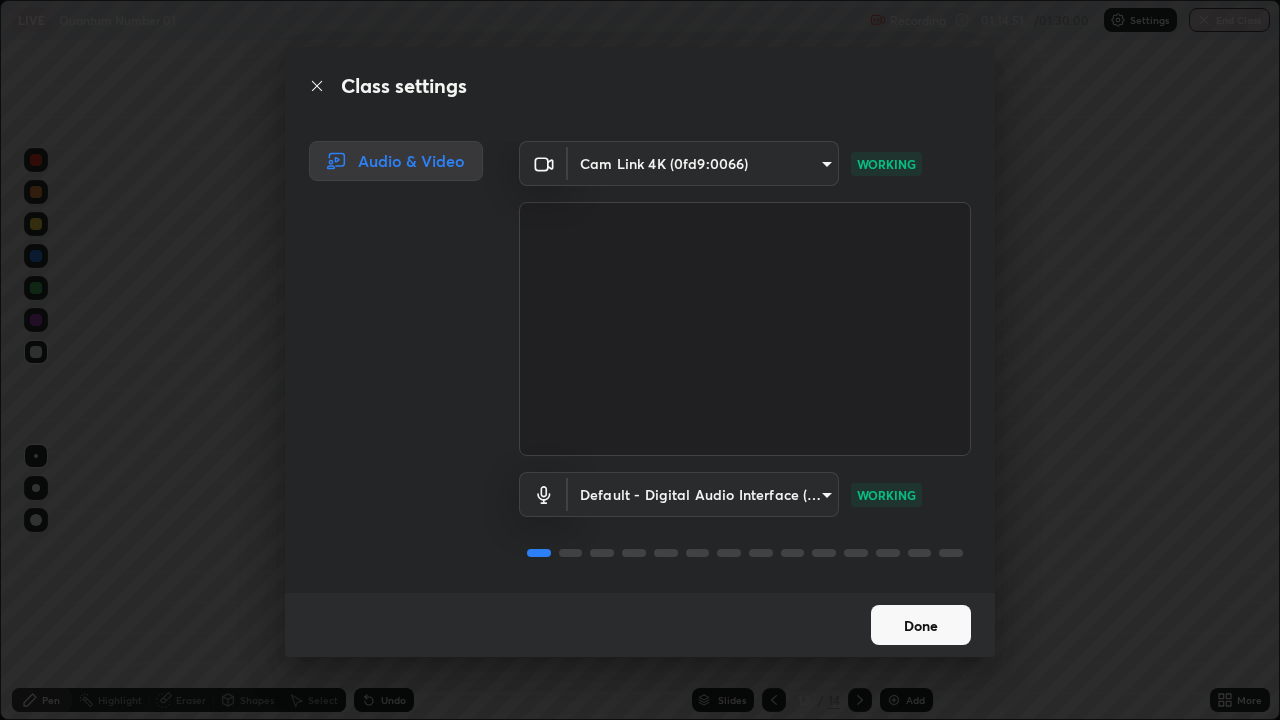 click on "Done" at bounding box center [921, 625] 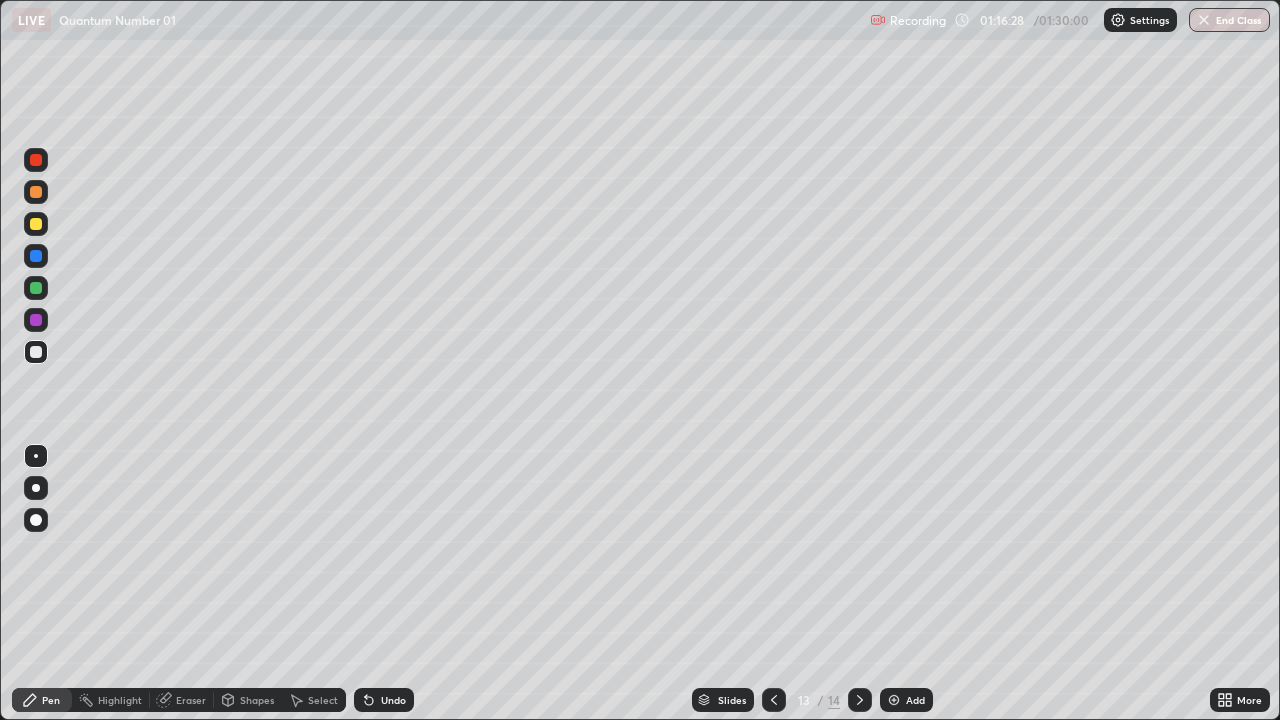 click at bounding box center [894, 700] 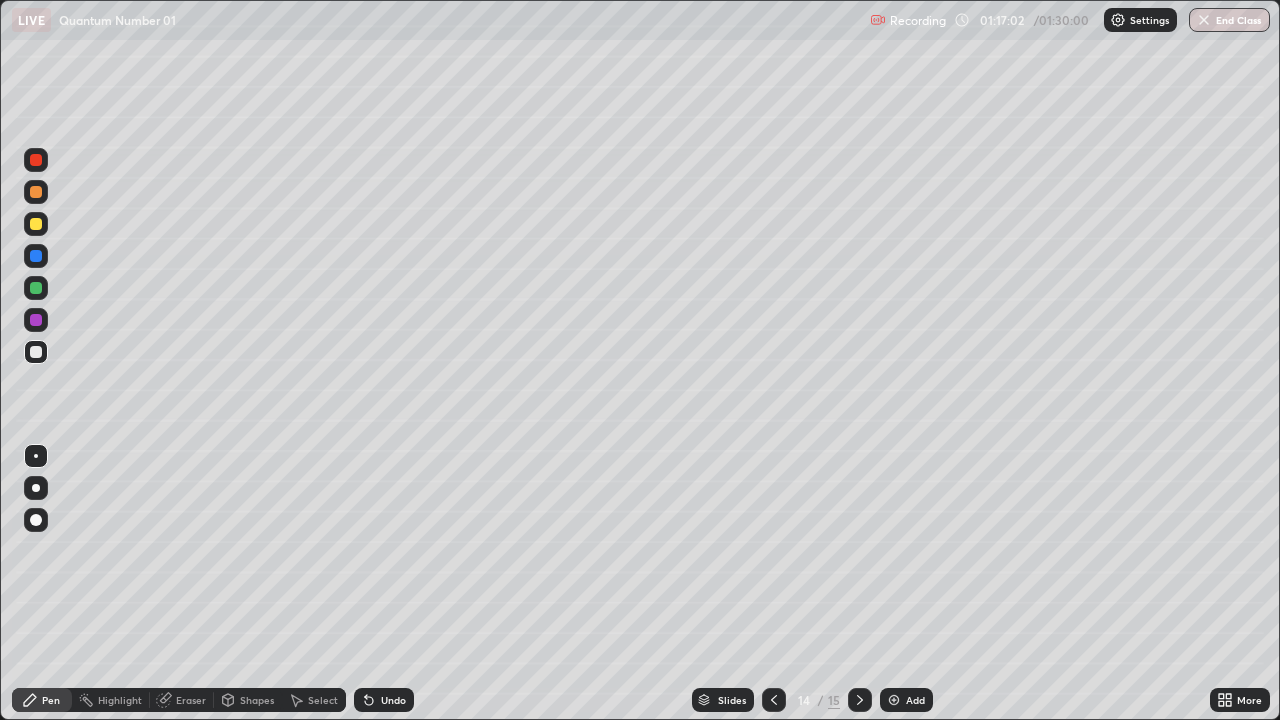 click on "LIVE Quantum Number 01" at bounding box center (437, 20) 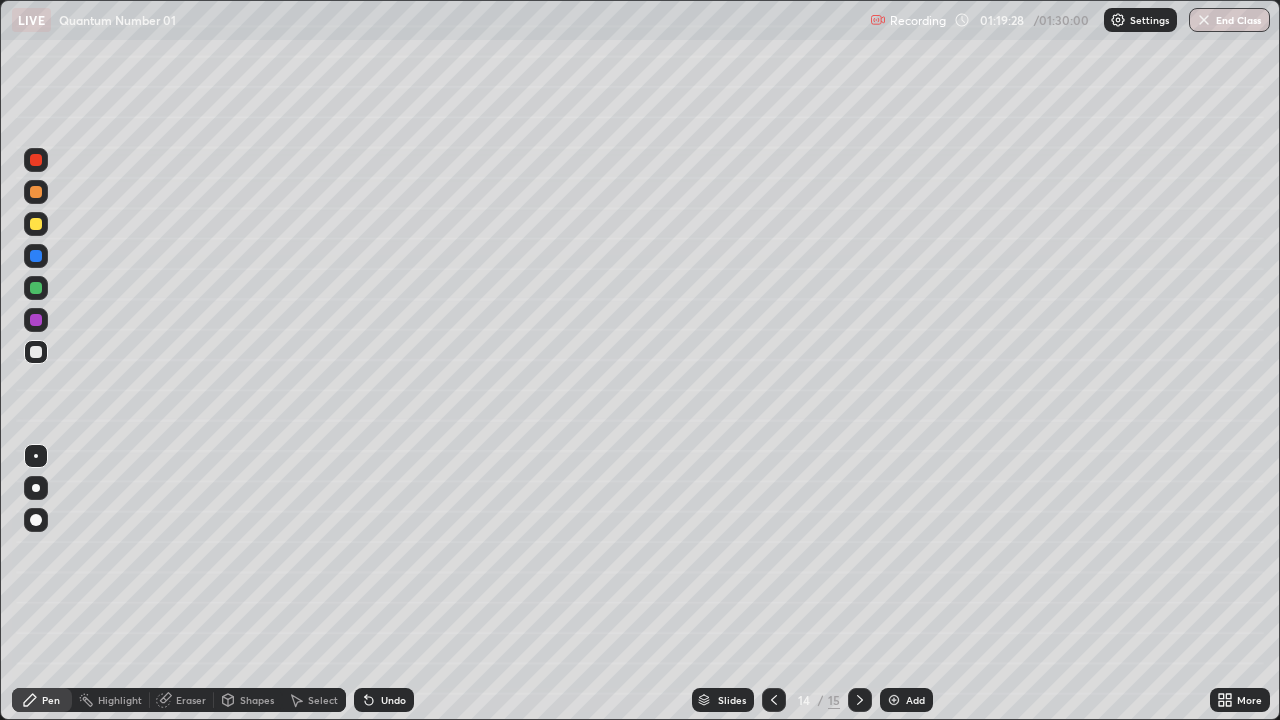 click at bounding box center [894, 700] 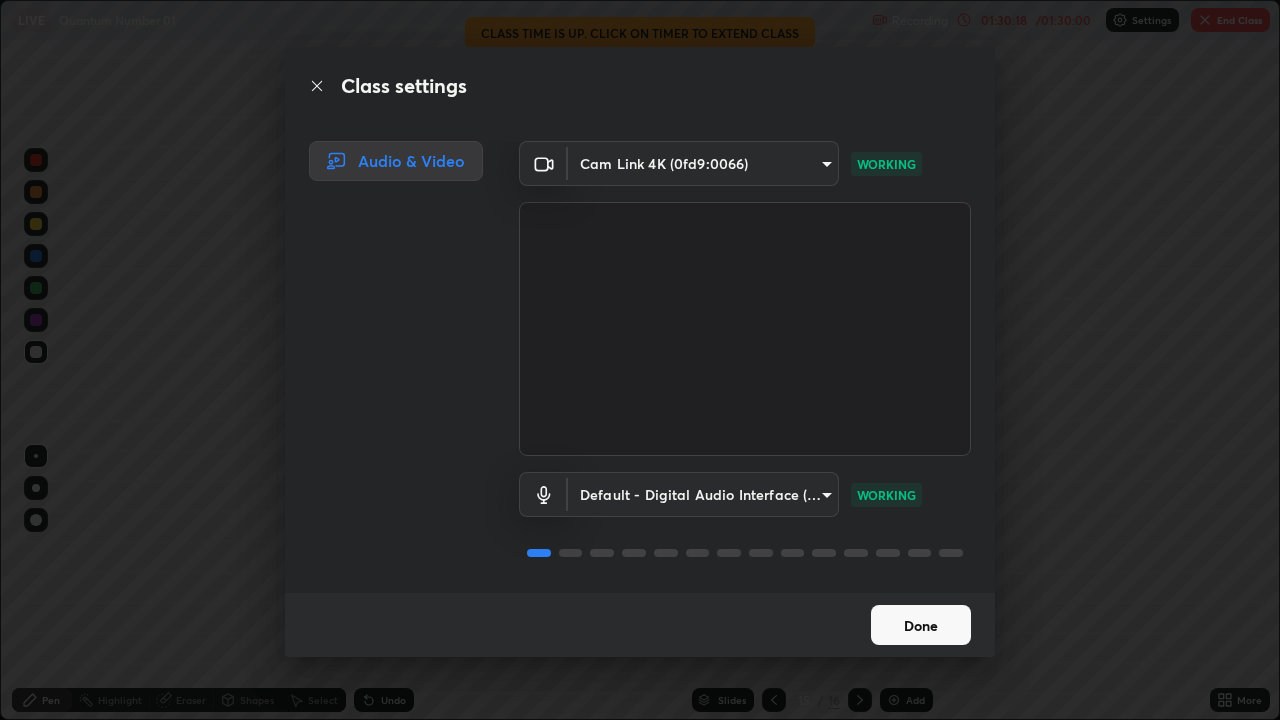 click on "Done" at bounding box center [921, 625] 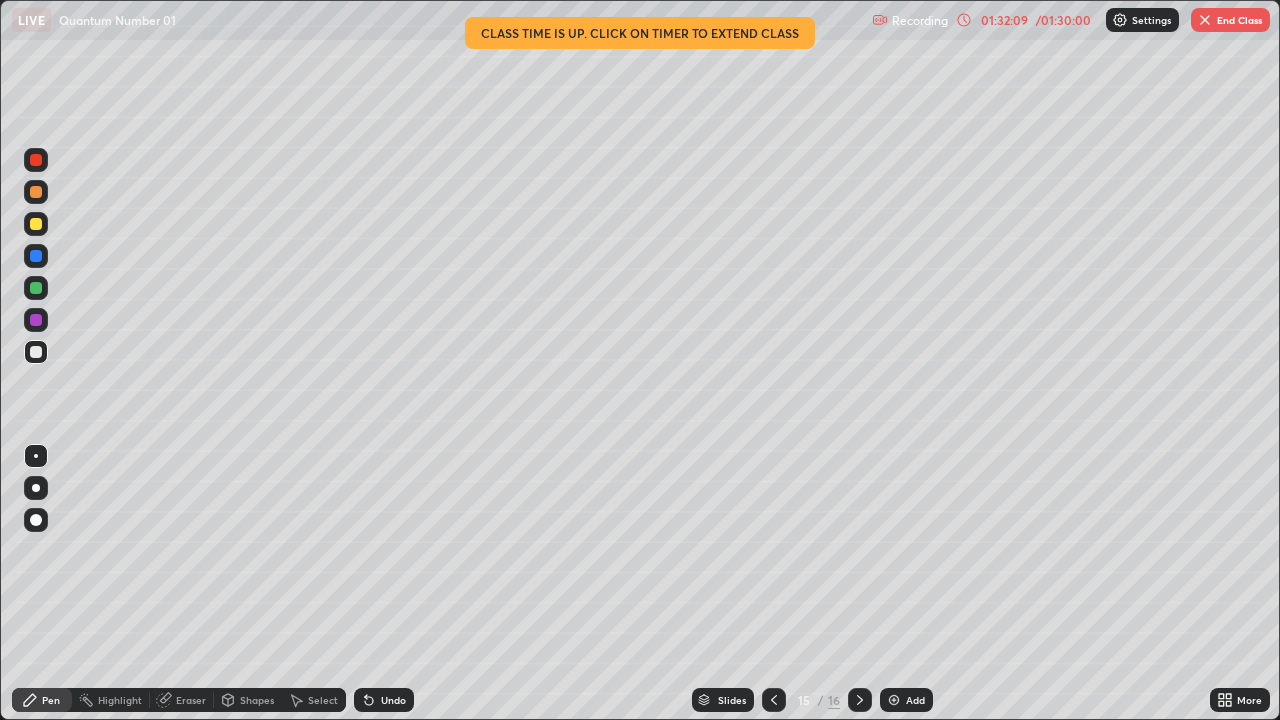 click on "End Class" at bounding box center [1230, 20] 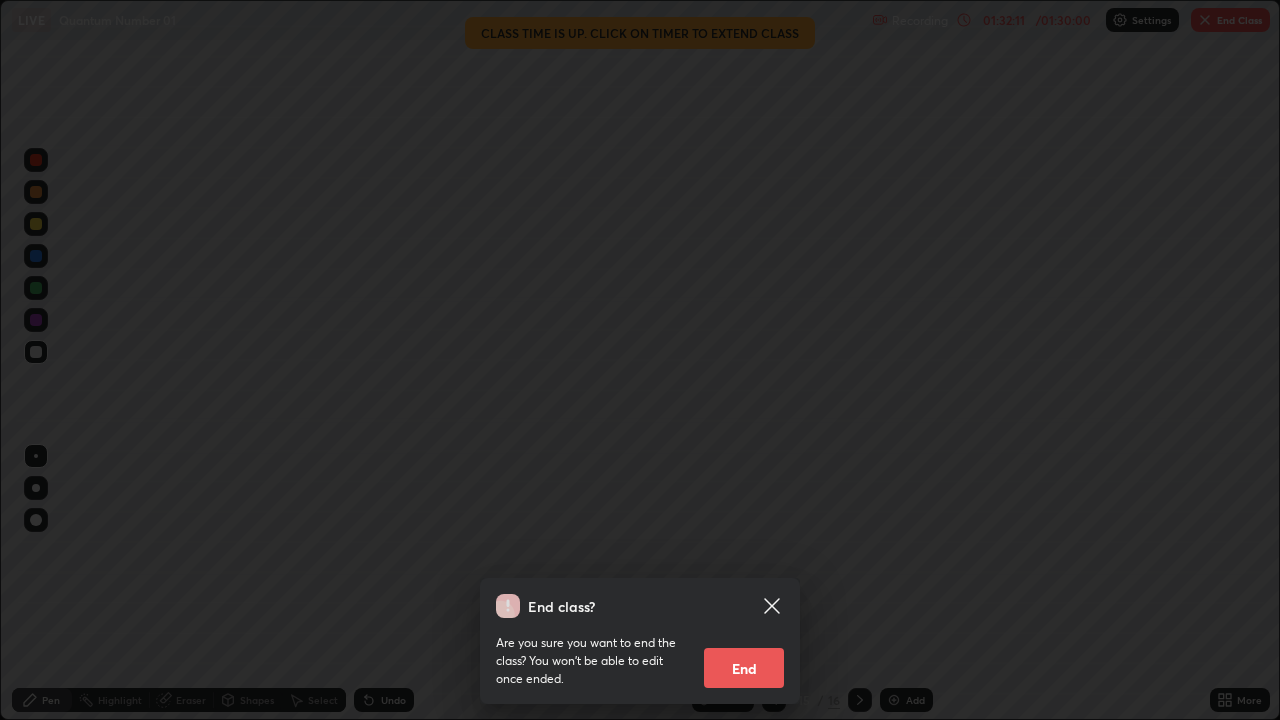 click on "End" at bounding box center (744, 668) 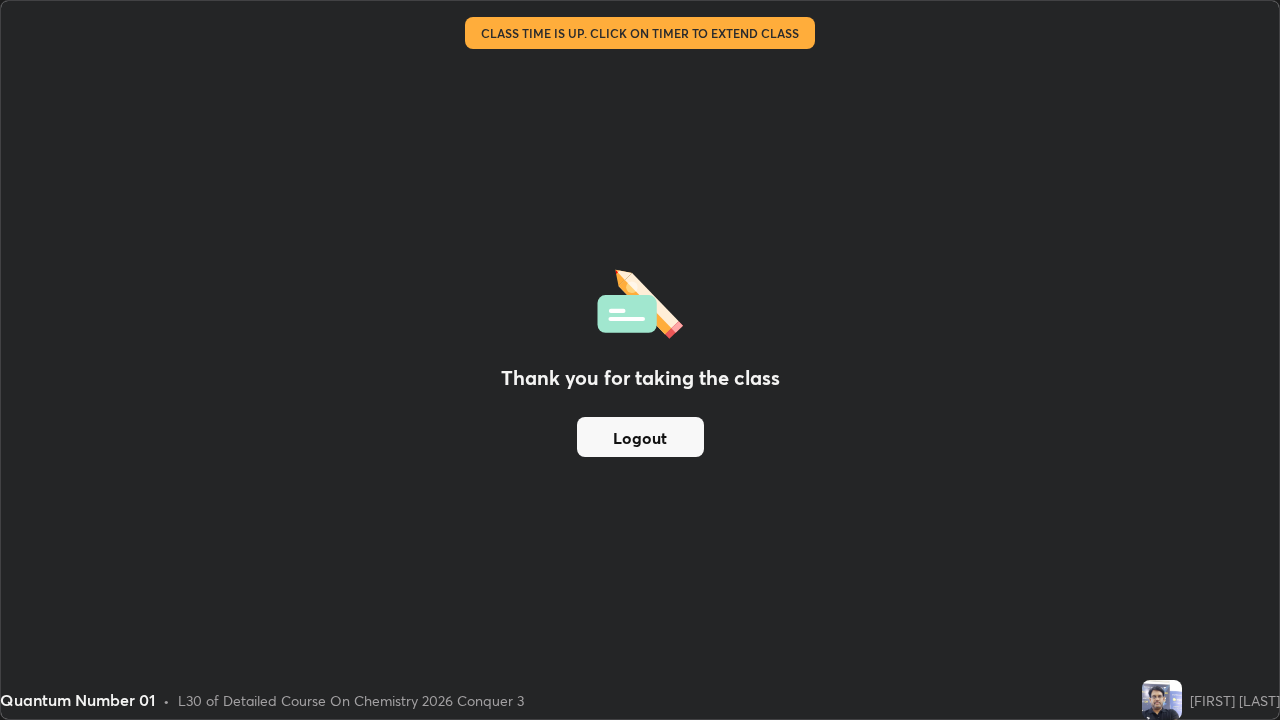 click on "Logout" at bounding box center (640, 437) 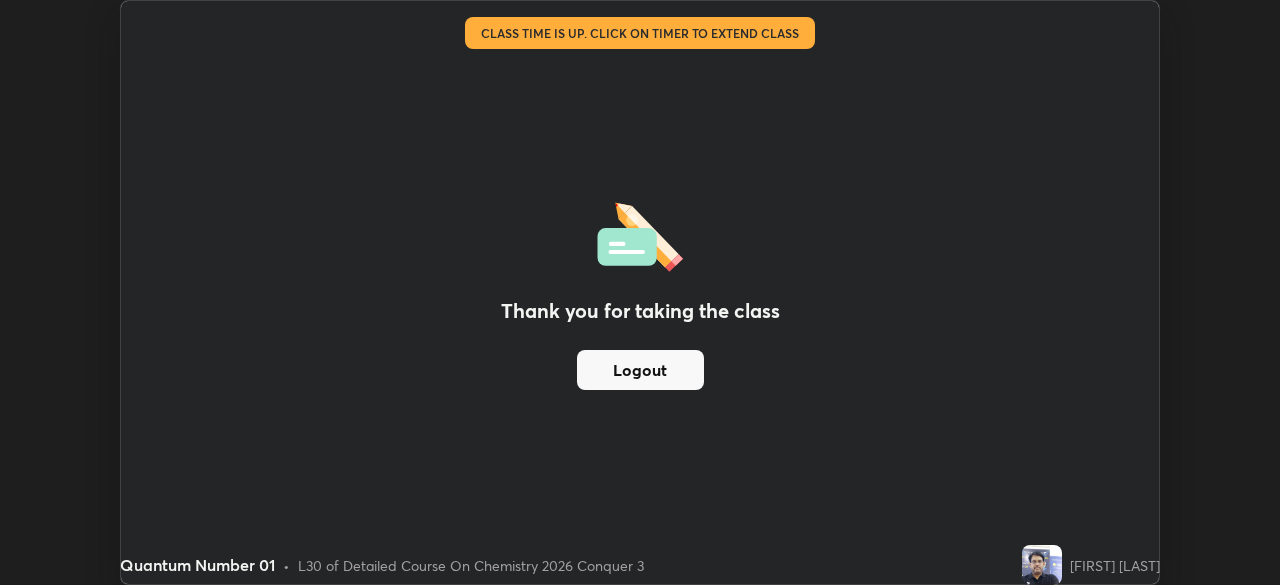 scroll, scrollTop: 585, scrollLeft: 1280, axis: both 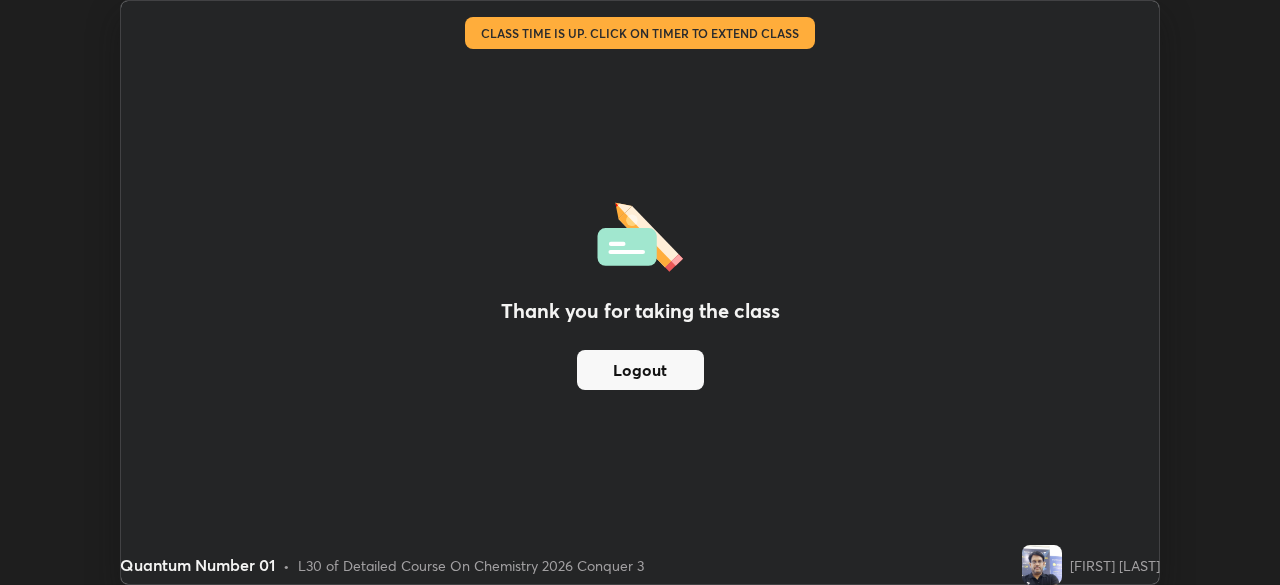 click on "Logout" at bounding box center (640, 370) 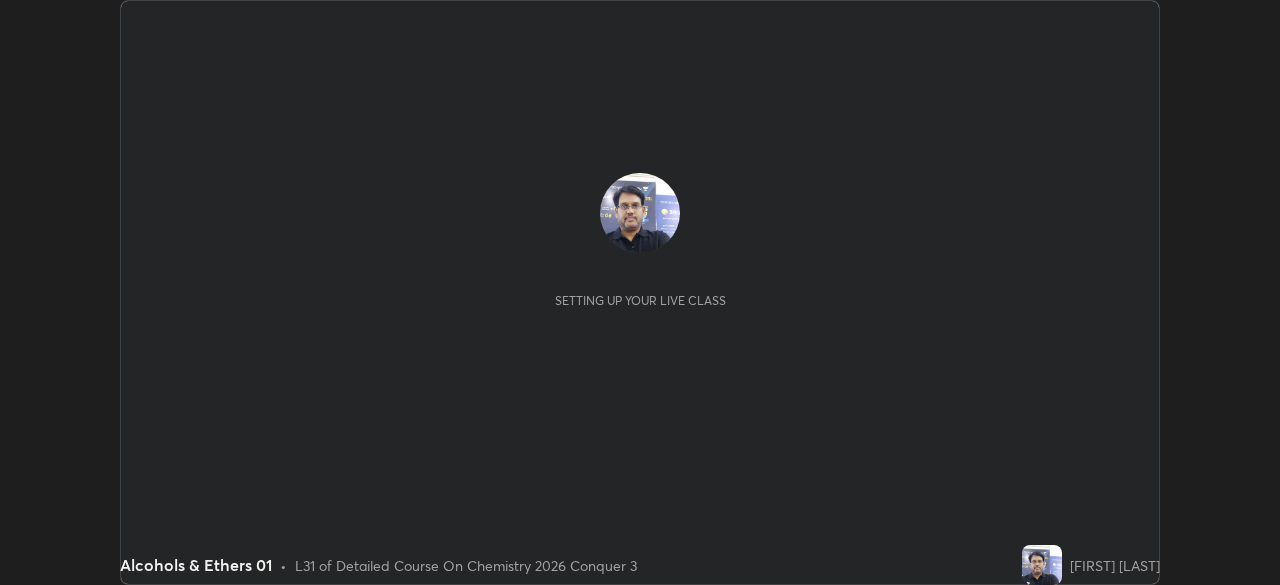 scroll, scrollTop: 0, scrollLeft: 0, axis: both 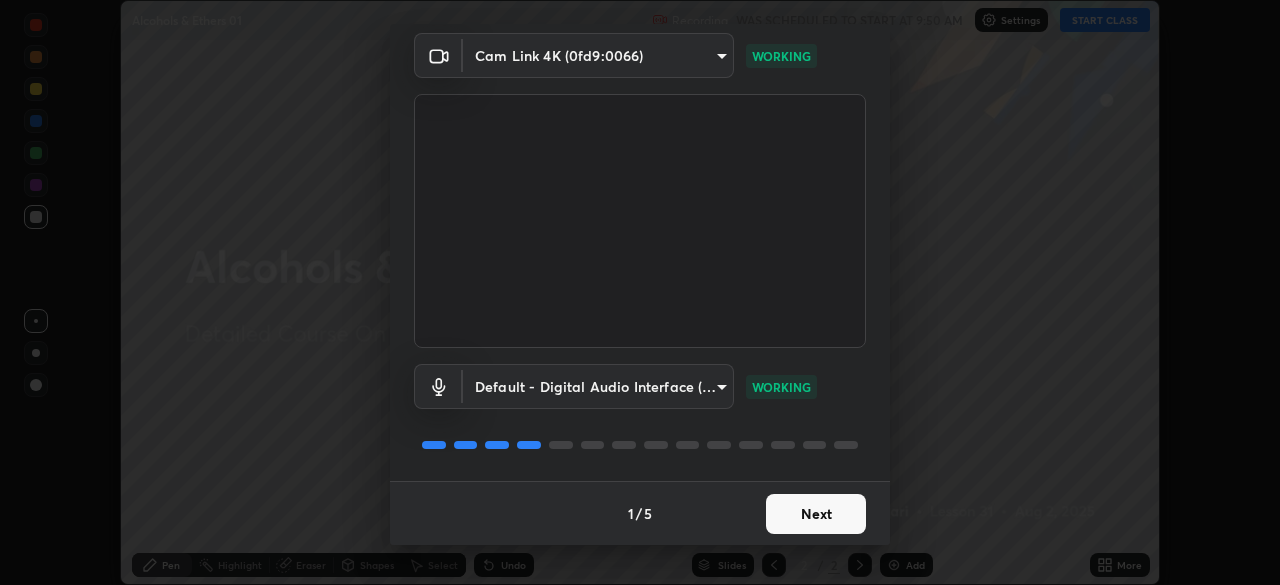 click on "Next" at bounding box center (816, 514) 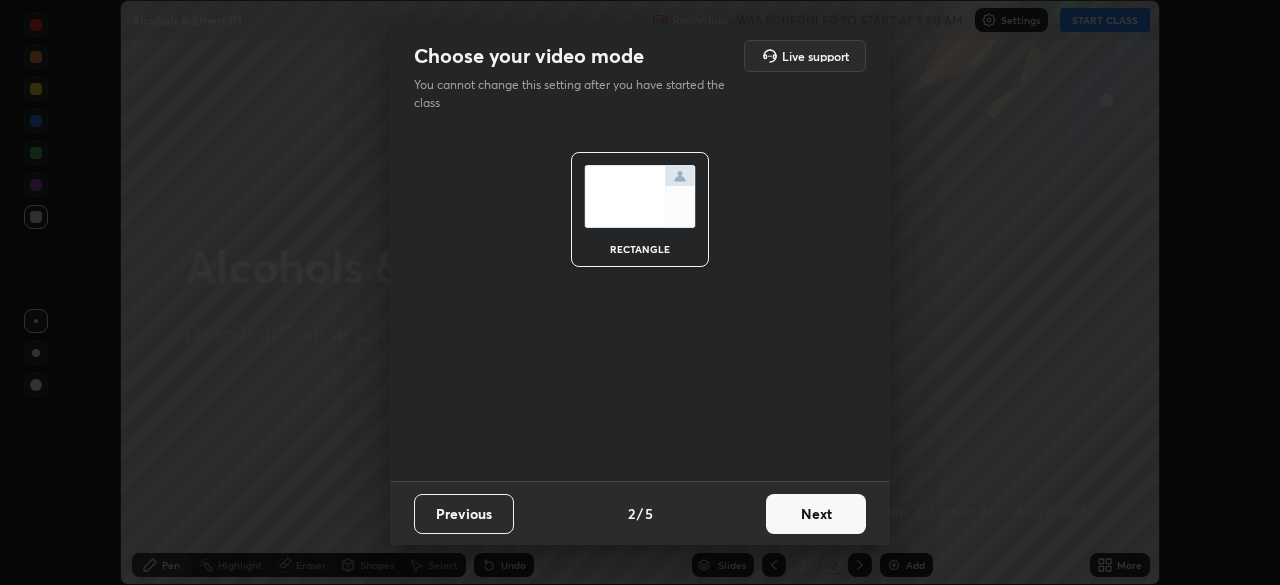 scroll, scrollTop: 0, scrollLeft: 0, axis: both 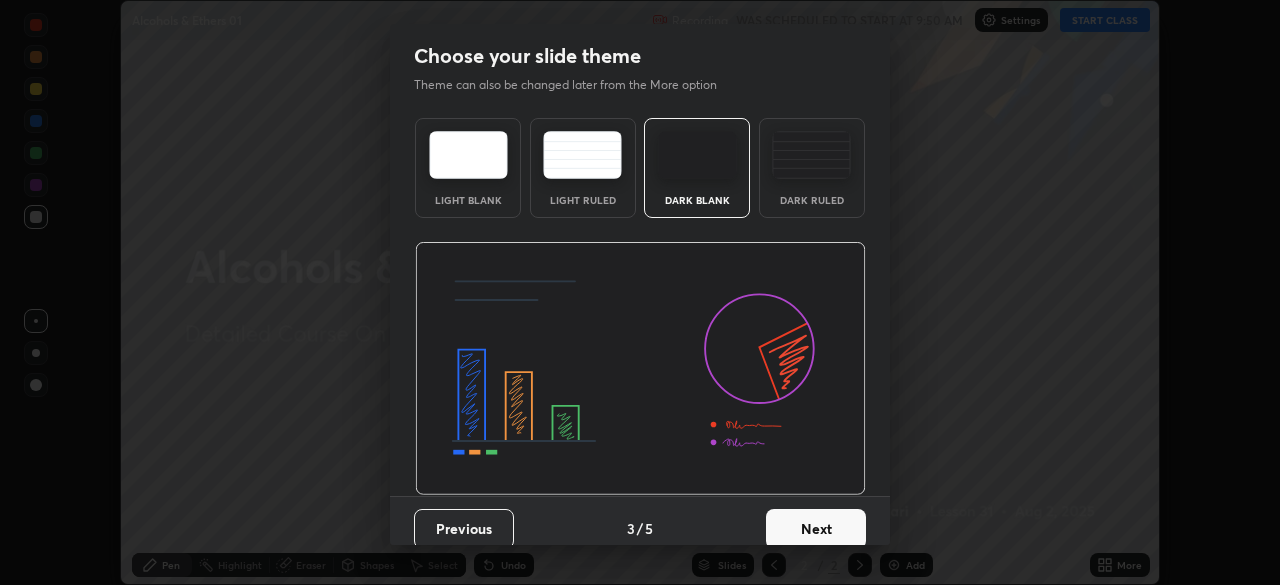 click on "Next" at bounding box center [816, 529] 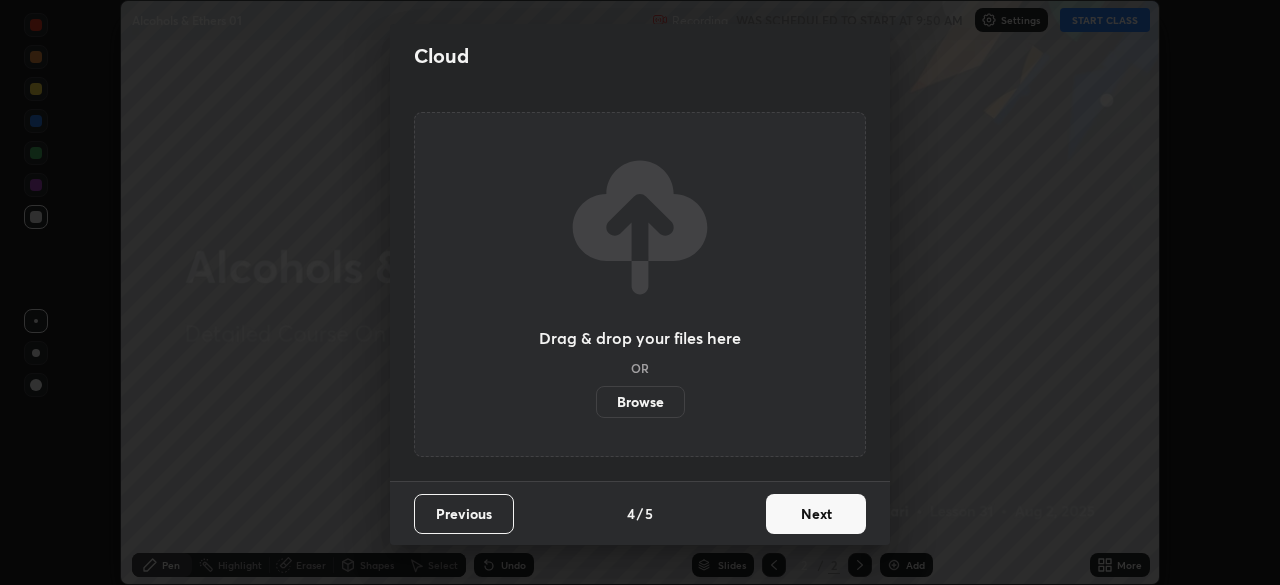 click on "Next" at bounding box center (816, 514) 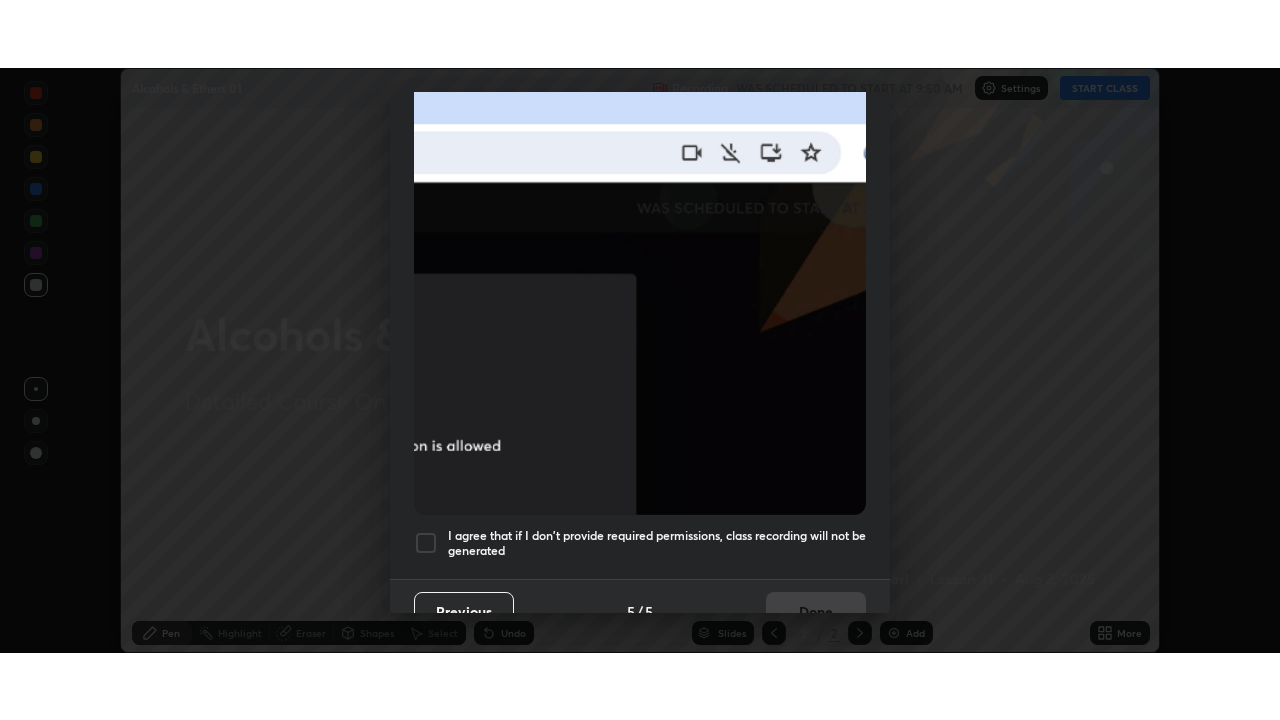 scroll, scrollTop: 479, scrollLeft: 0, axis: vertical 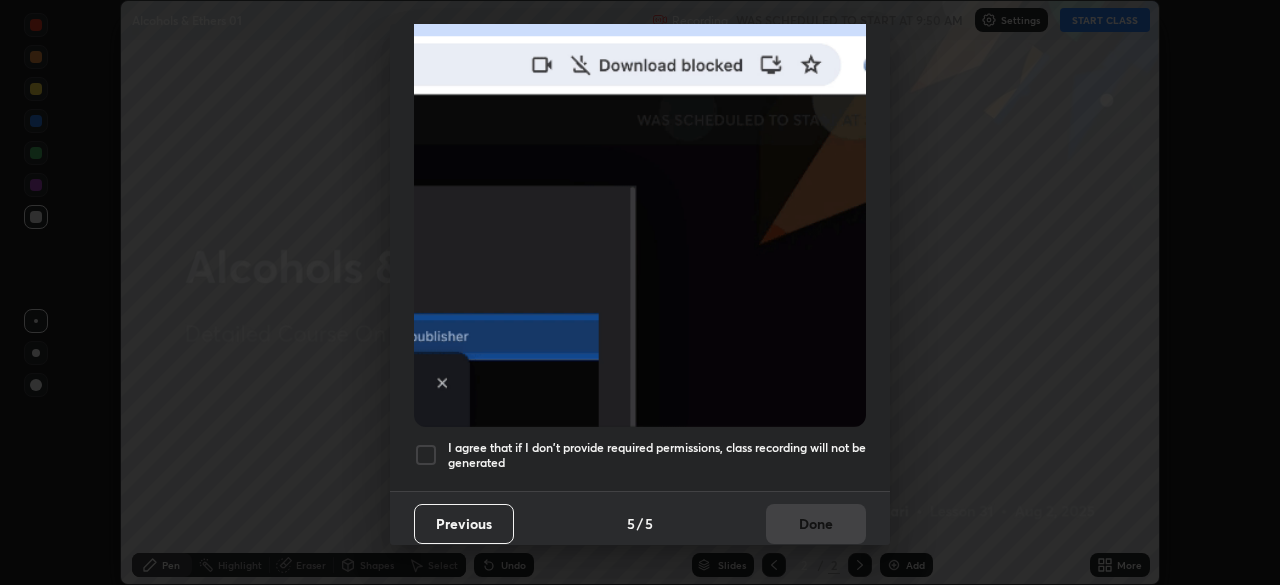 click at bounding box center (426, 455) 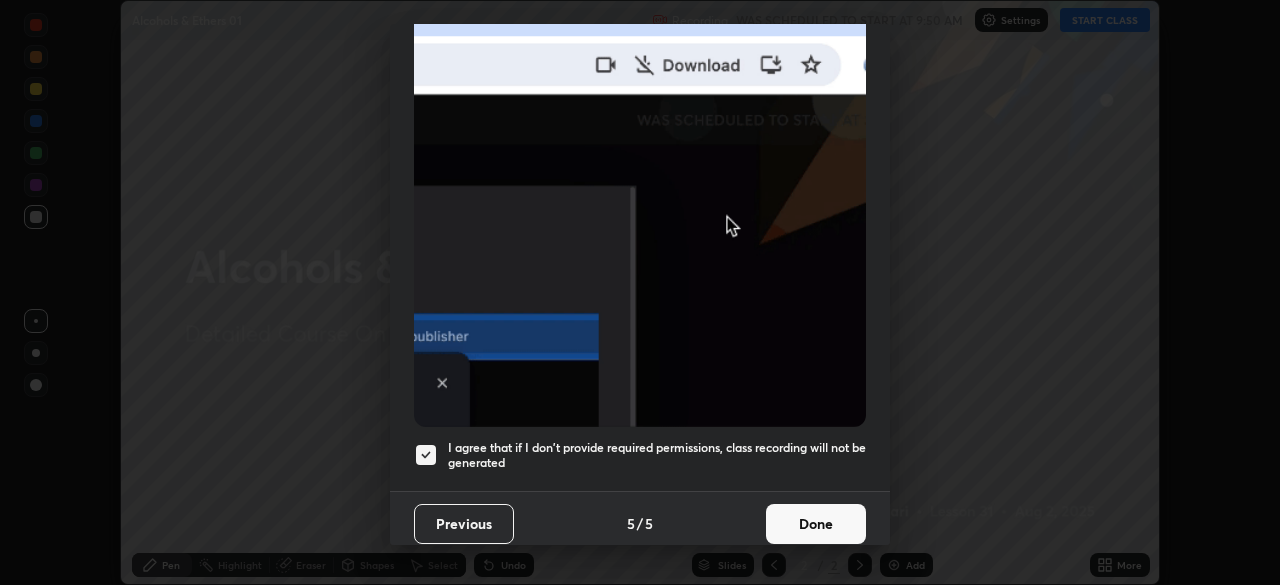 click on "Done" at bounding box center [816, 524] 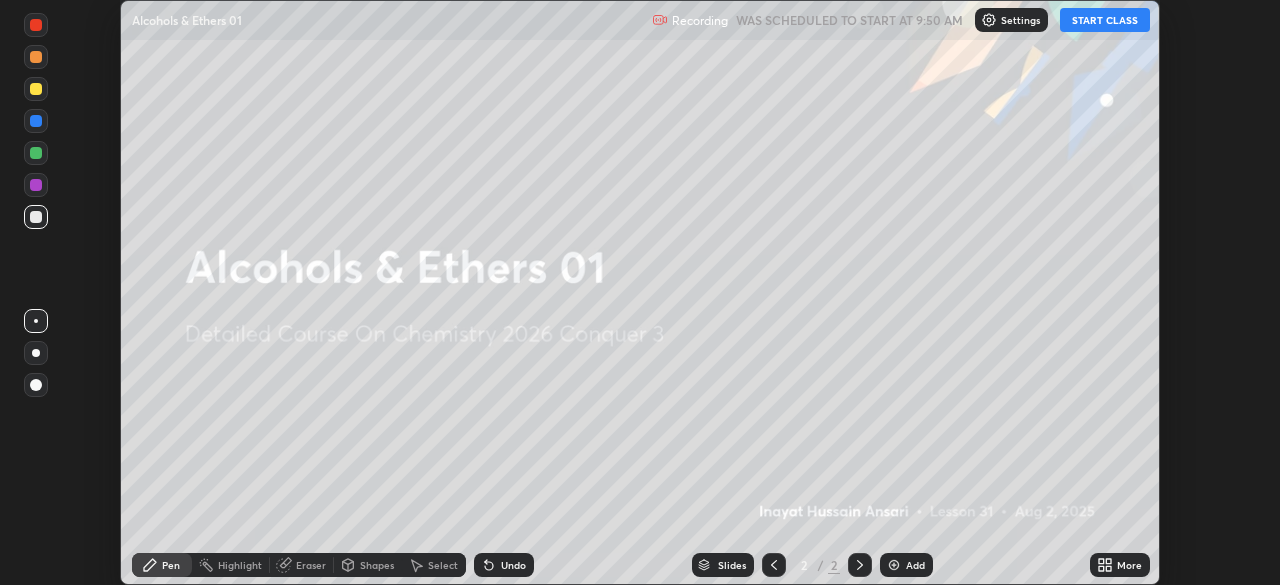 click on "START CLASS" at bounding box center (1105, 20) 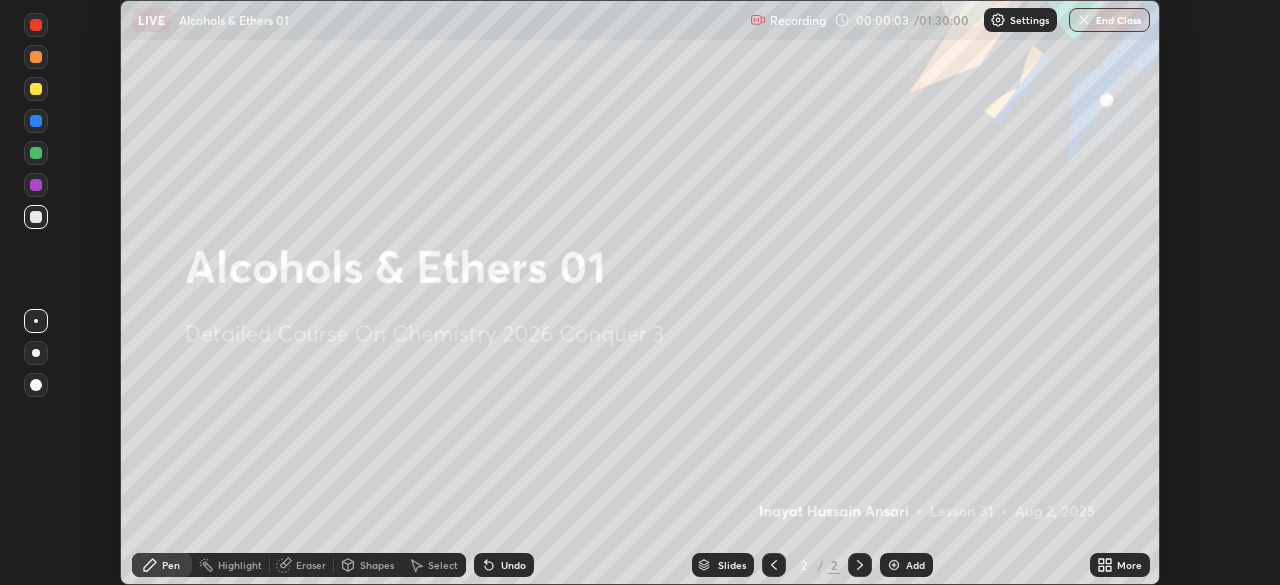 click 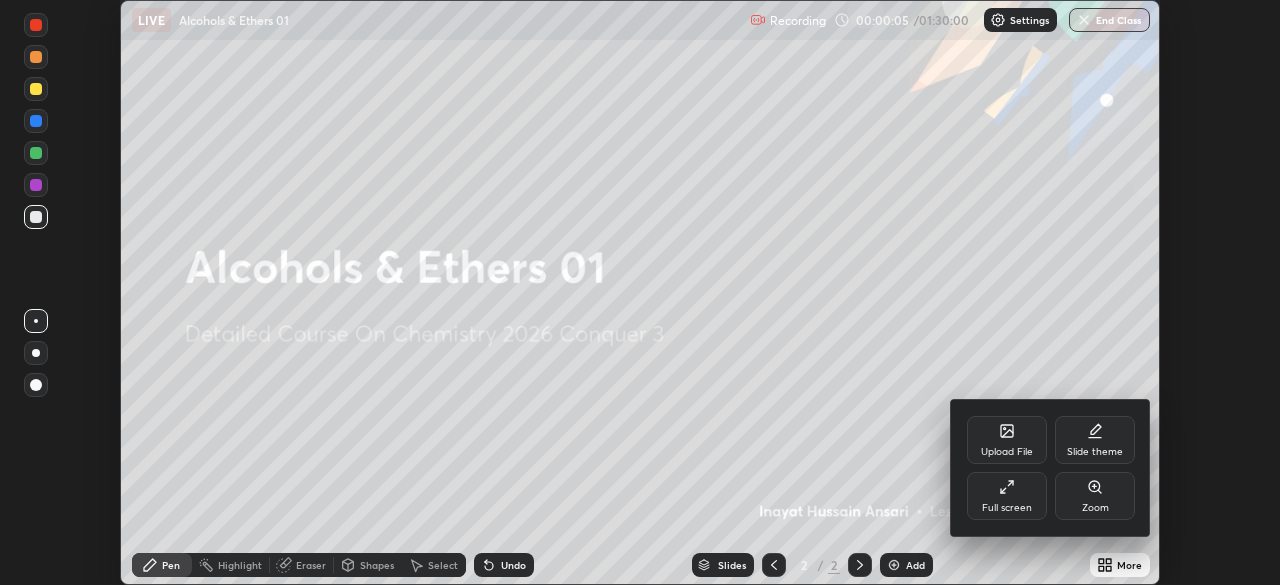 click on "Slide theme" at bounding box center [1095, 452] 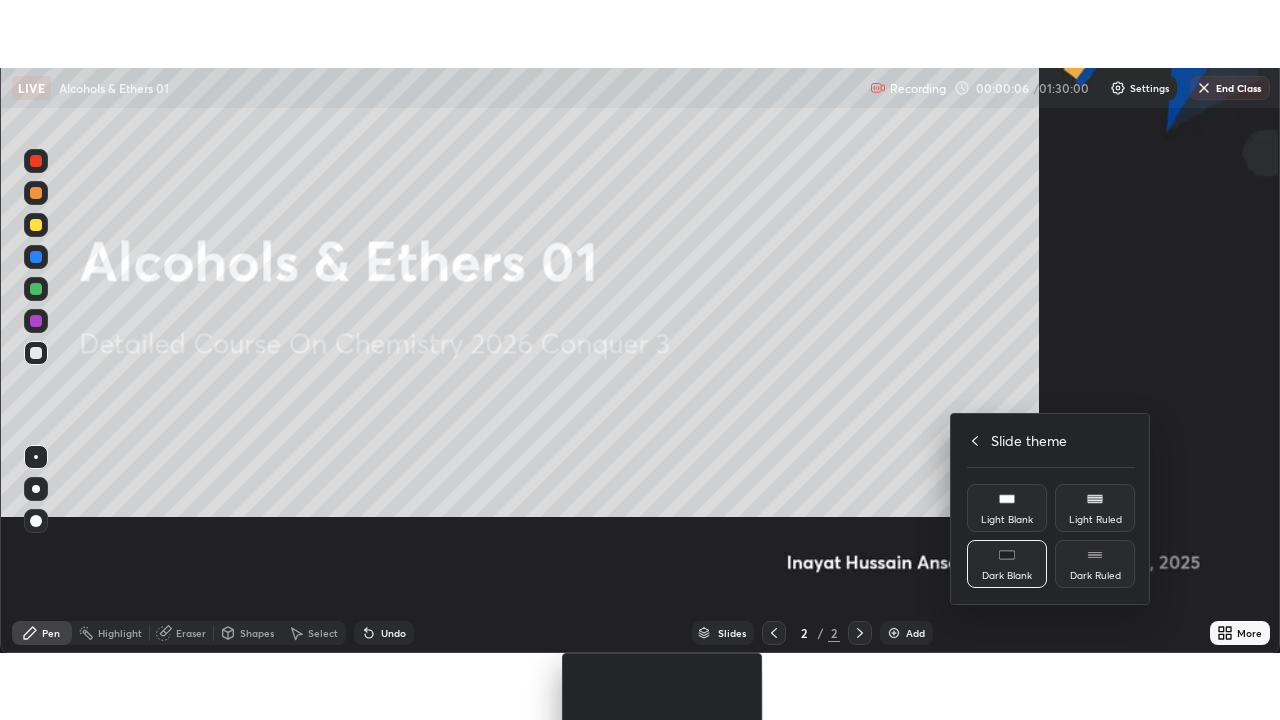 scroll, scrollTop: 99280, scrollLeft: 98720, axis: both 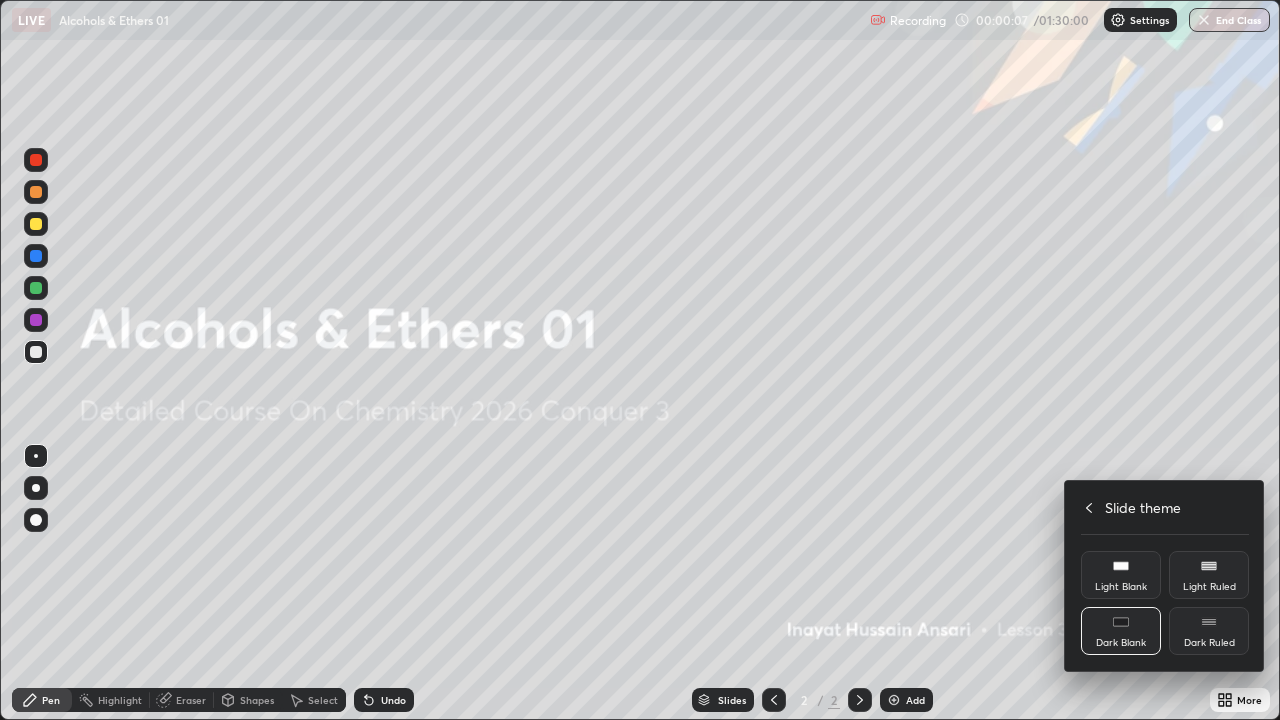 click on "Dark Ruled" at bounding box center (1209, 643) 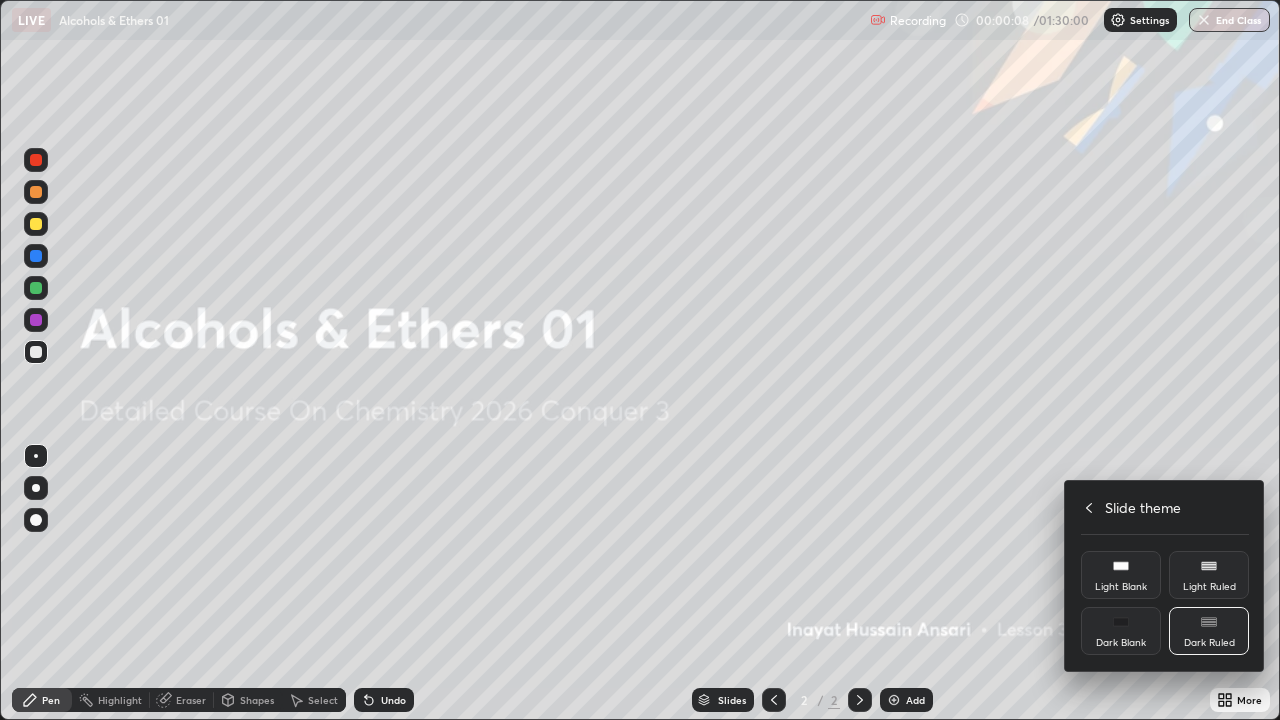 click at bounding box center (640, 360) 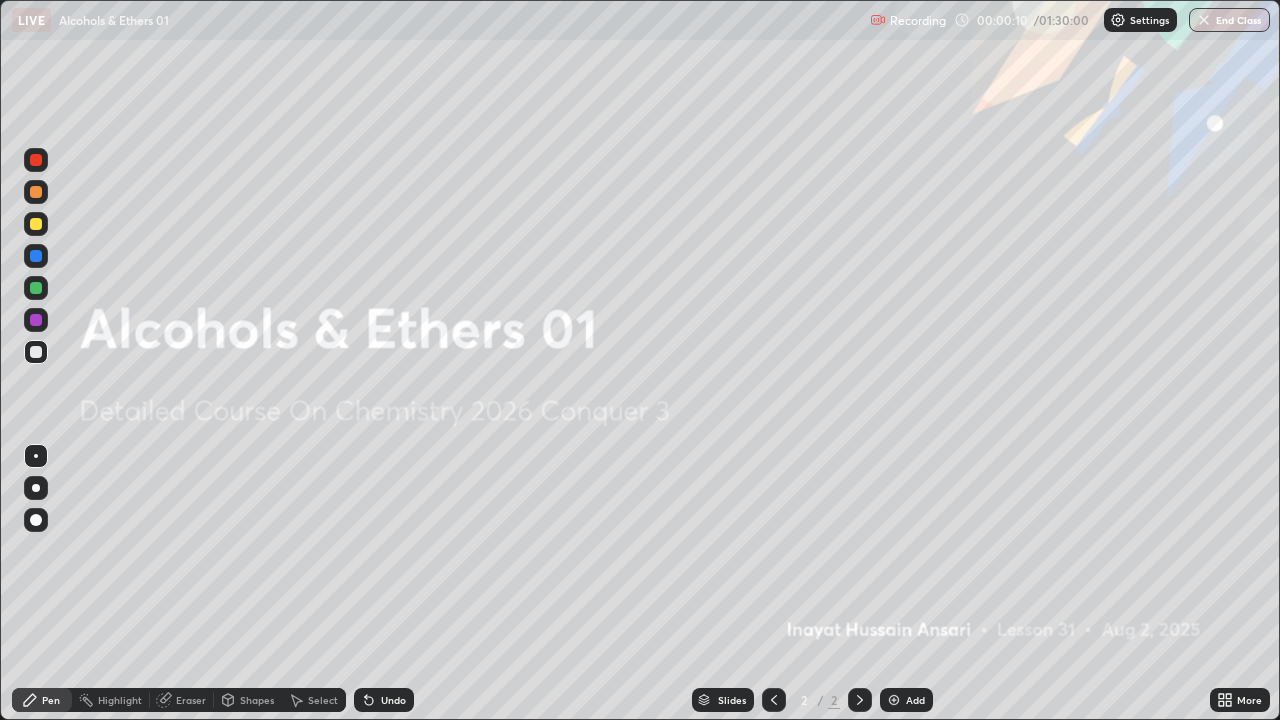 click at bounding box center (894, 700) 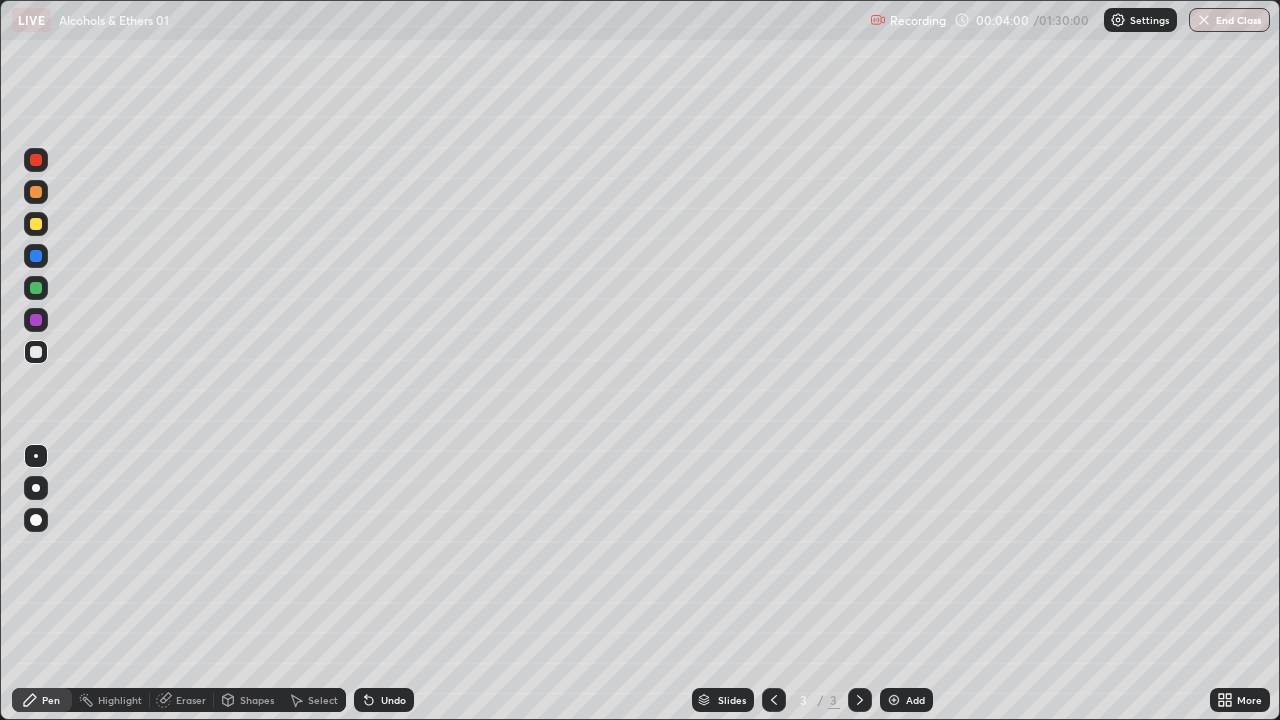click on "Eraser" at bounding box center [191, 700] 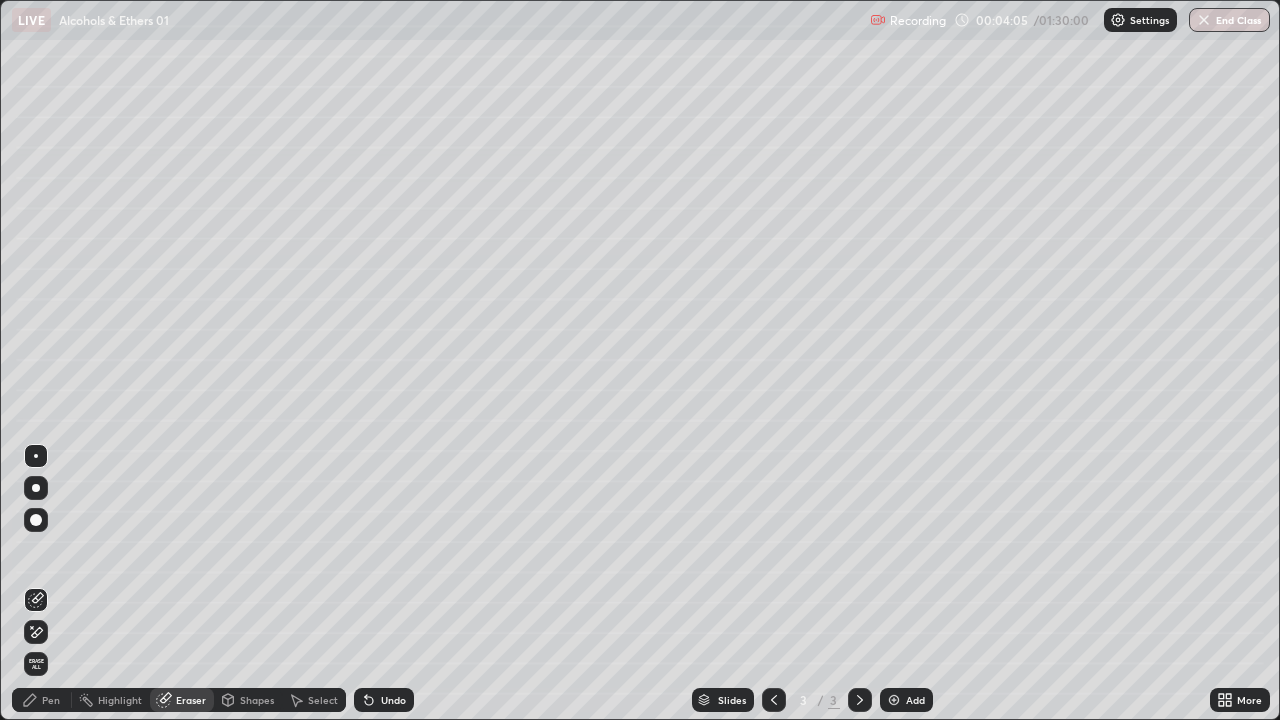 click on "Pen" at bounding box center [51, 700] 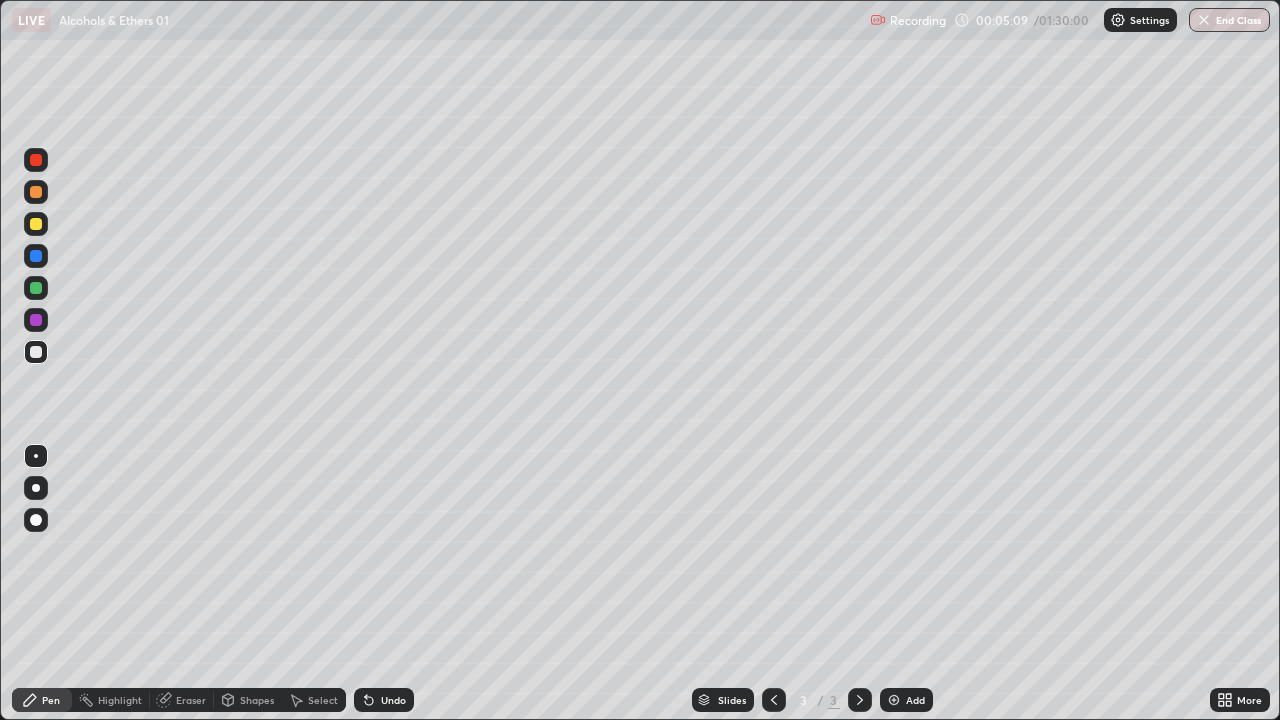 click on "Select" at bounding box center (323, 700) 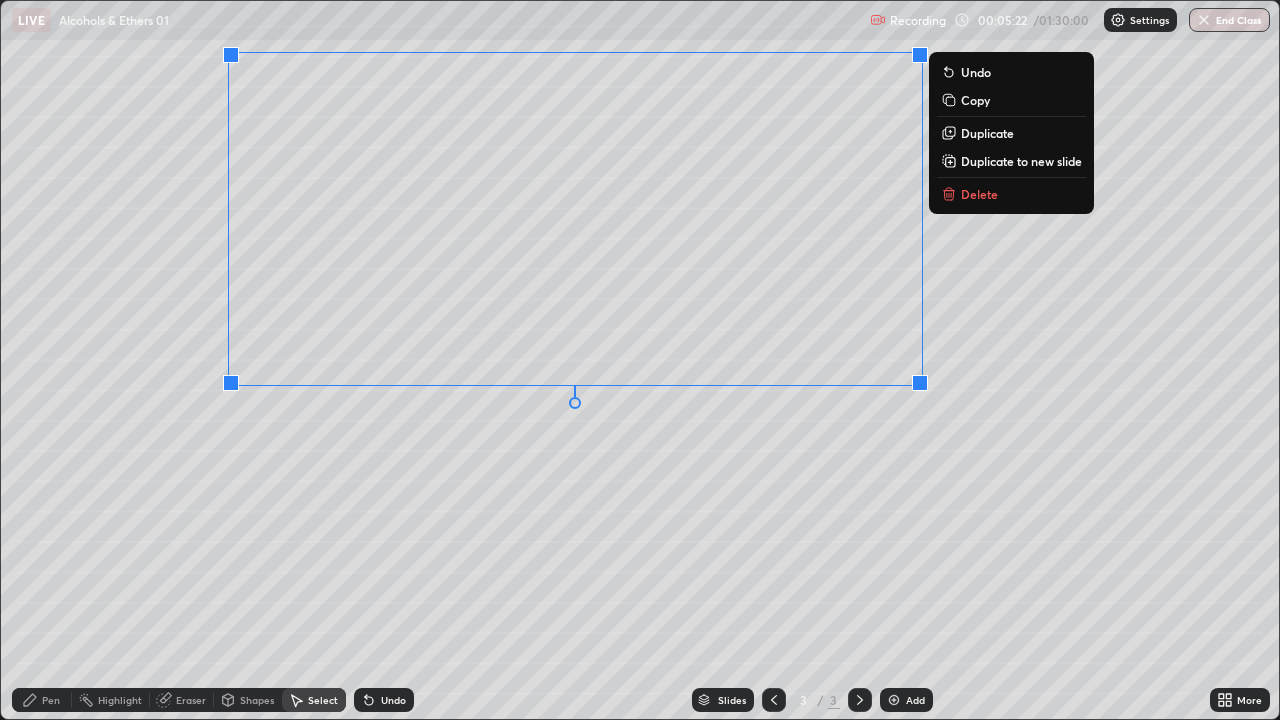 click on "0 ° Undo Copy Duplicate Duplicate to new slide Delete" at bounding box center (640, 360) 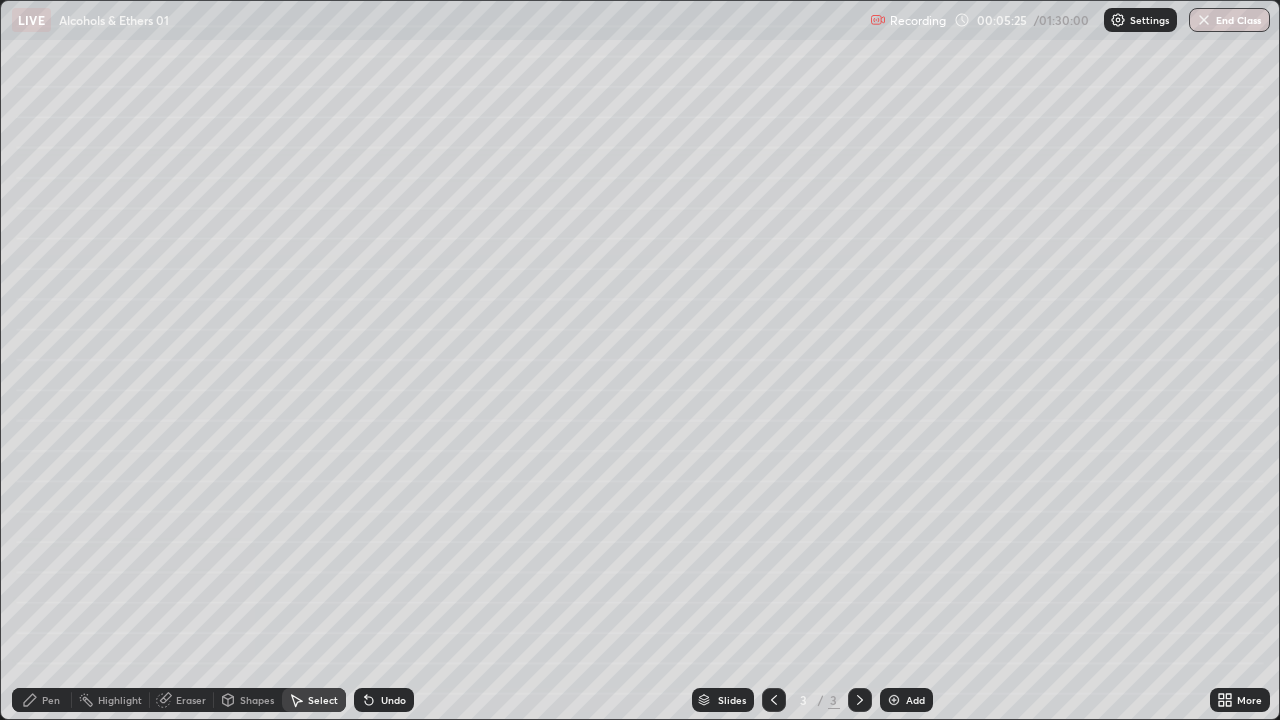 click on "Pen" at bounding box center [51, 700] 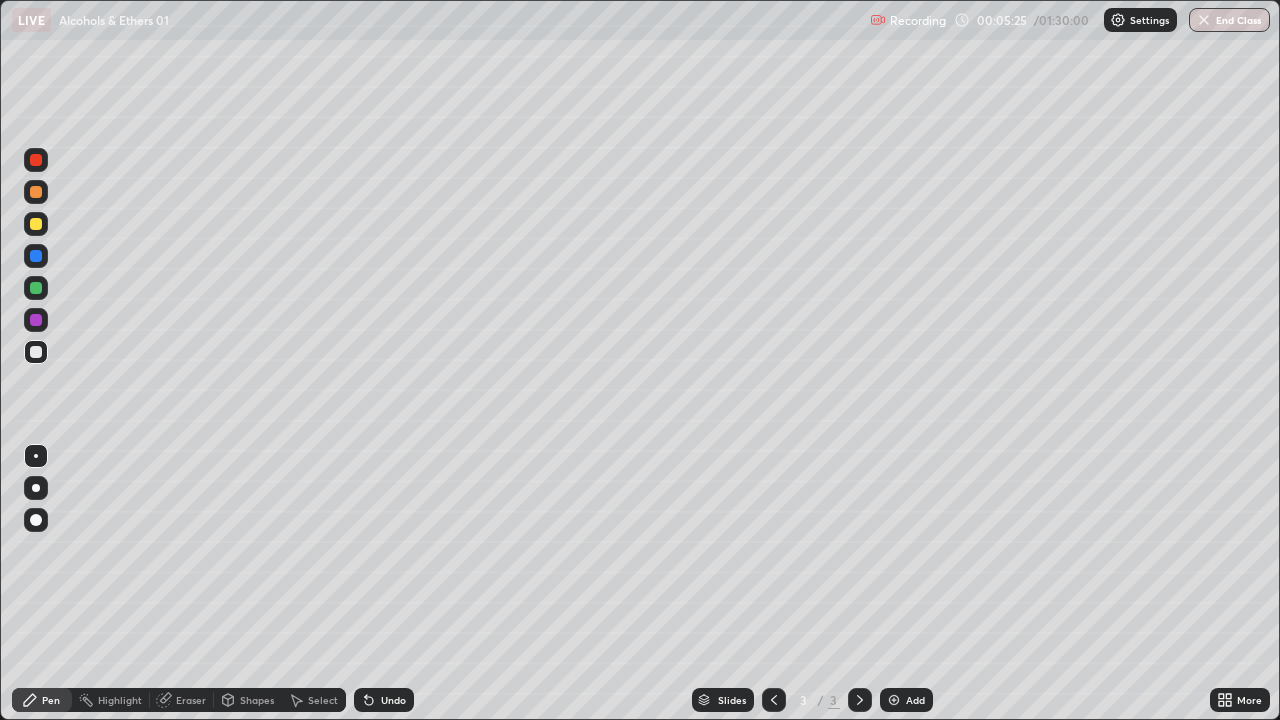 click on "Pen" at bounding box center [51, 700] 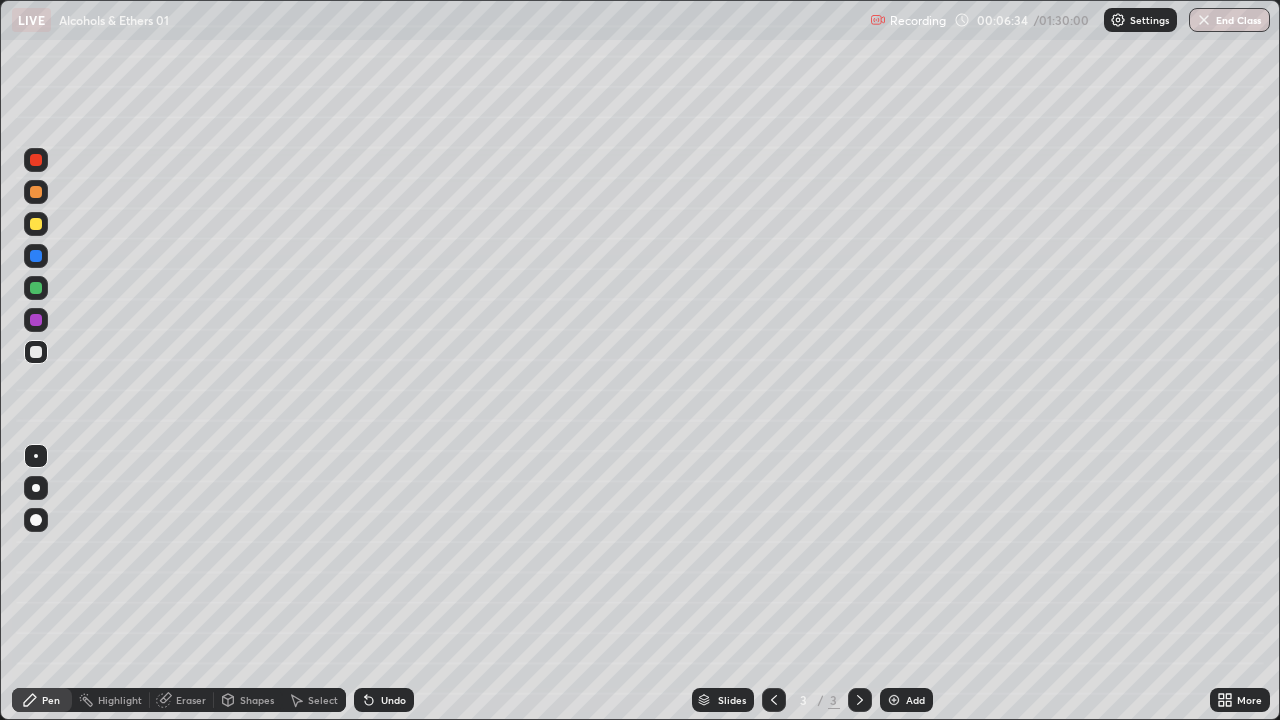 click on "Eraser" at bounding box center [191, 700] 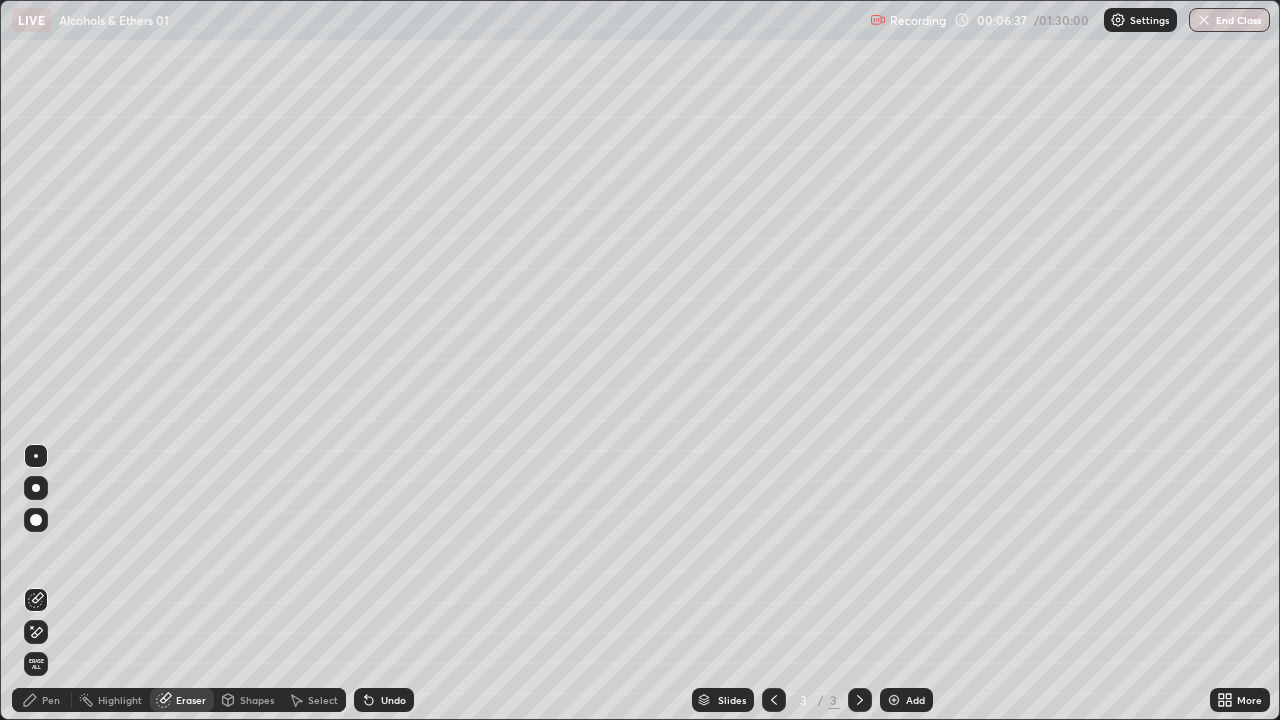 click on "Pen" at bounding box center [42, 700] 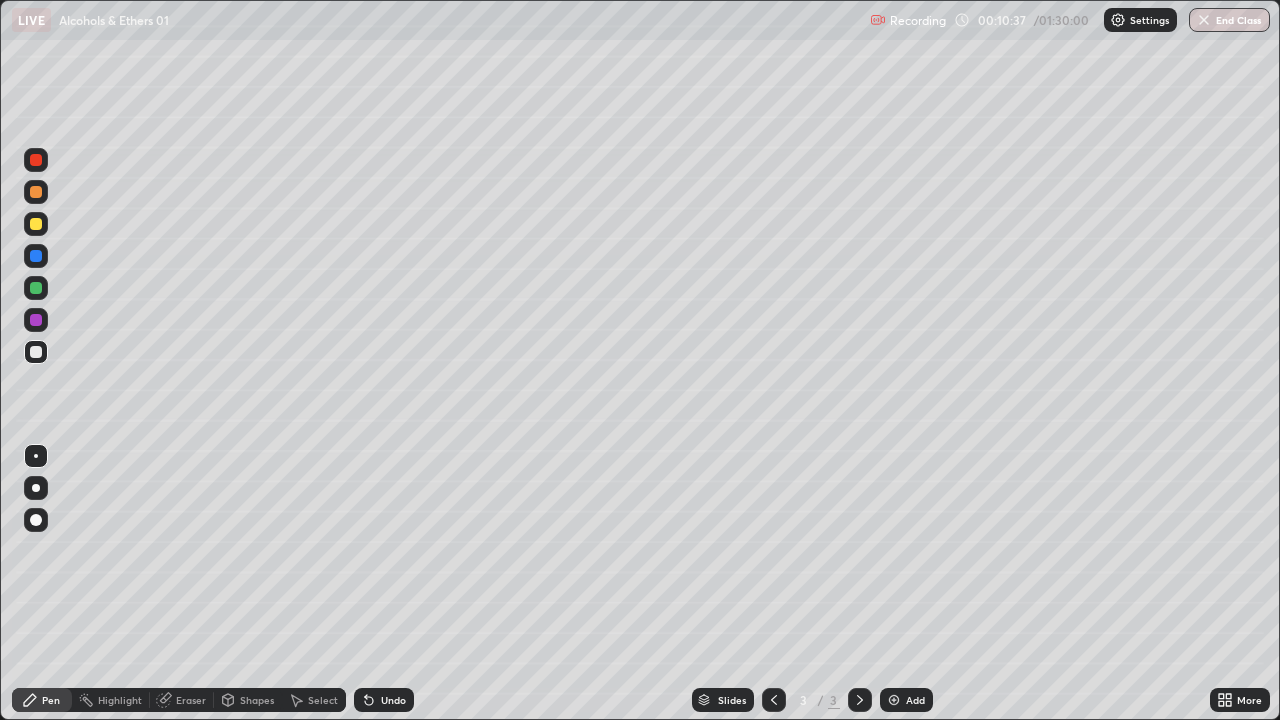 click at bounding box center (894, 700) 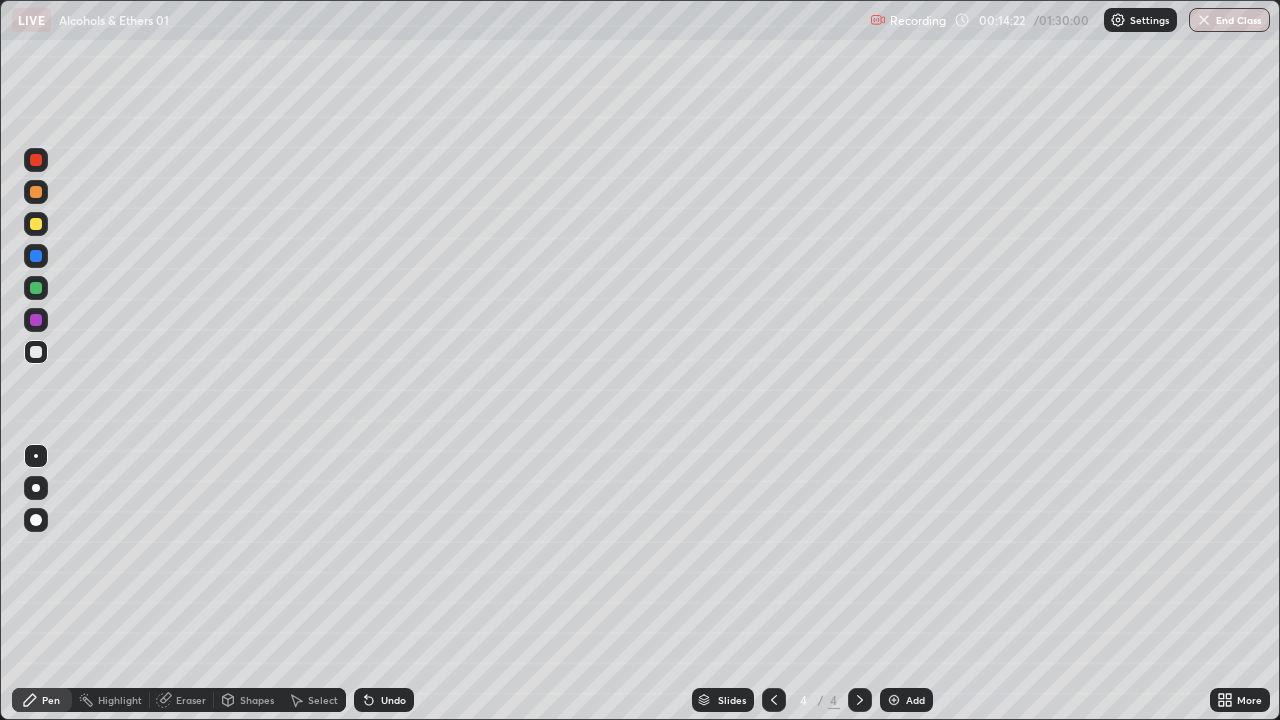 click on "Select" at bounding box center [323, 700] 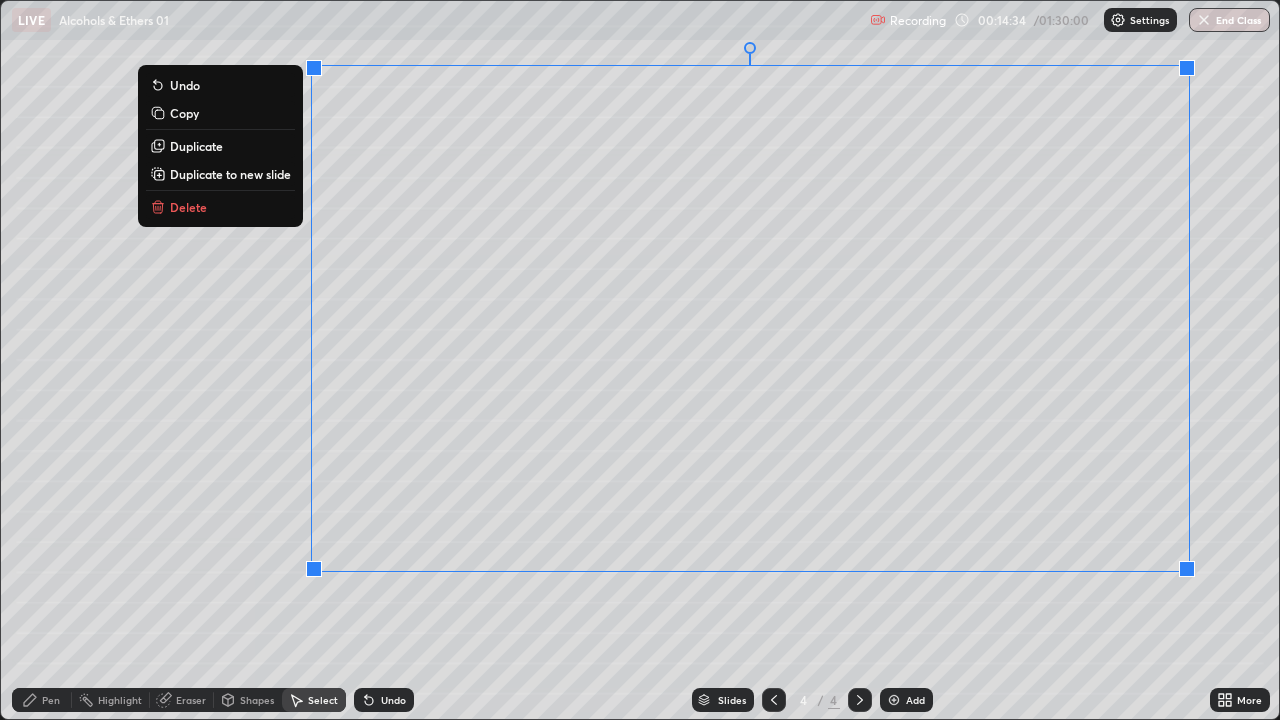 click on "0 ° Undo Copy Duplicate Duplicate to new slide Delete" at bounding box center [640, 360] 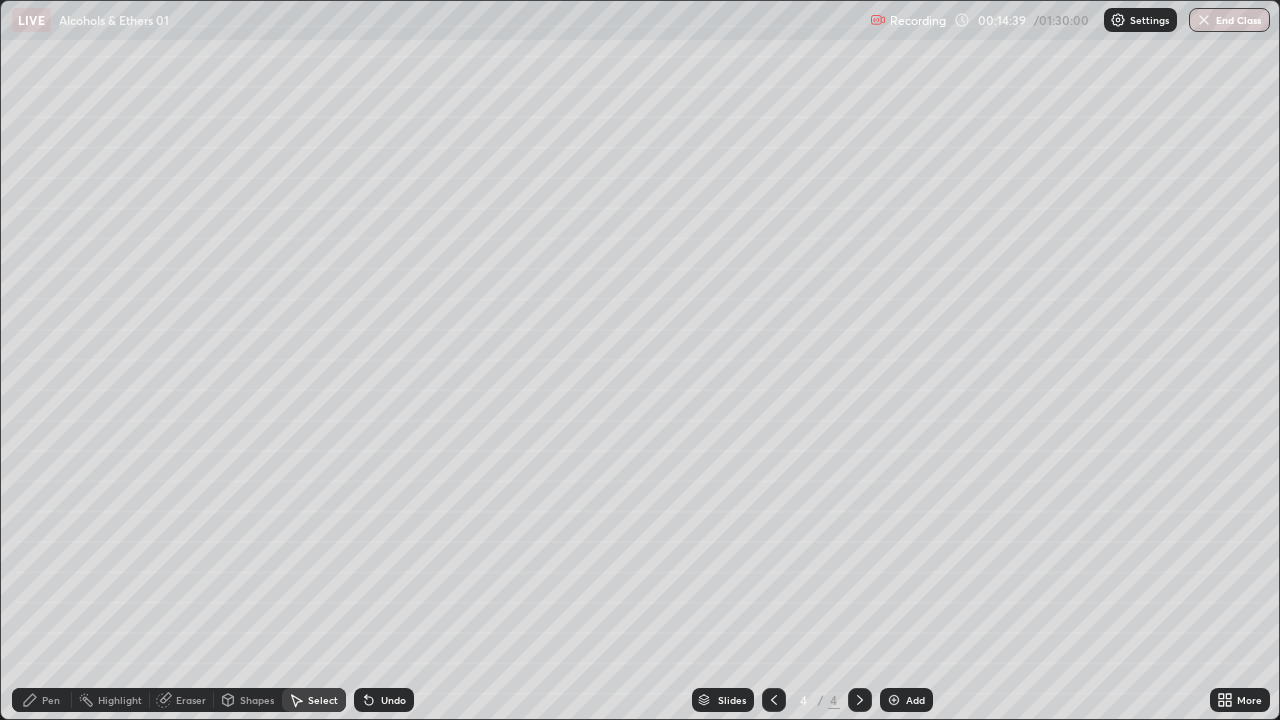click on "Pen" at bounding box center [51, 700] 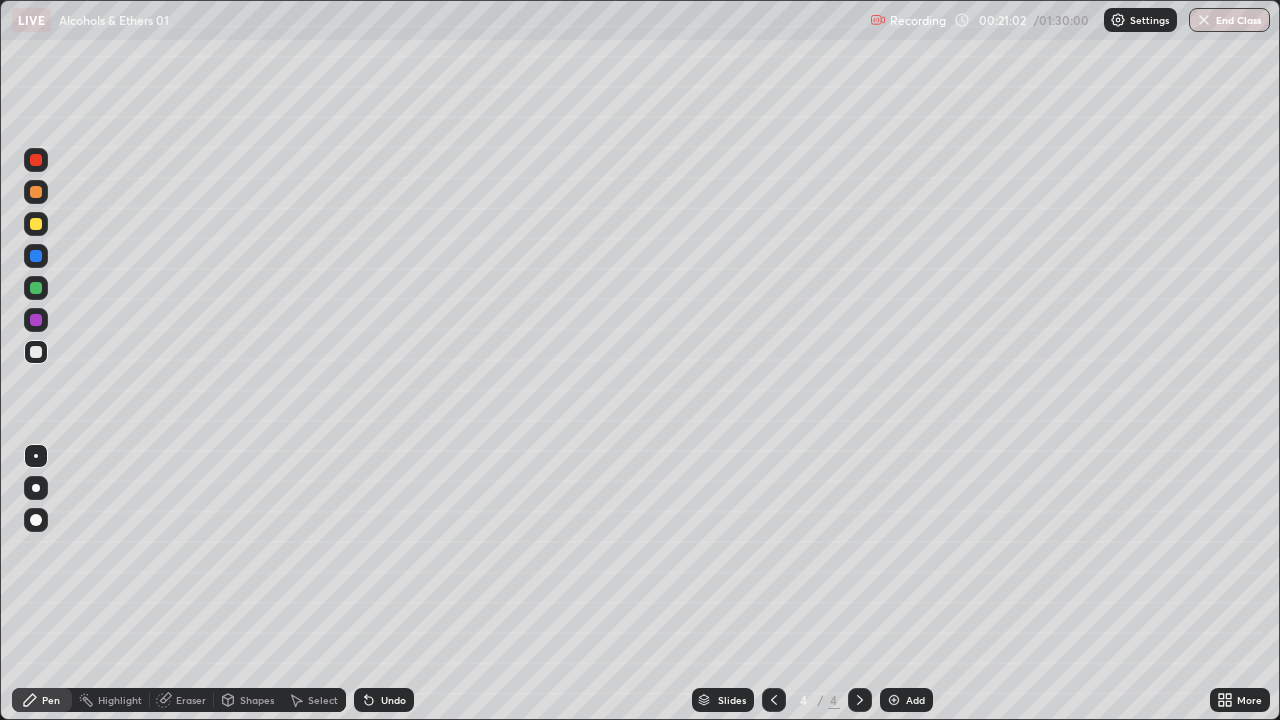 click at bounding box center [894, 700] 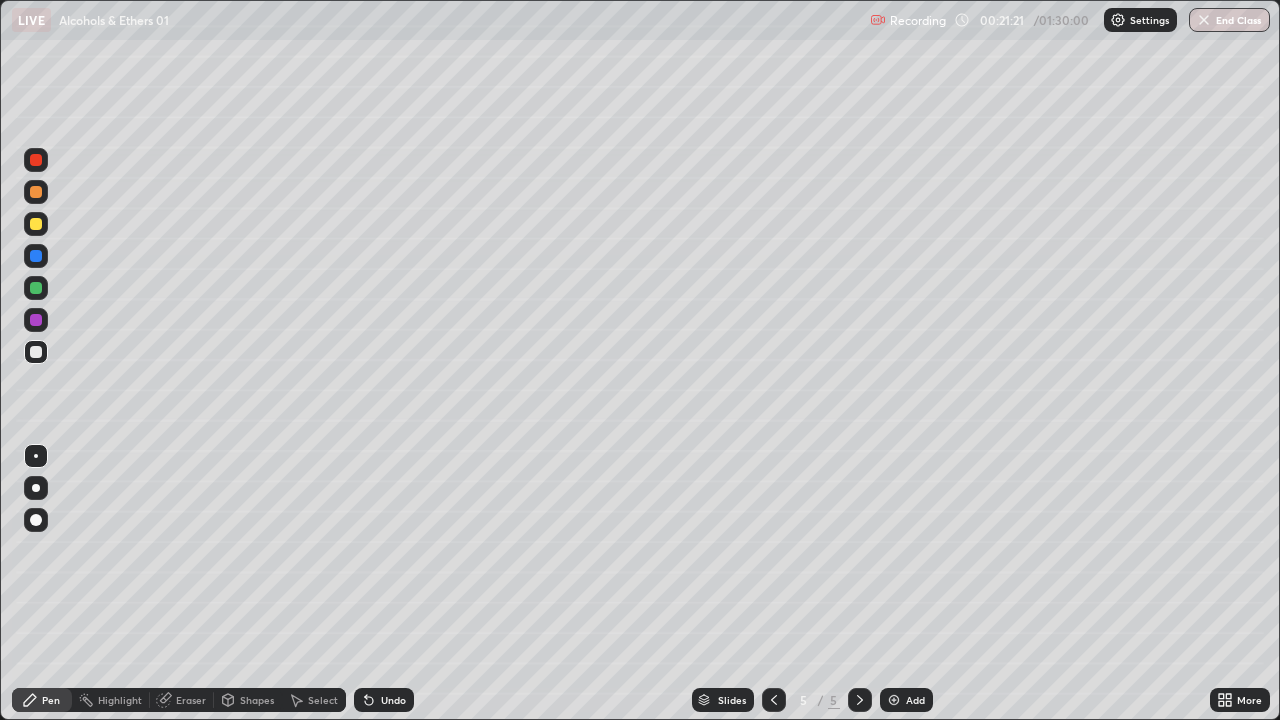 click on "Eraser" at bounding box center [191, 700] 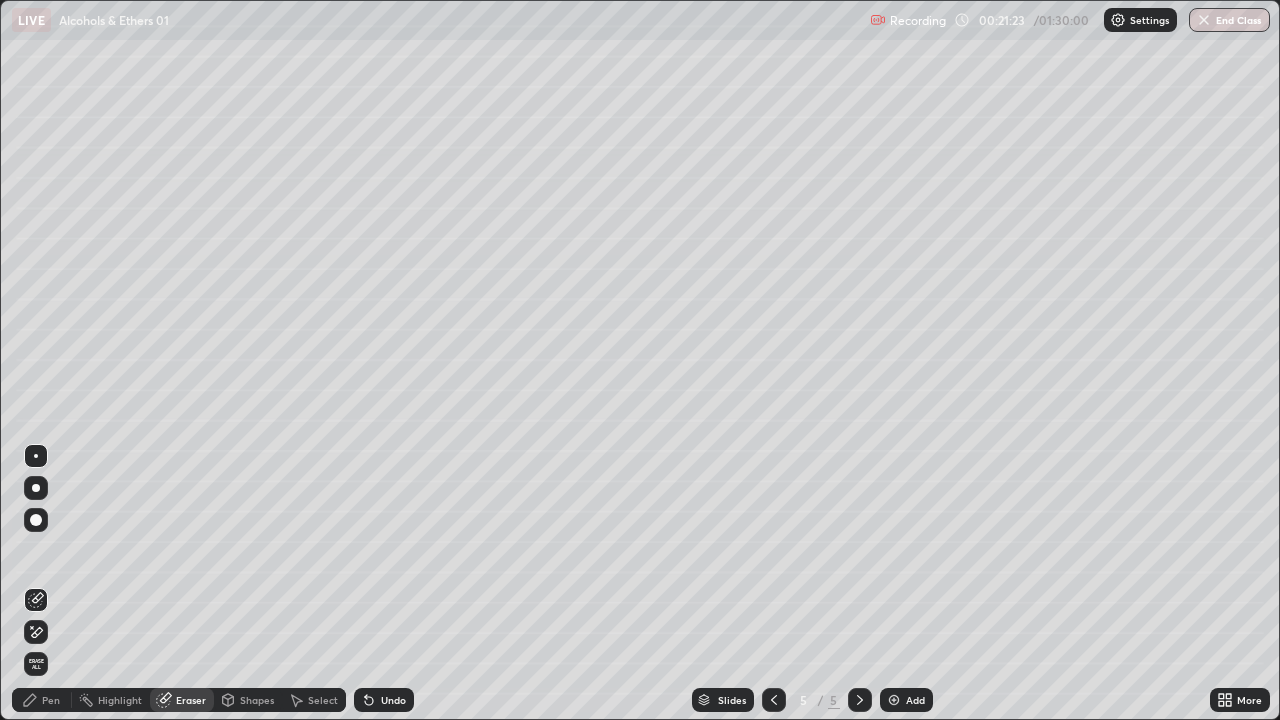 click on "Pen" at bounding box center (51, 700) 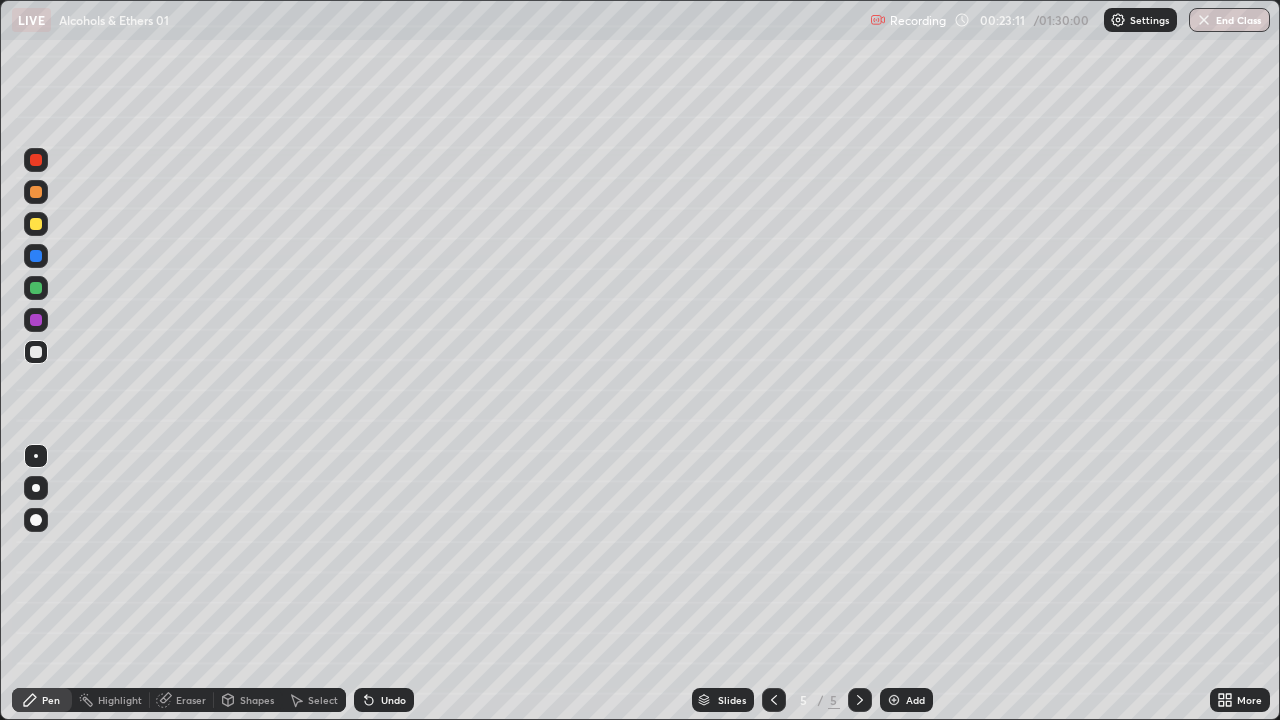 click on "Select" at bounding box center [323, 700] 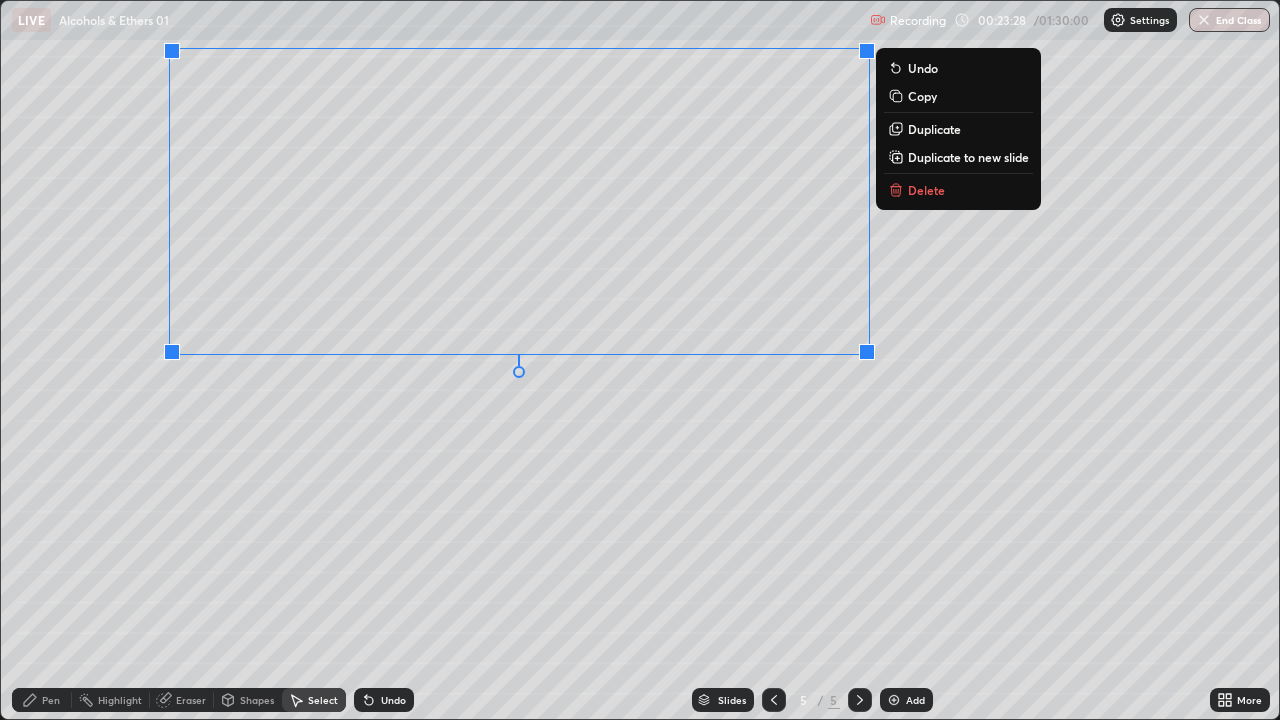 click on "0 ° Undo Copy Duplicate Duplicate to new slide Delete" at bounding box center [640, 360] 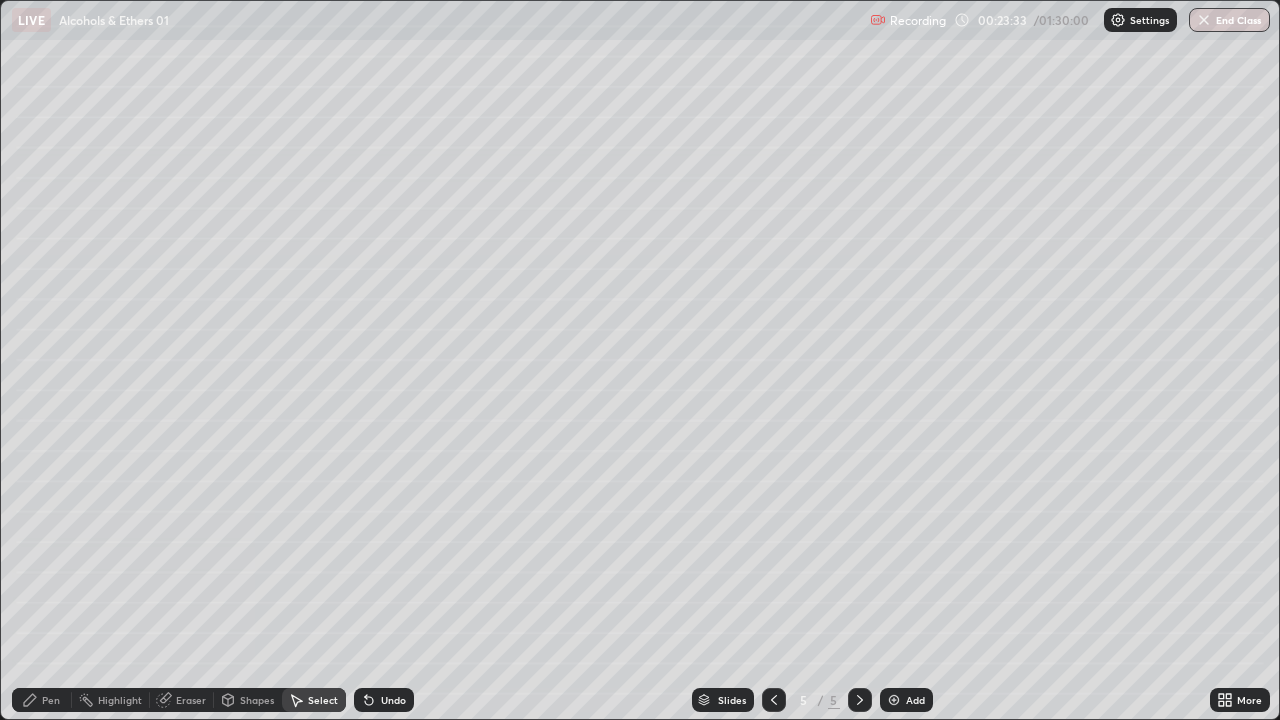 click on "Pen" at bounding box center (51, 700) 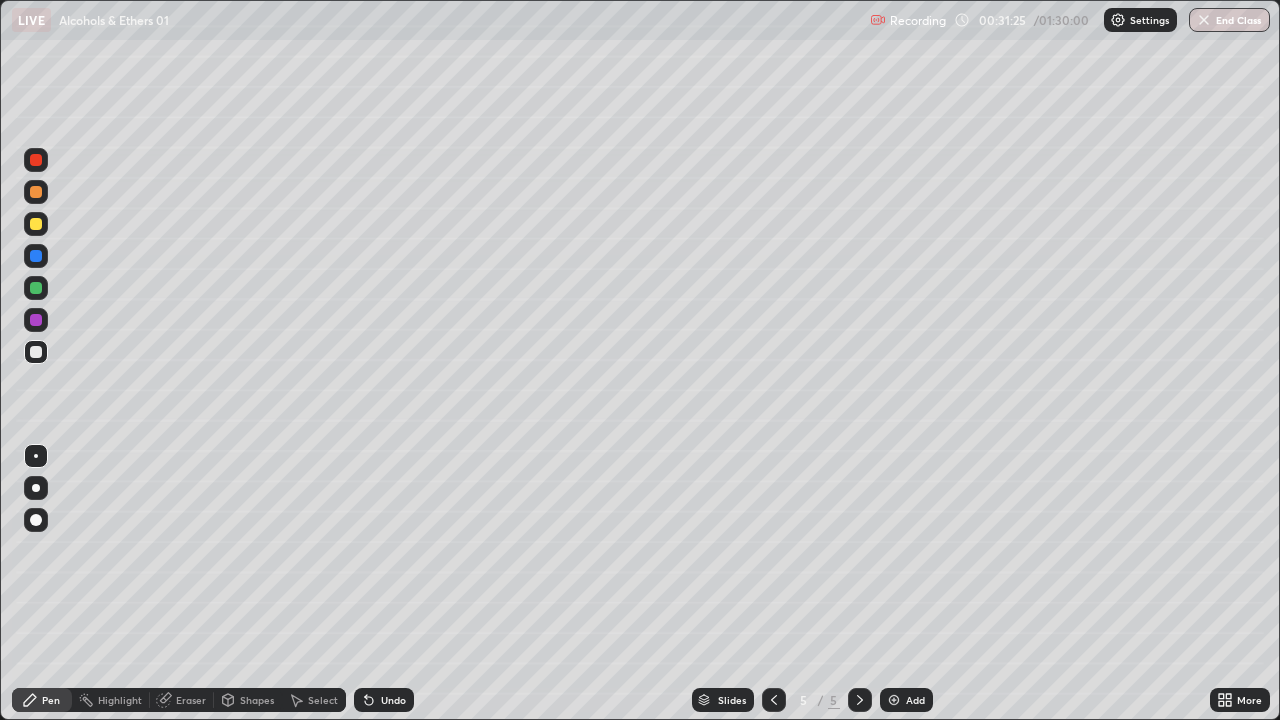 click at bounding box center [894, 700] 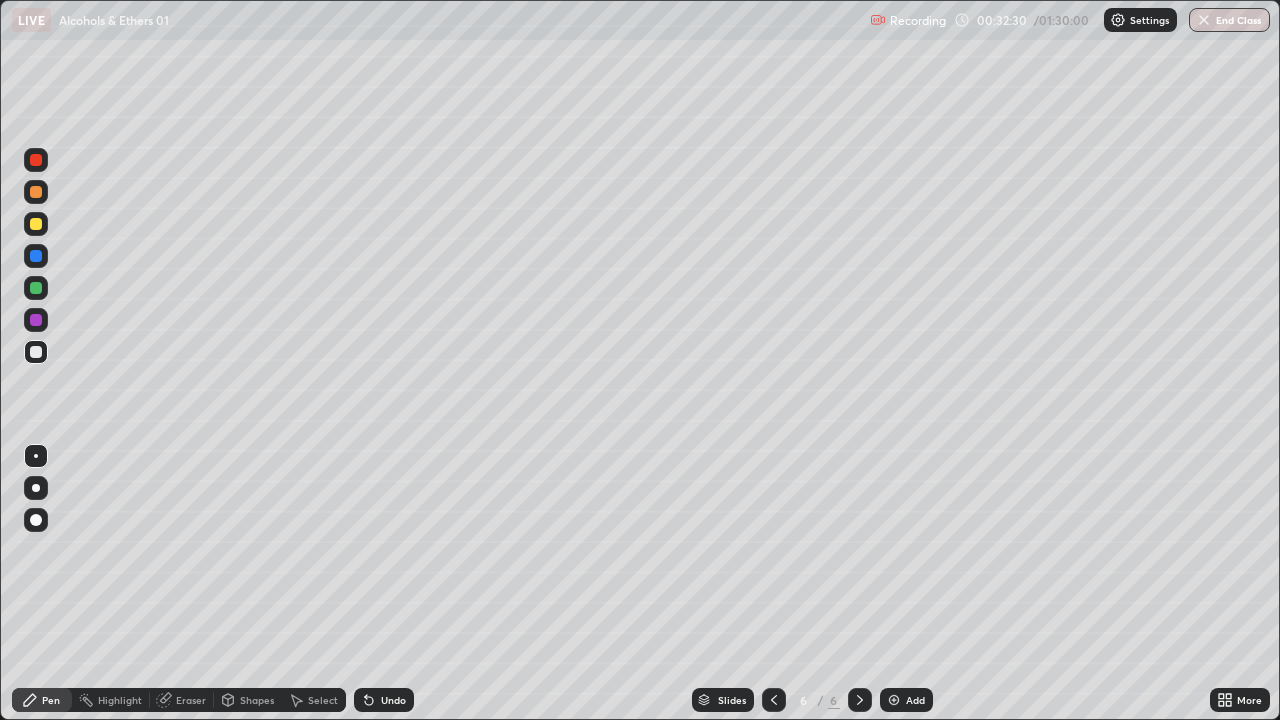 click on "Eraser" at bounding box center [191, 700] 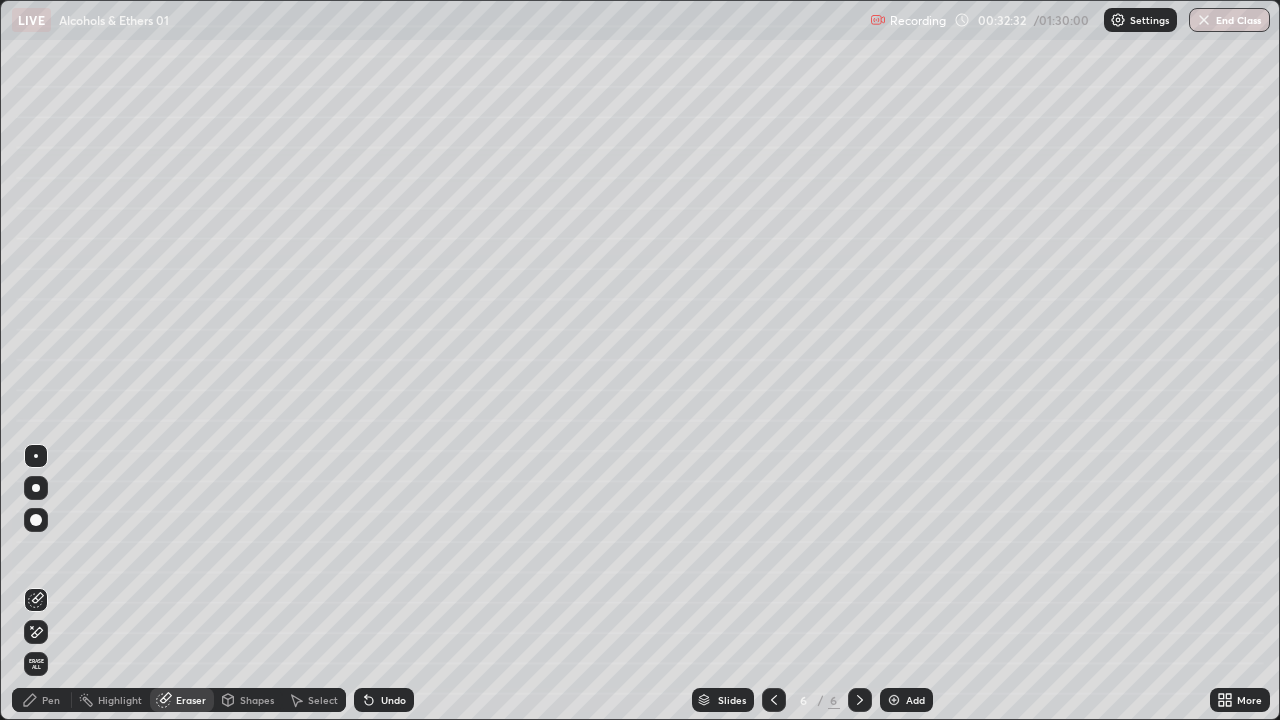 click on "Pen" at bounding box center [42, 700] 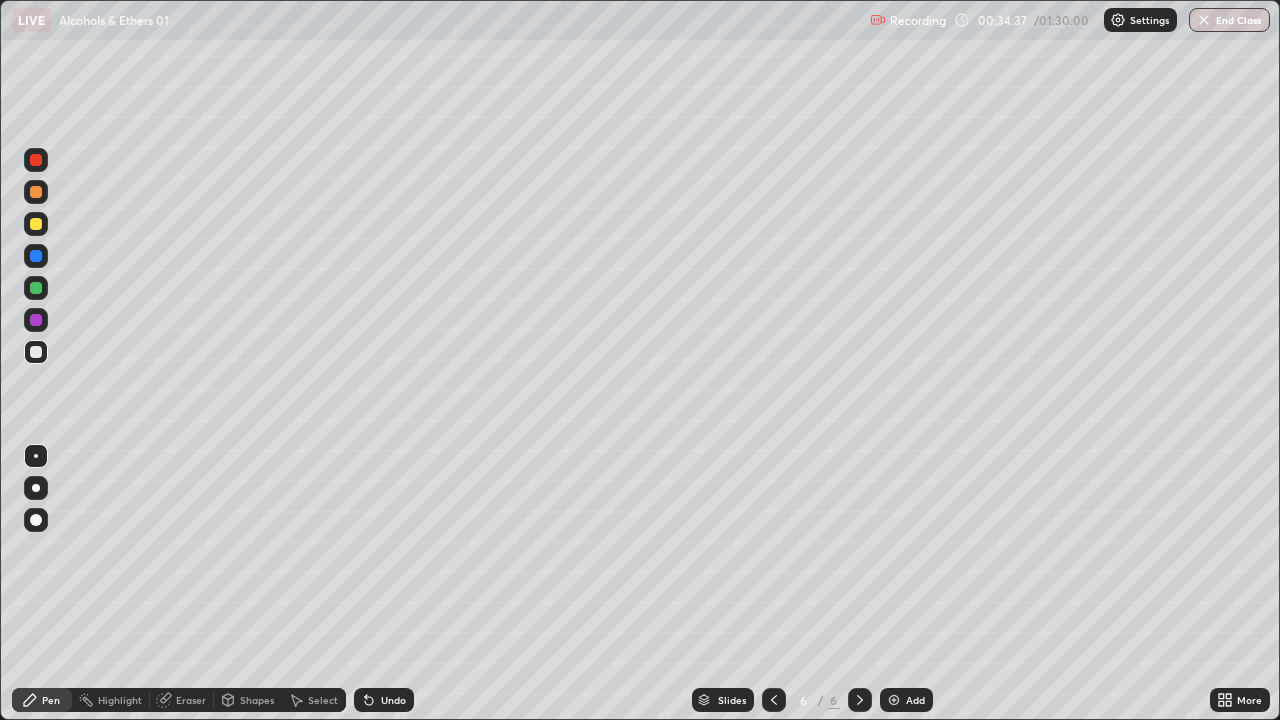click on "Eraser" at bounding box center [191, 700] 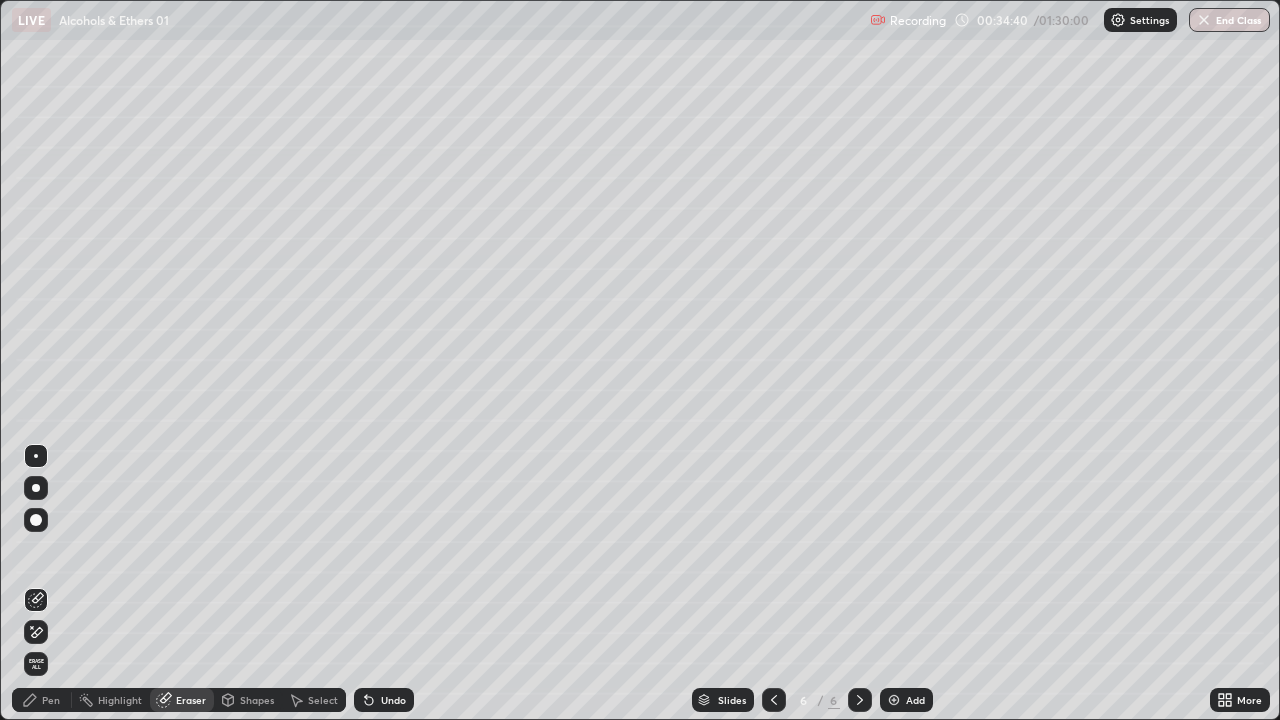 click at bounding box center (36, 520) 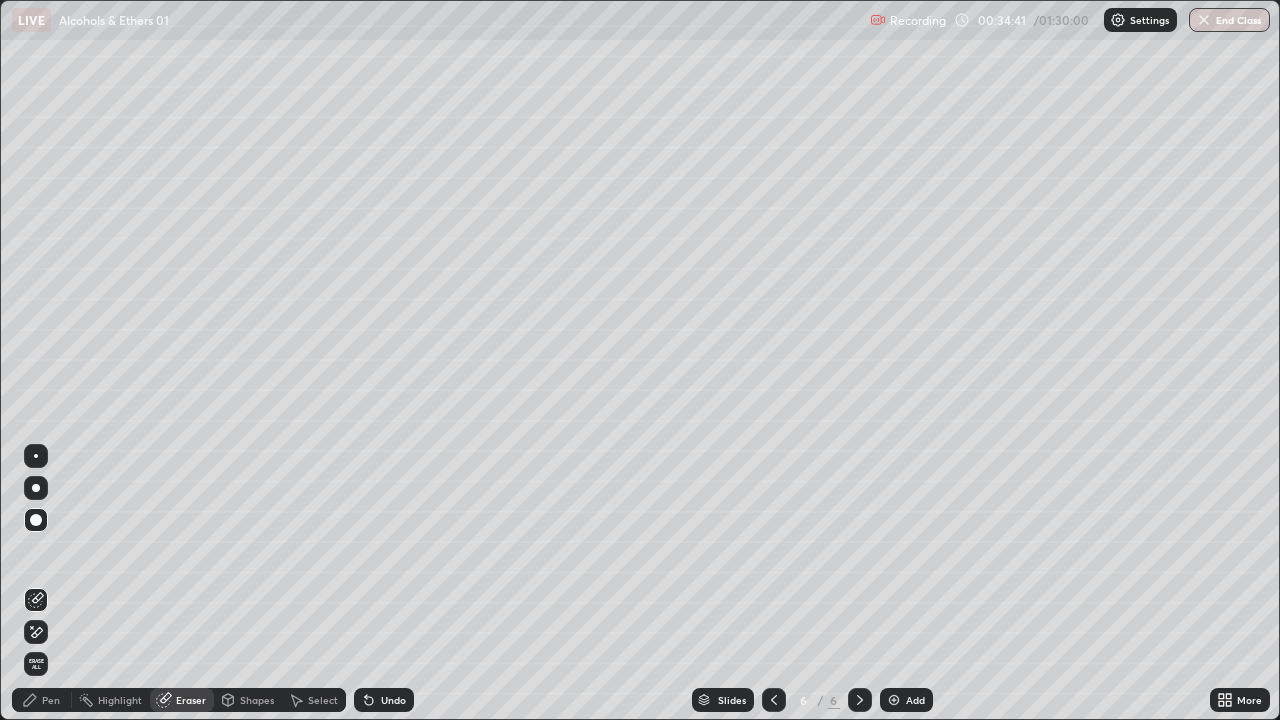 click at bounding box center [36, 456] 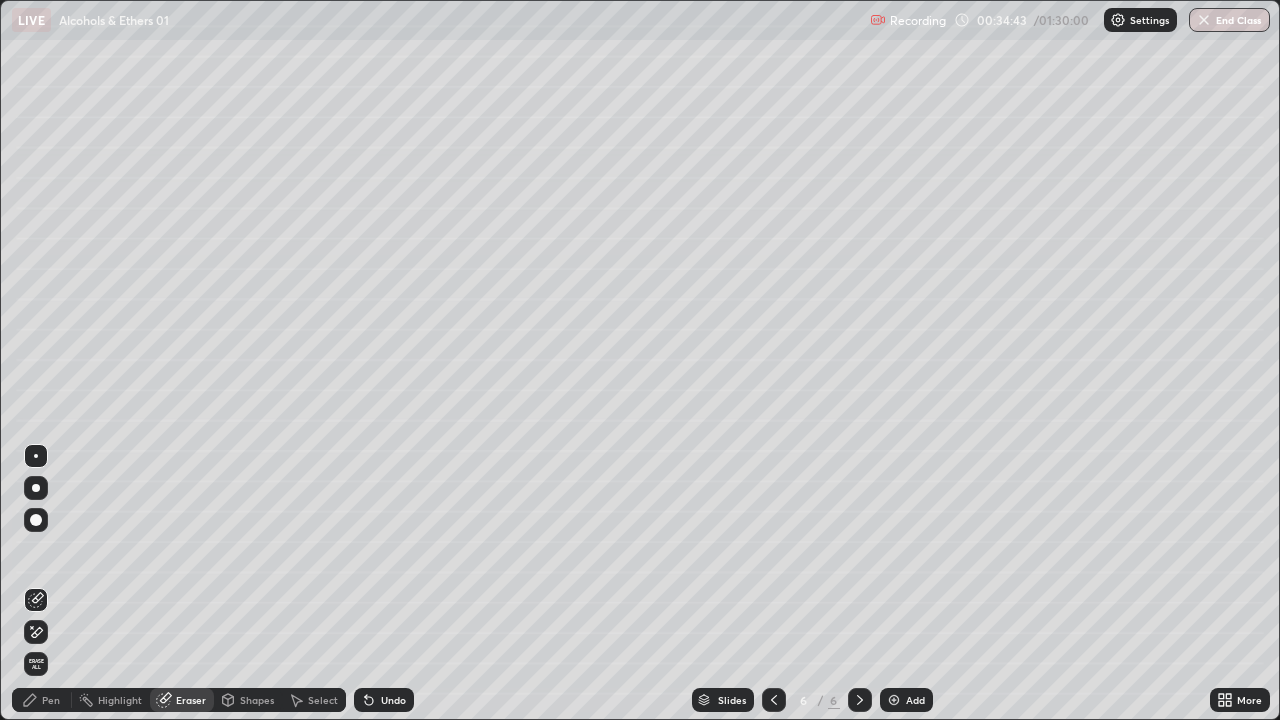 click on "Pen" at bounding box center [42, 700] 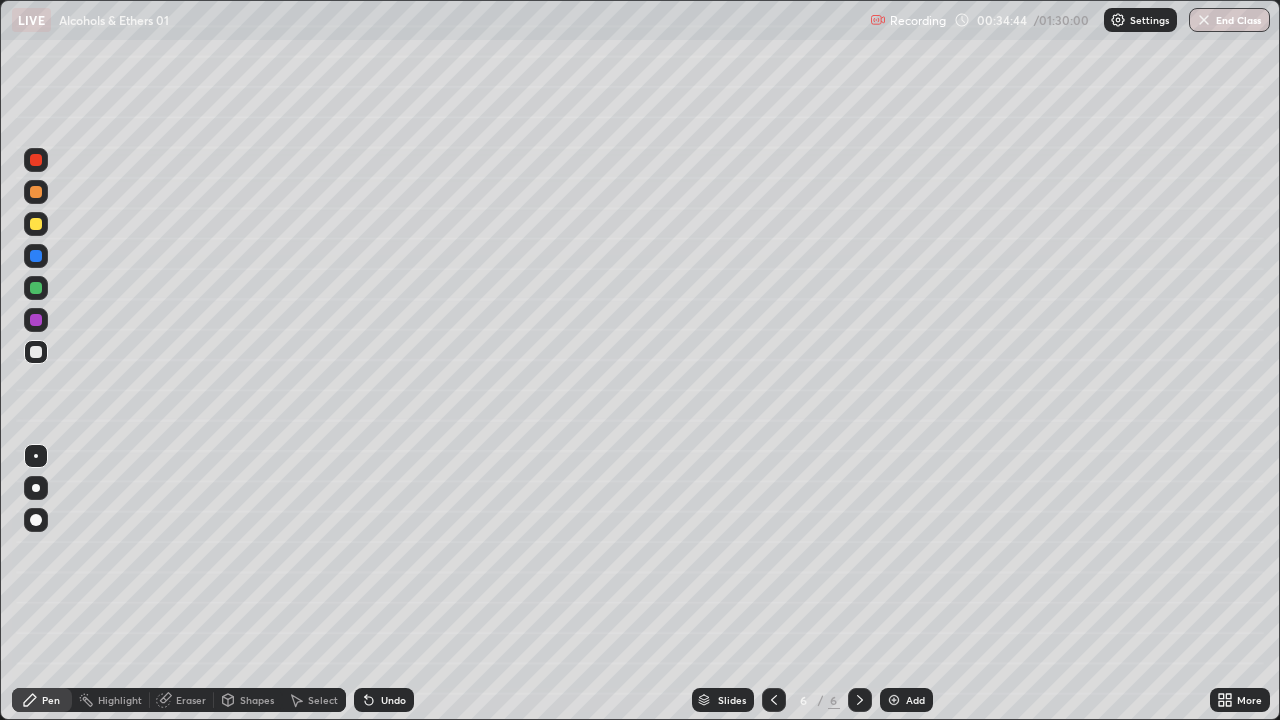 click on "Pen" at bounding box center (51, 700) 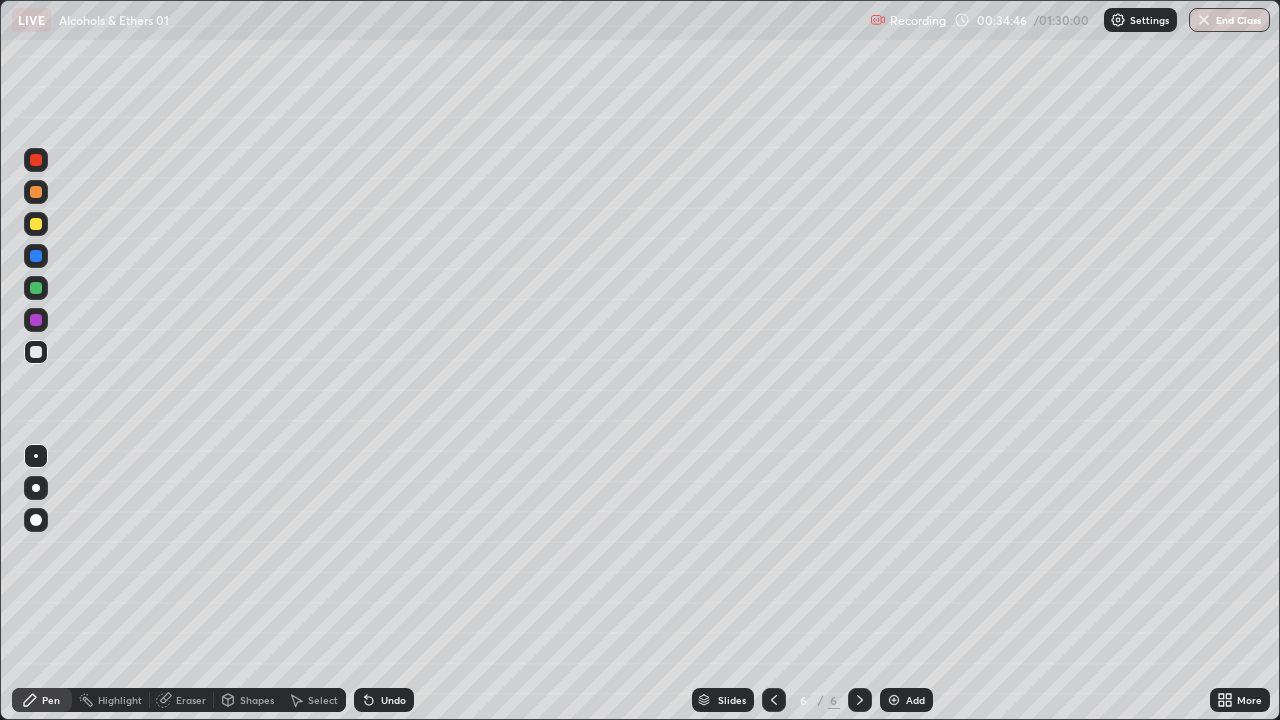 click at bounding box center (36, 160) 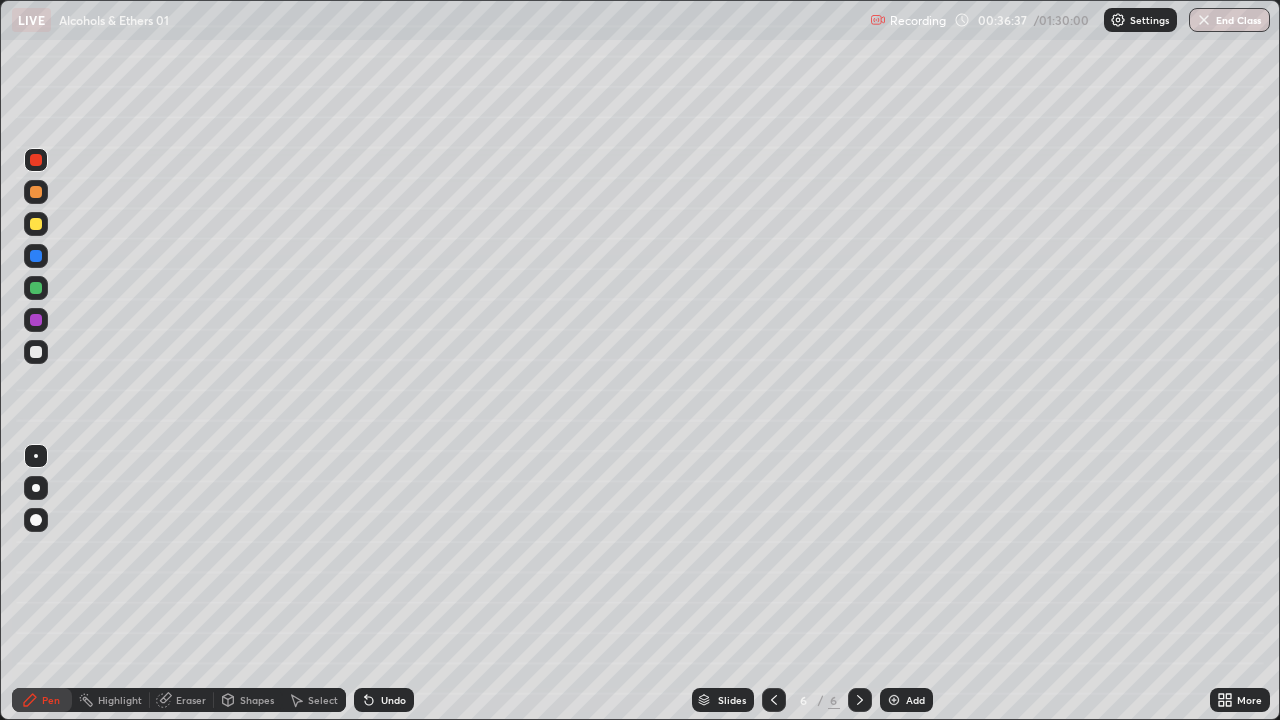 click on "Select" at bounding box center (323, 700) 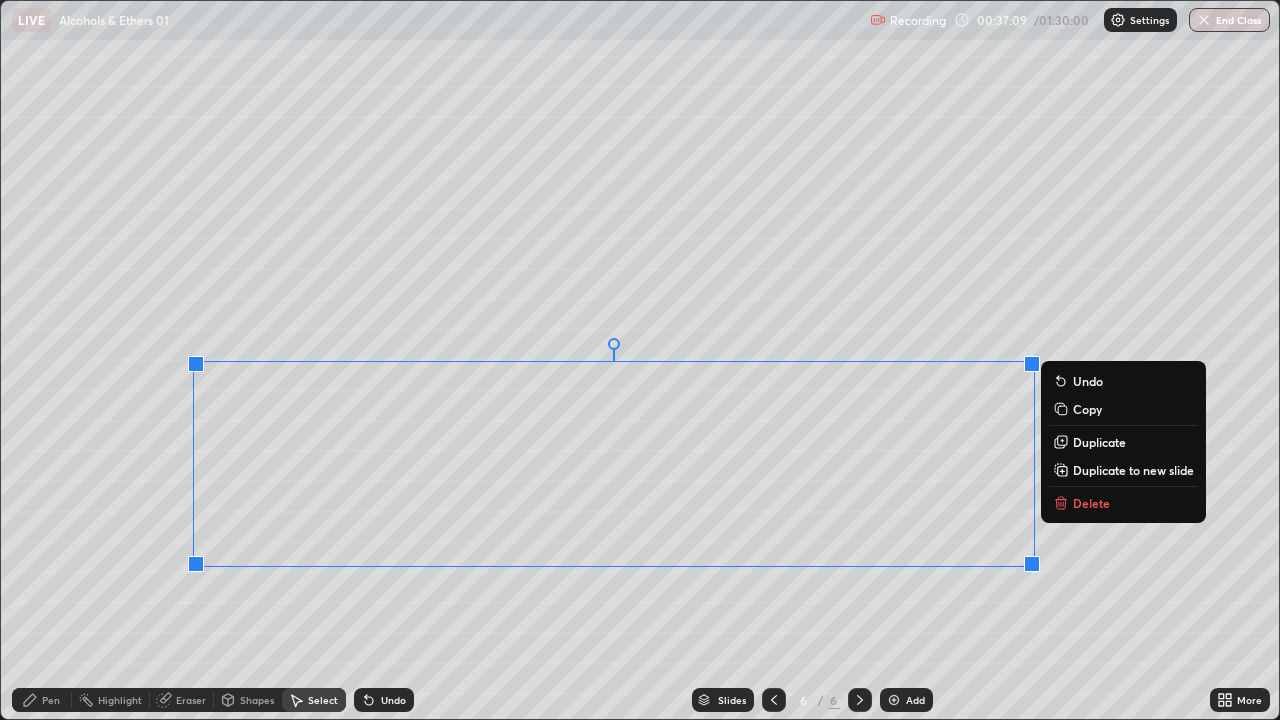 click on "0 ° Undo Copy Duplicate Duplicate to new slide Delete" at bounding box center [640, 360] 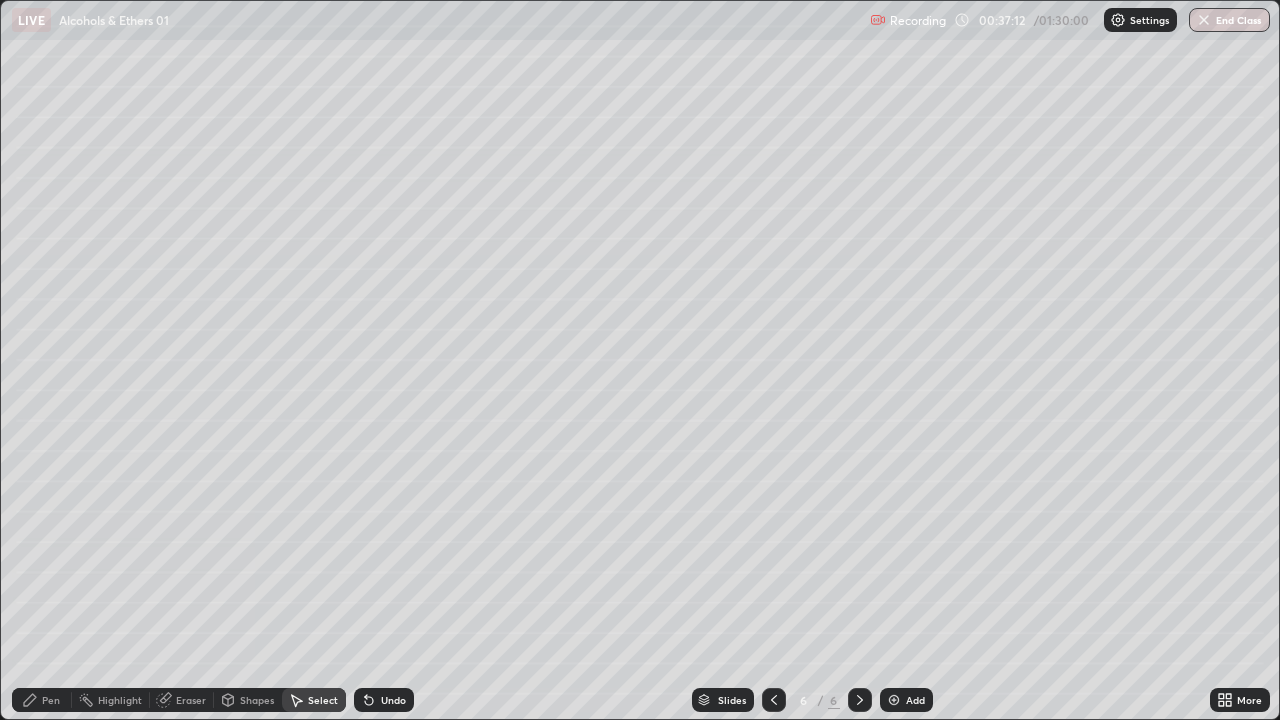 click on "Eraser" at bounding box center (191, 700) 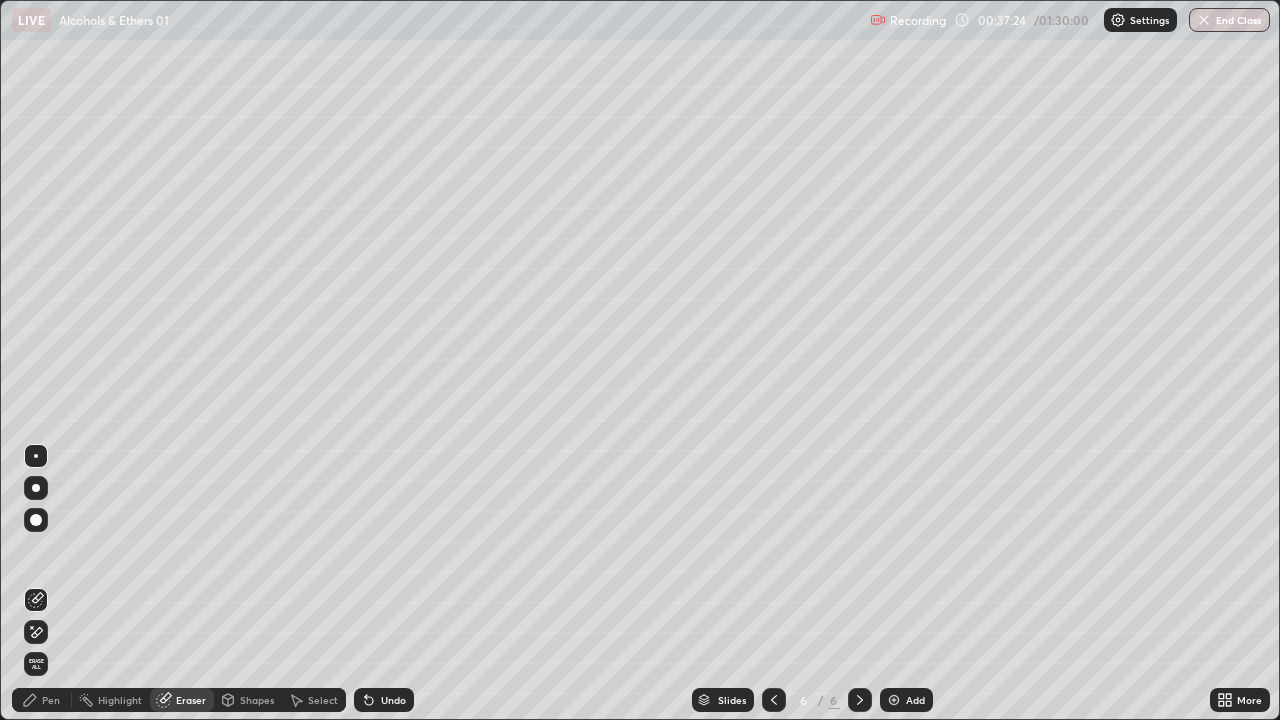 click on "Pen" at bounding box center (51, 700) 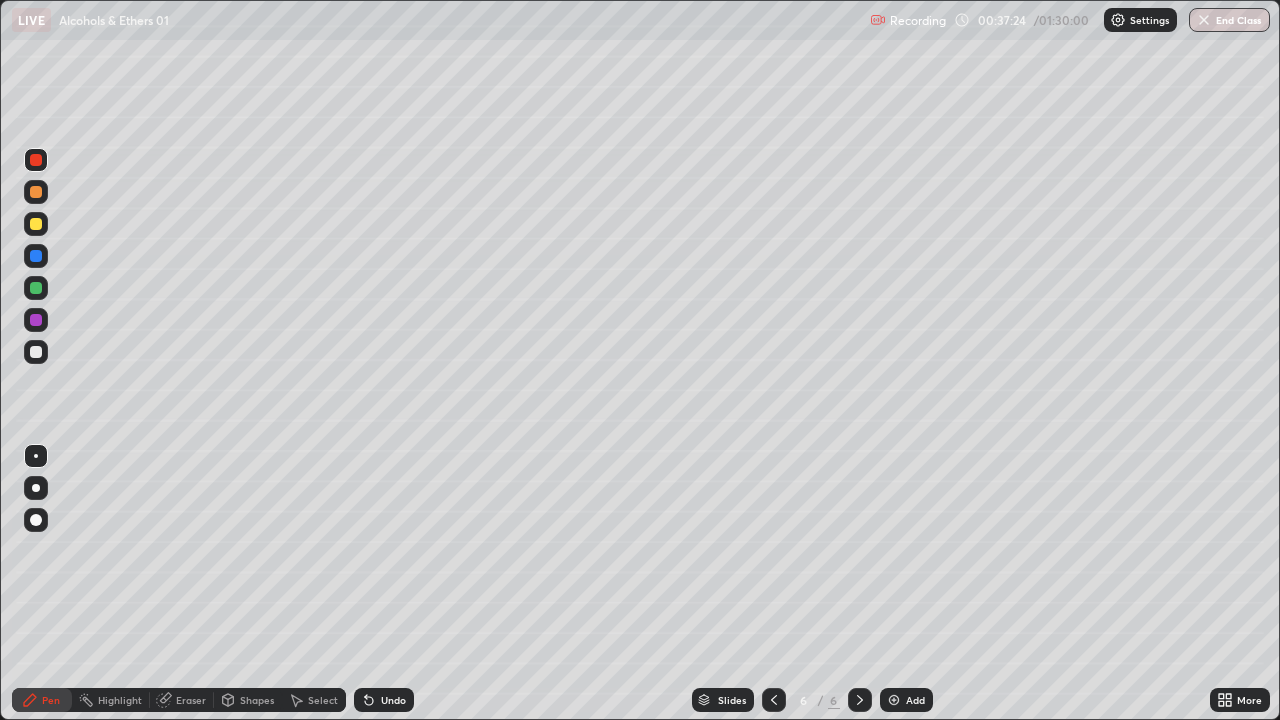 click on "Pen" at bounding box center [51, 700] 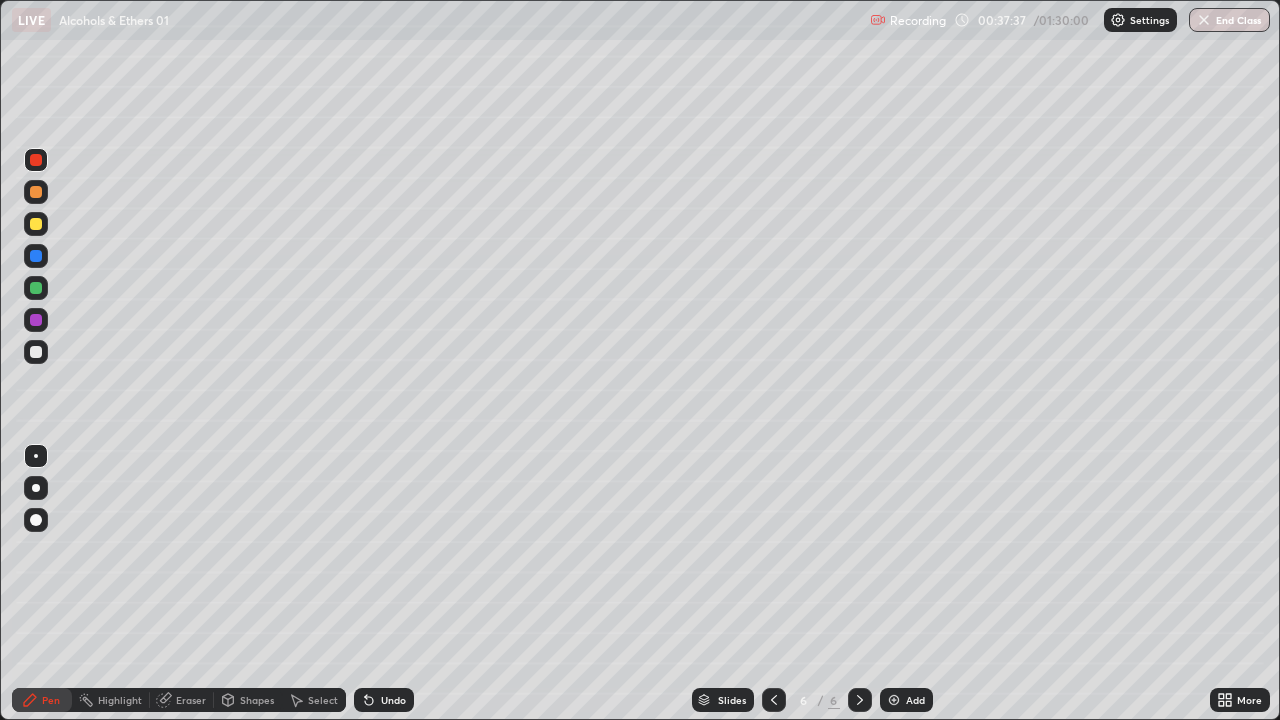 click on "Eraser" at bounding box center (191, 700) 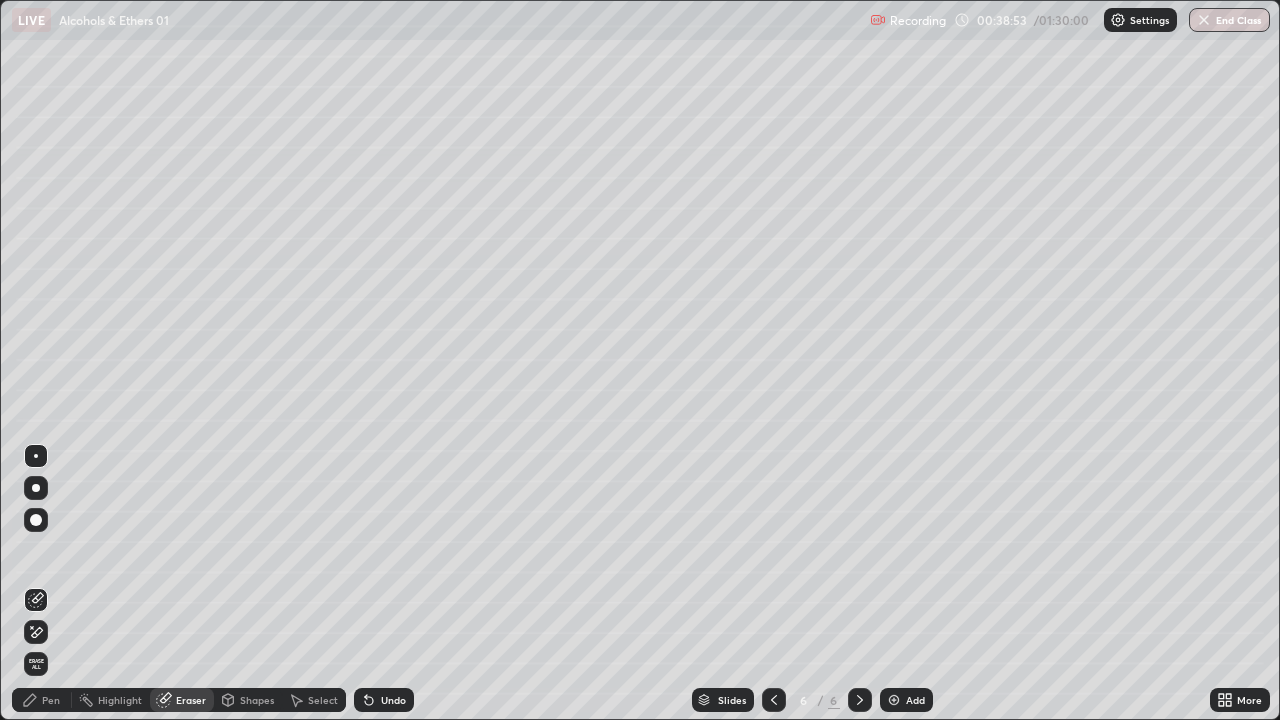 click at bounding box center [894, 700] 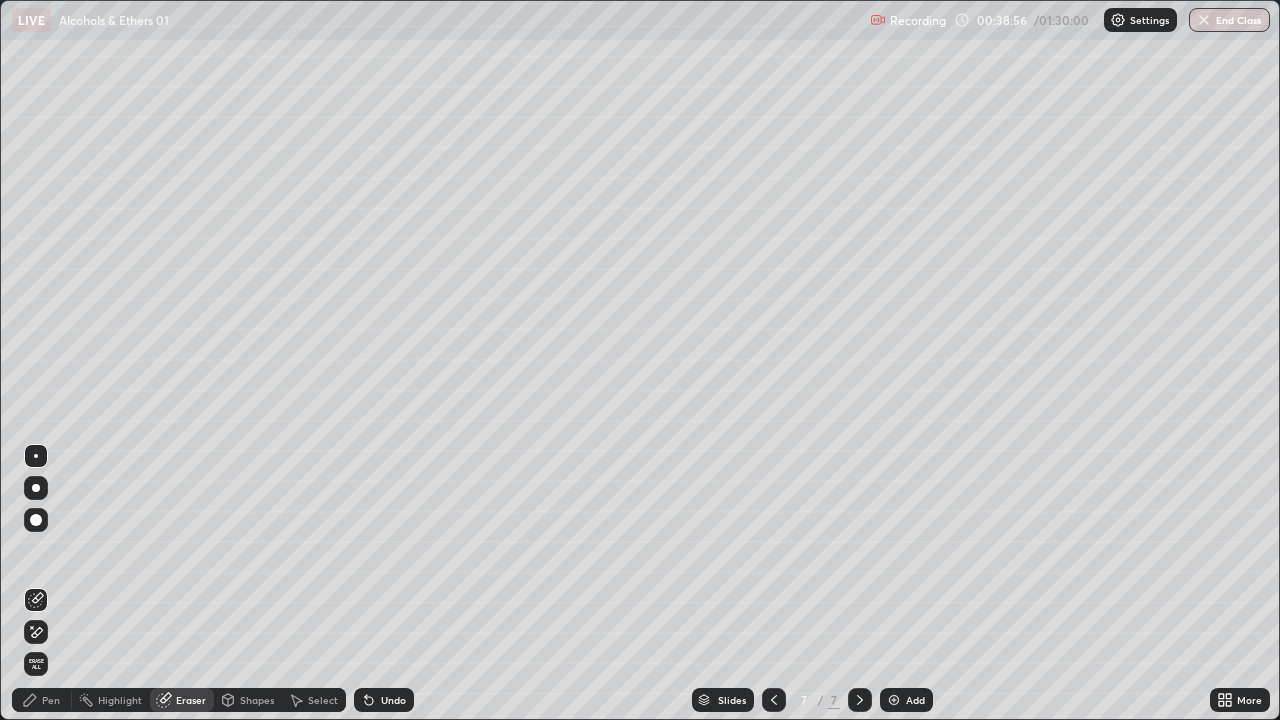 click on "Pen" at bounding box center (42, 700) 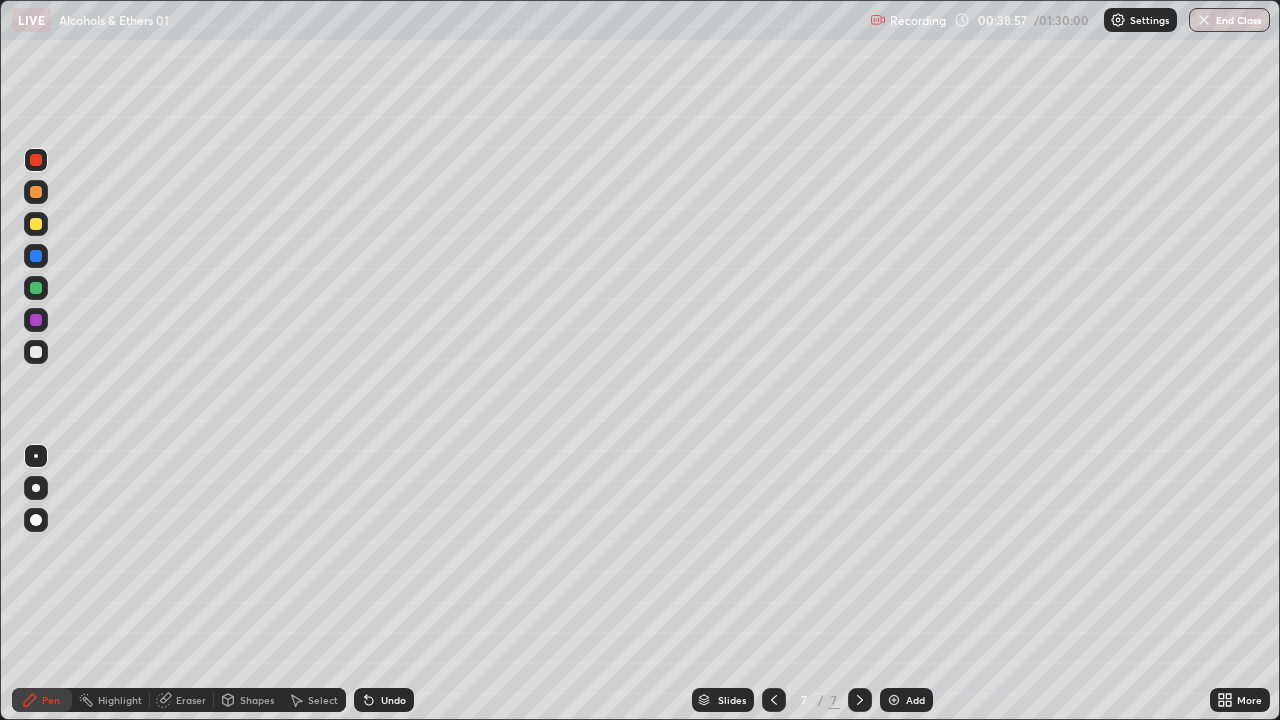 click at bounding box center [36, 288] 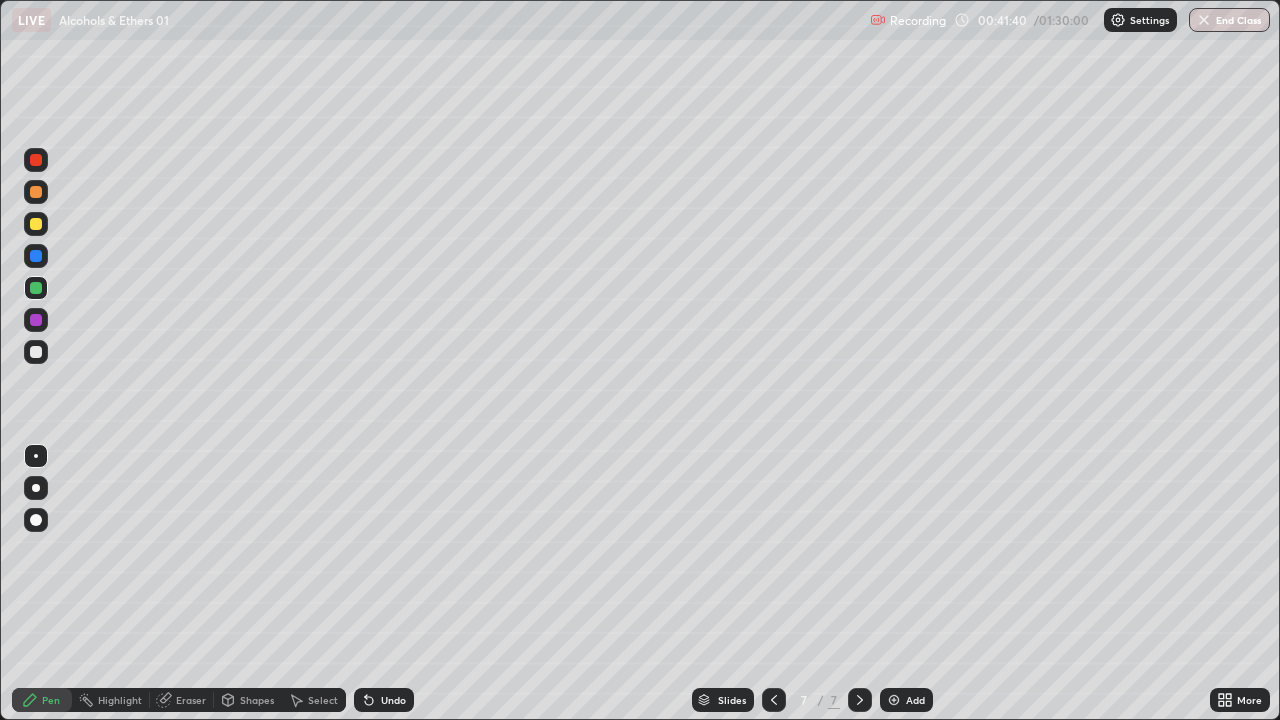 click on "Eraser" at bounding box center (191, 700) 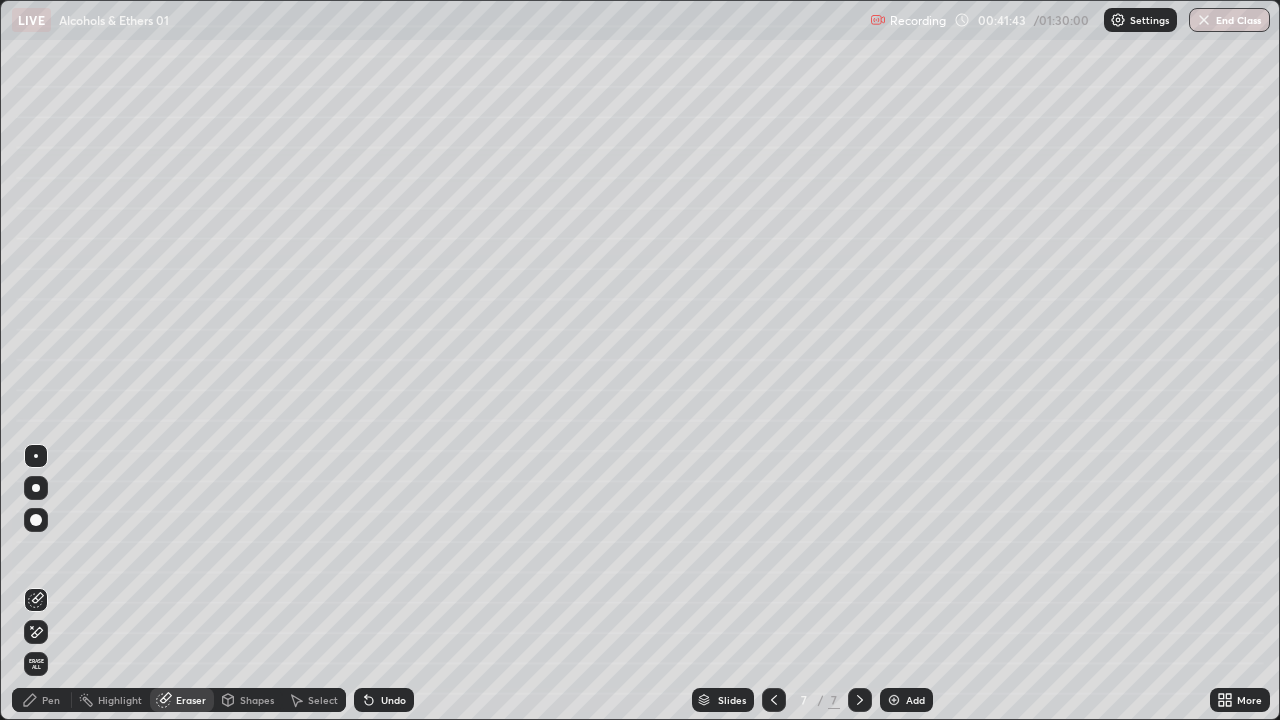 click on "Pen" at bounding box center (51, 700) 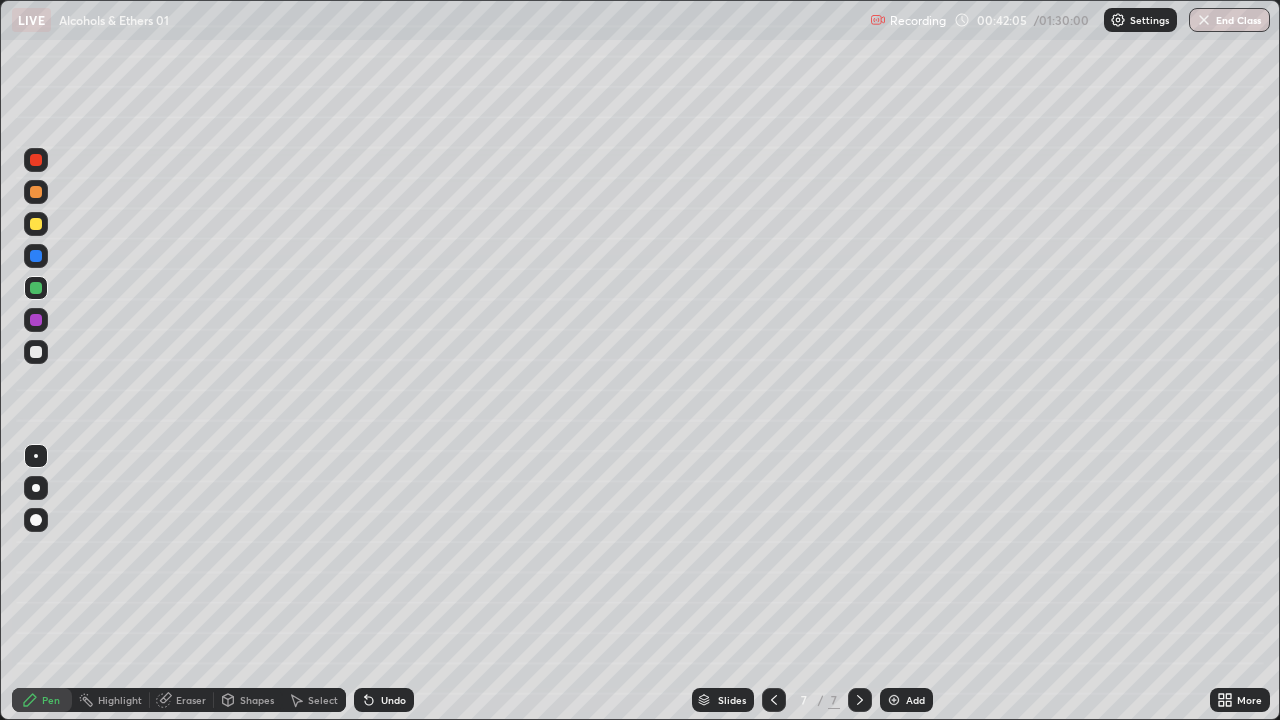 click at bounding box center (36, 224) 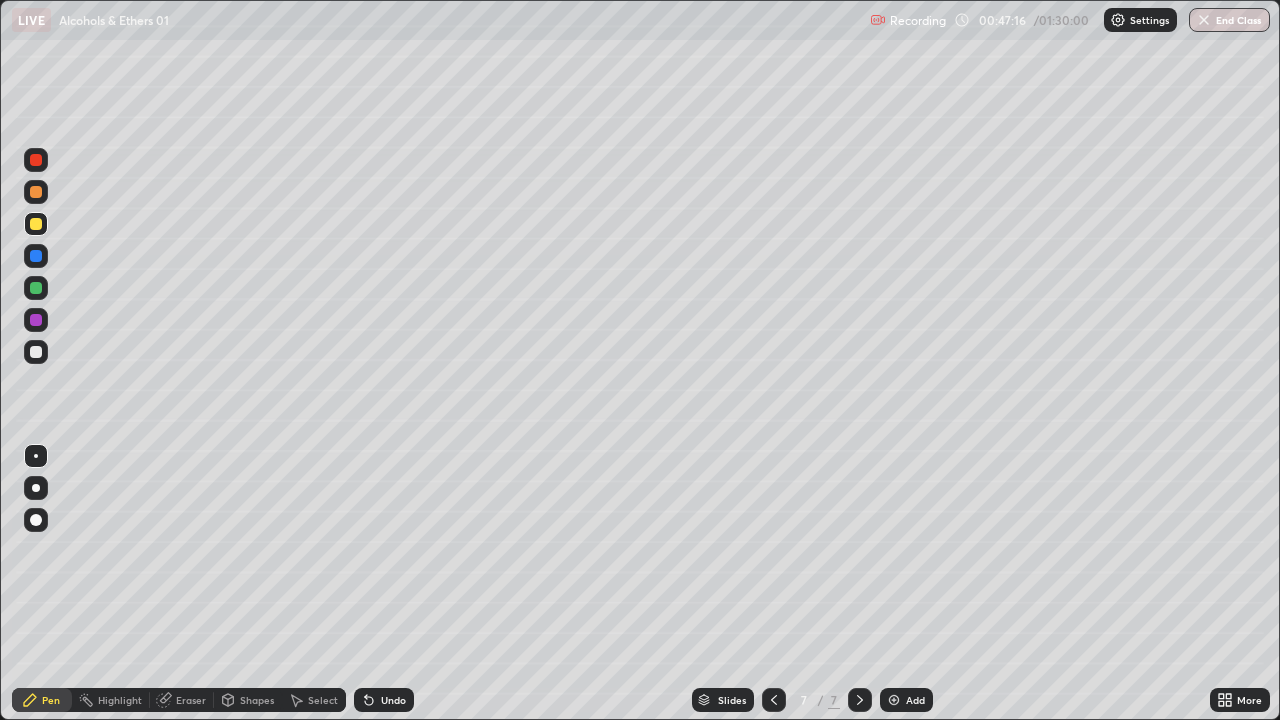click at bounding box center (894, 700) 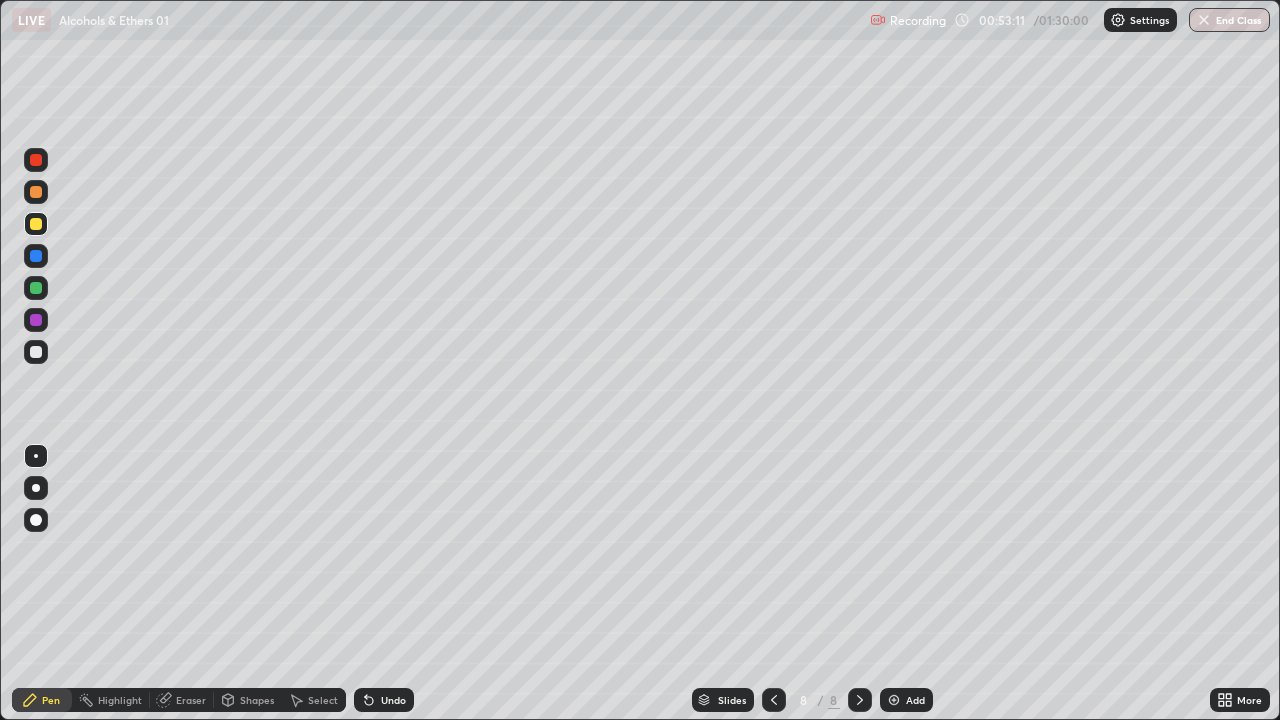 click on "Eraser" at bounding box center (191, 700) 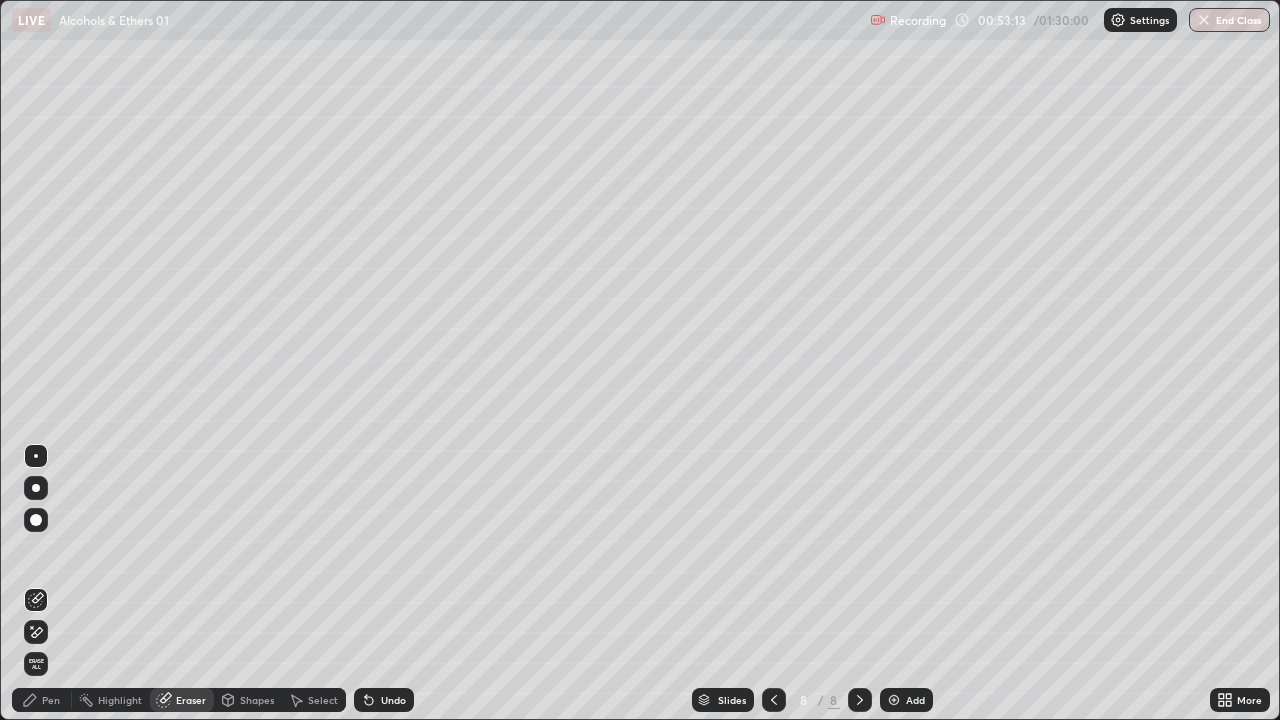 click on "Pen" at bounding box center [51, 700] 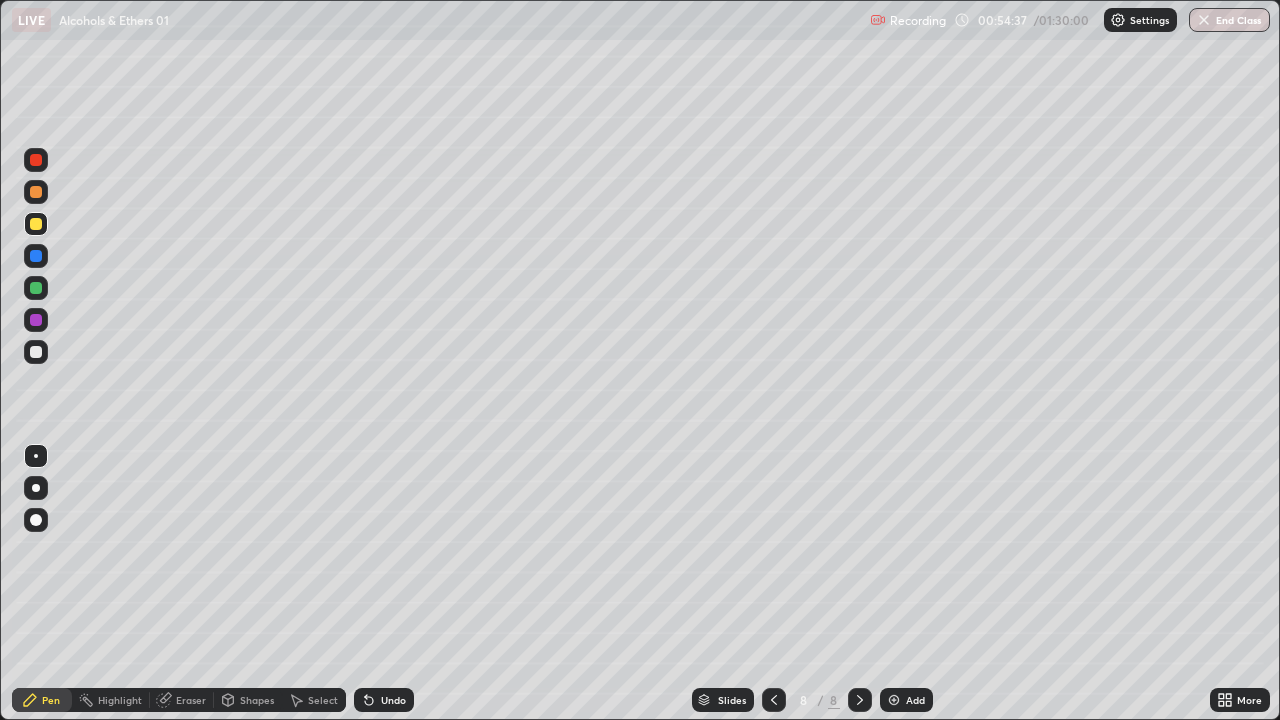 click on "Pen" at bounding box center (51, 700) 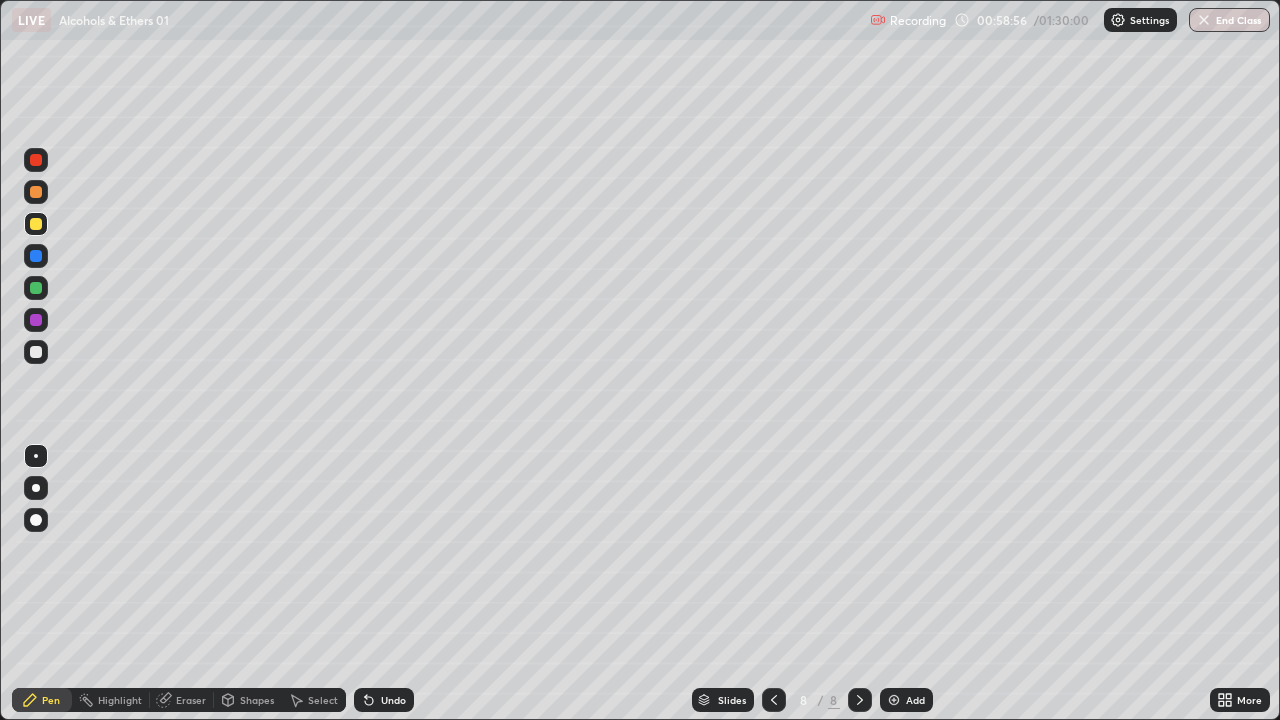 click at bounding box center (894, 700) 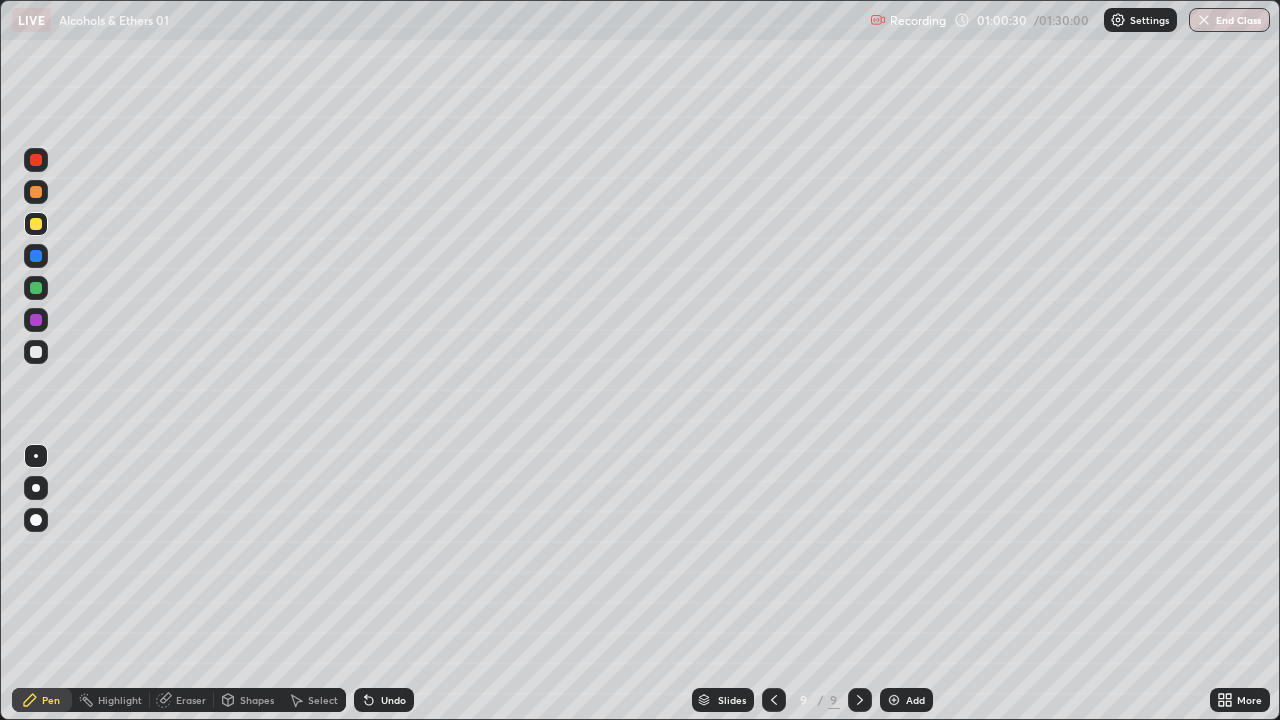 click on "Eraser" at bounding box center [191, 700] 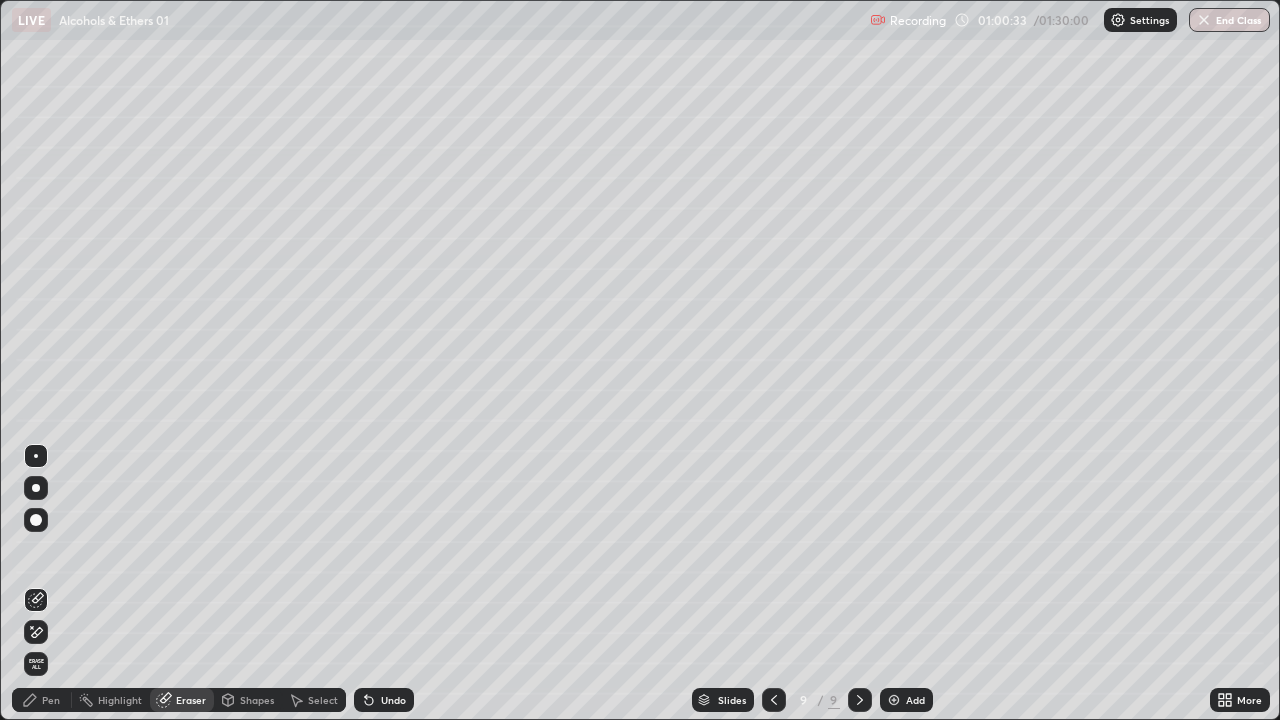 click on "Pen" at bounding box center (42, 700) 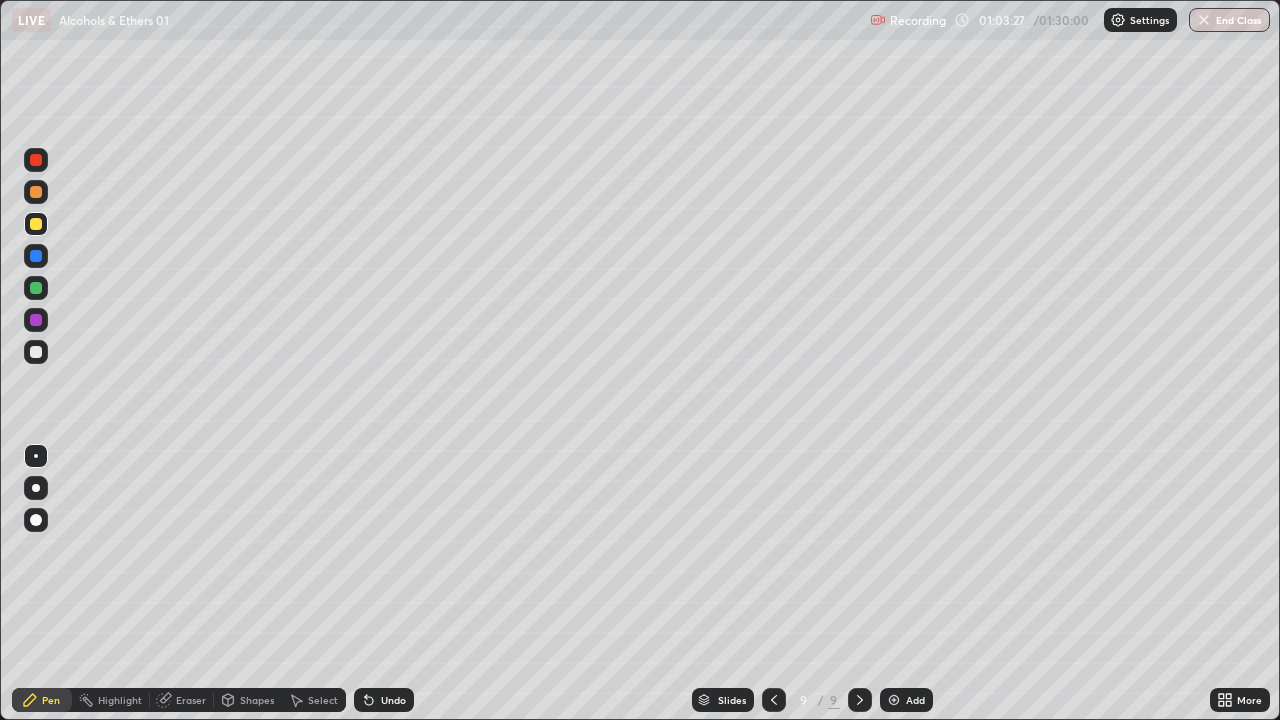 click at bounding box center (36, 288) 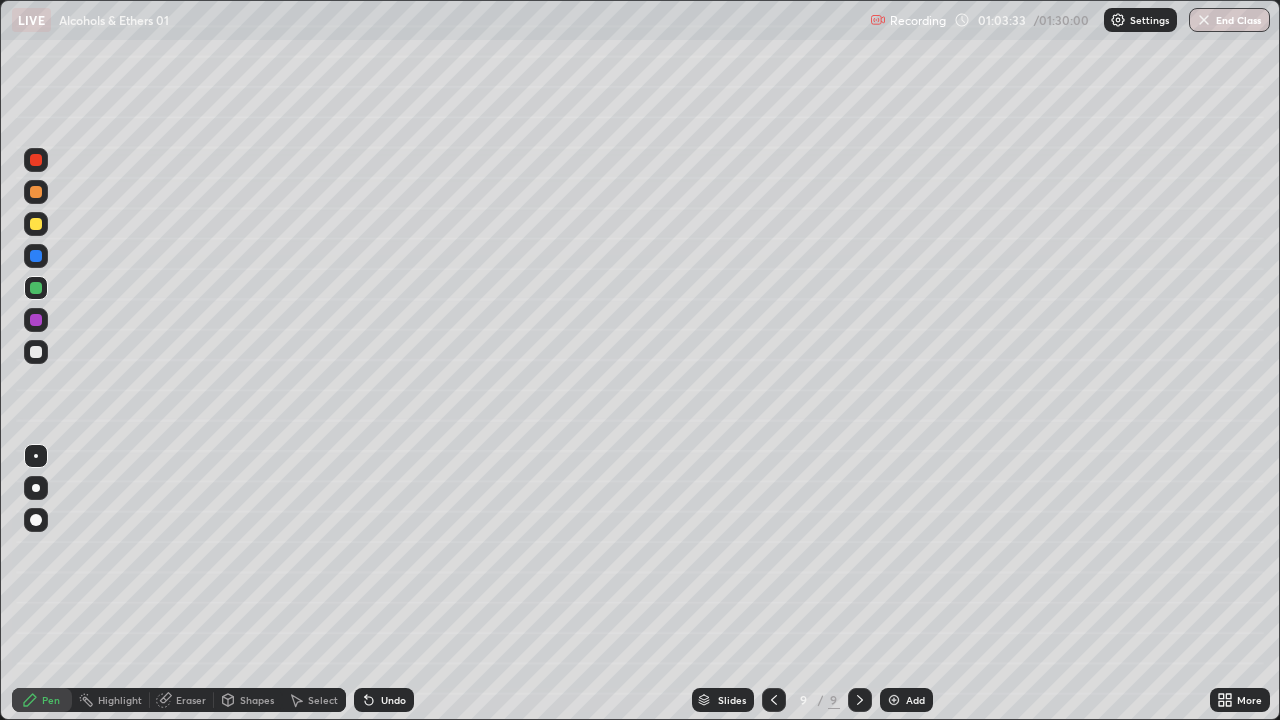 click at bounding box center [36, 288] 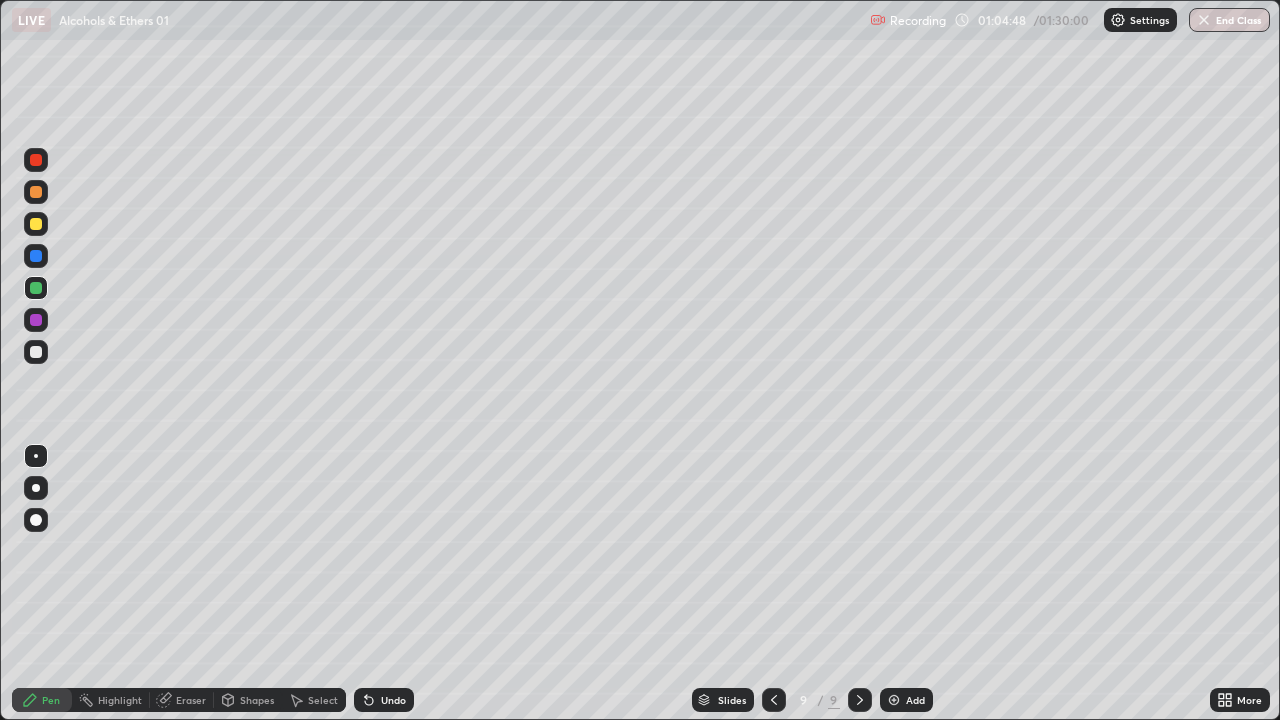 click at bounding box center (894, 700) 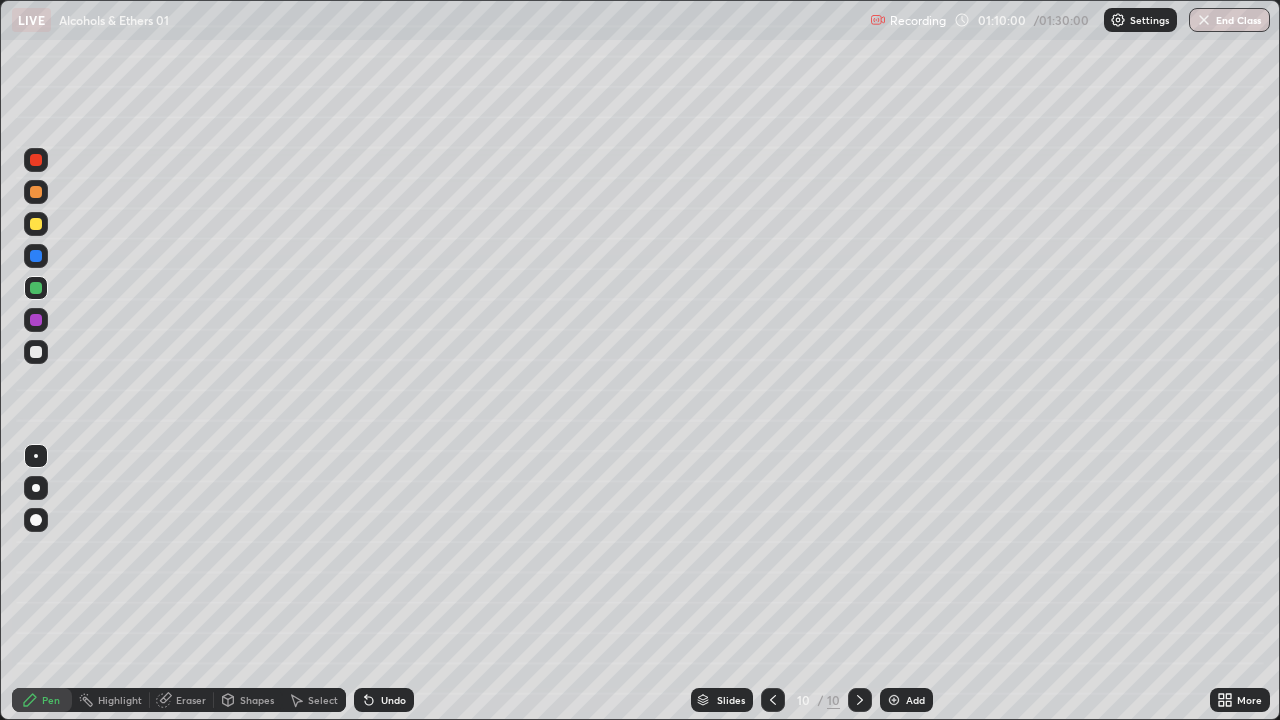 click at bounding box center (894, 700) 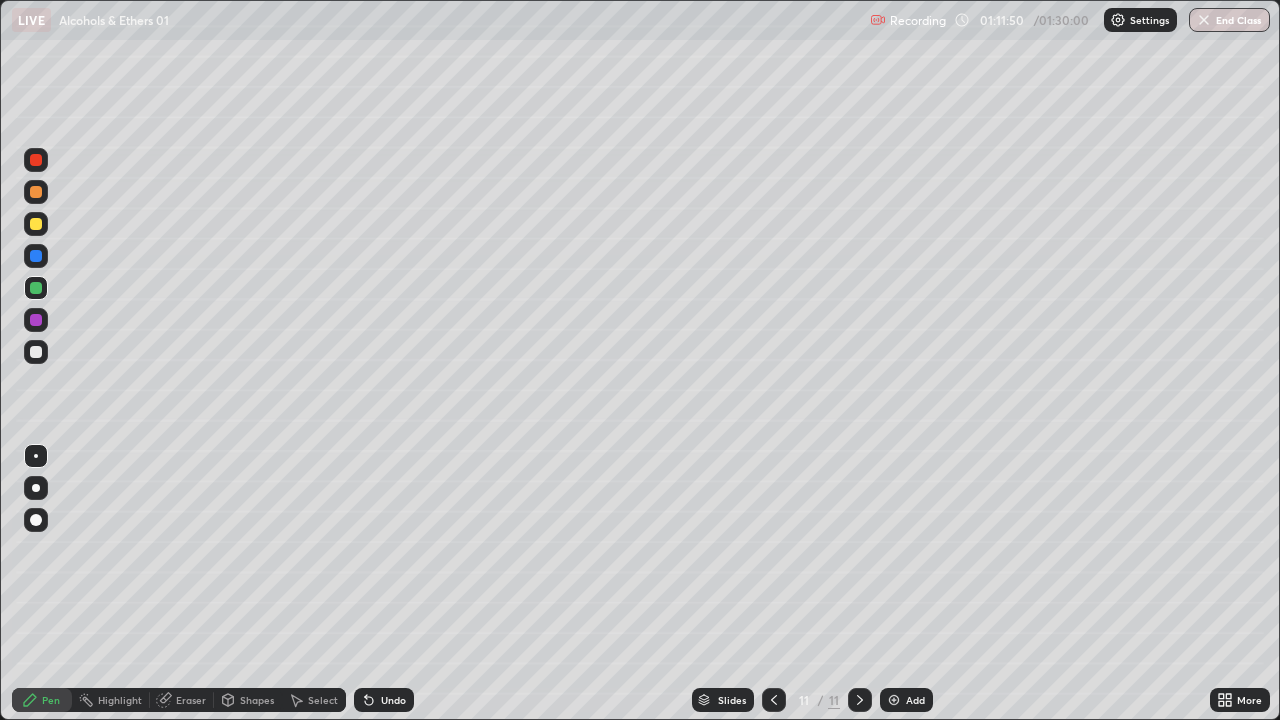 click at bounding box center [36, 224] 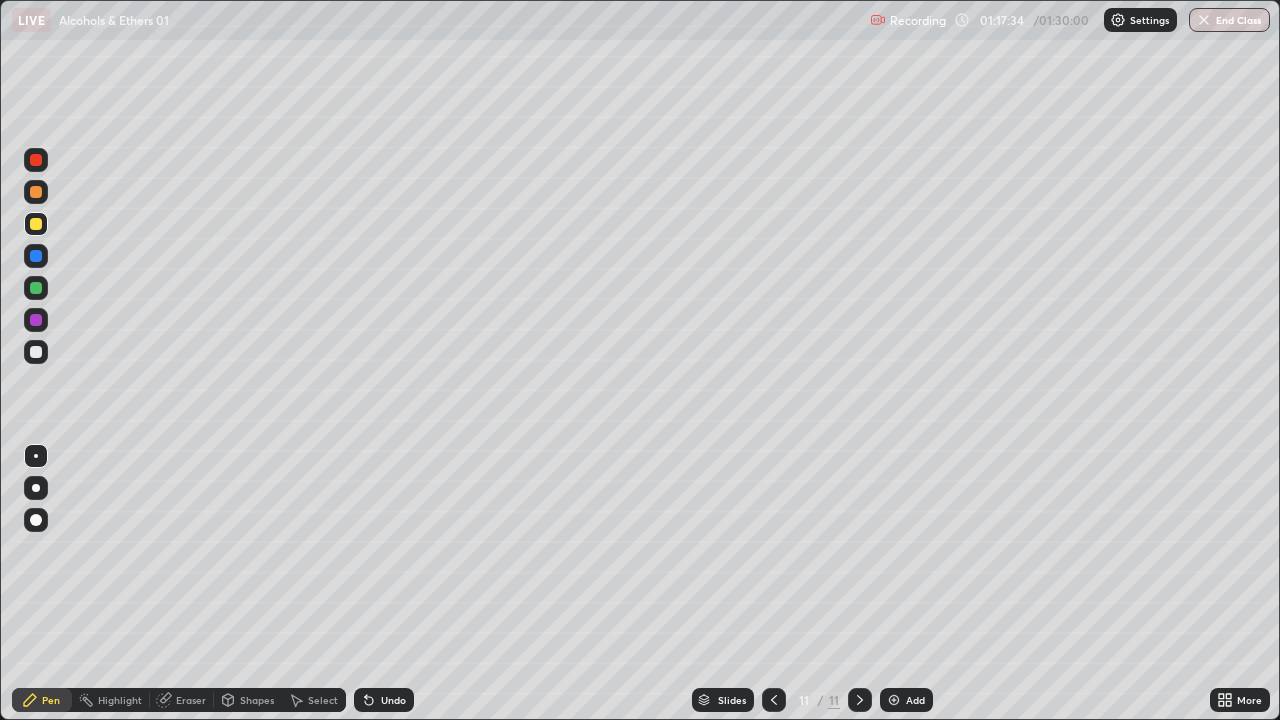 click at bounding box center [894, 700] 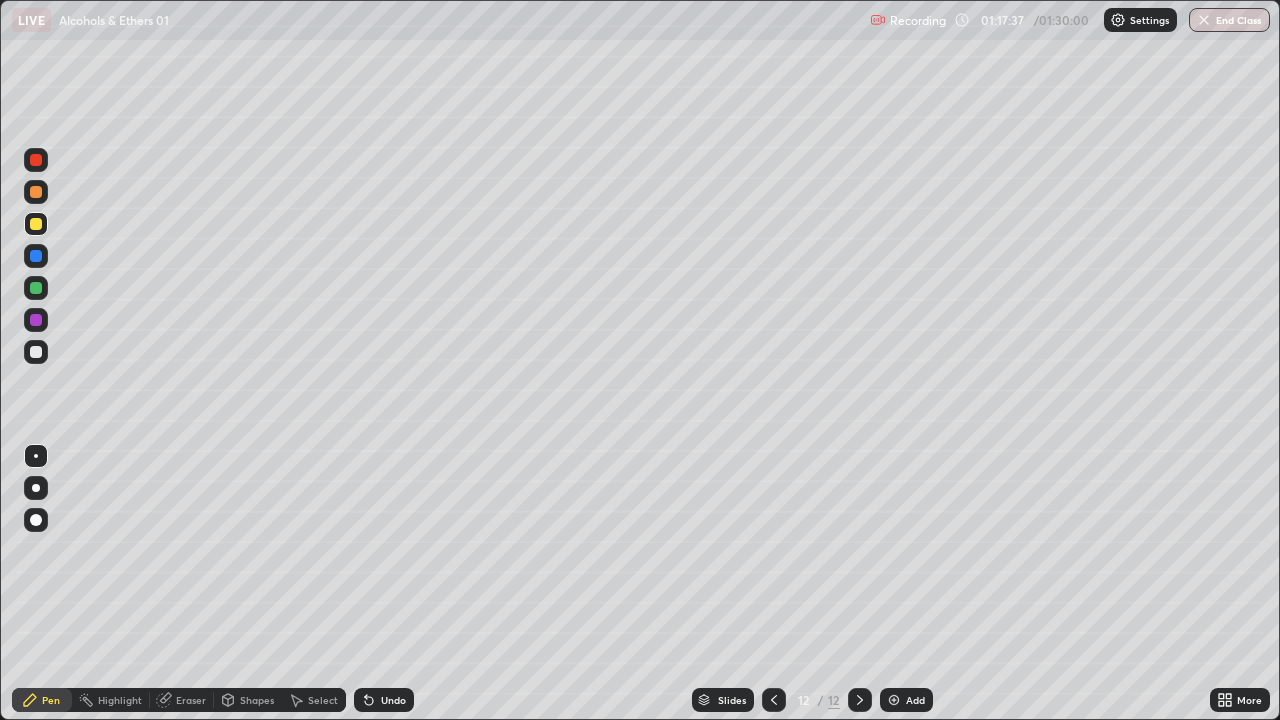 click 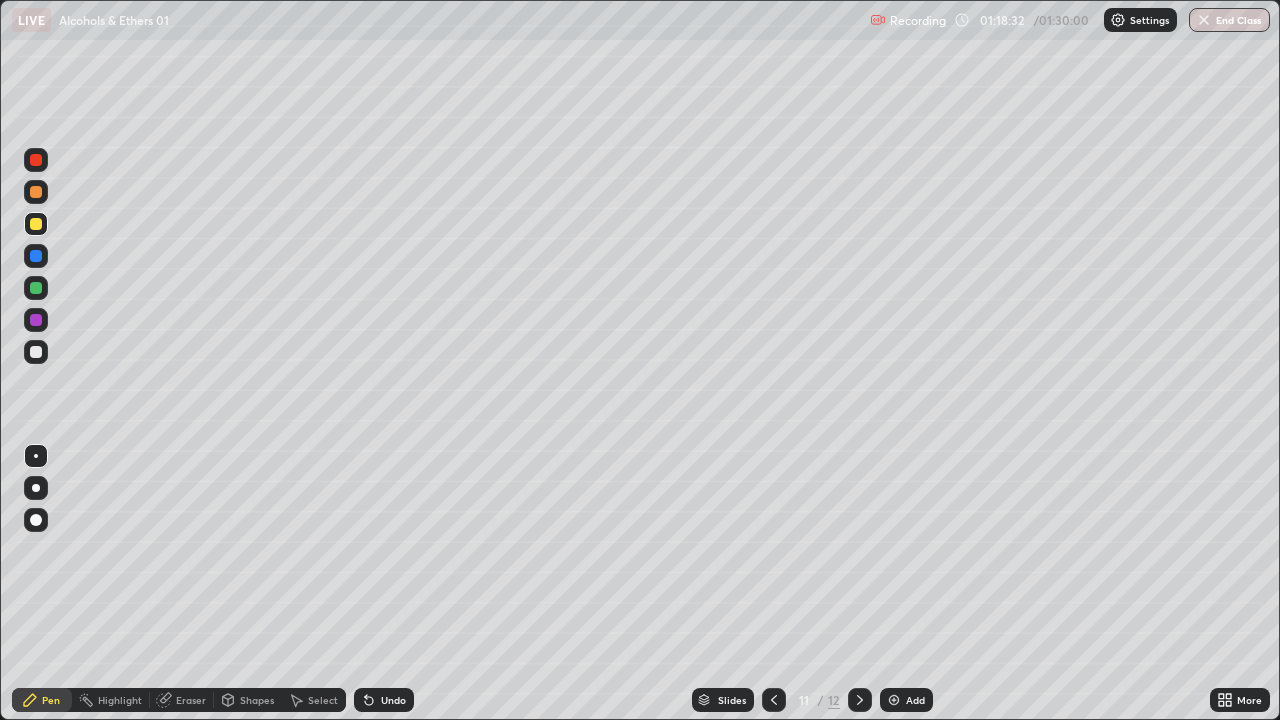 click at bounding box center [894, 700] 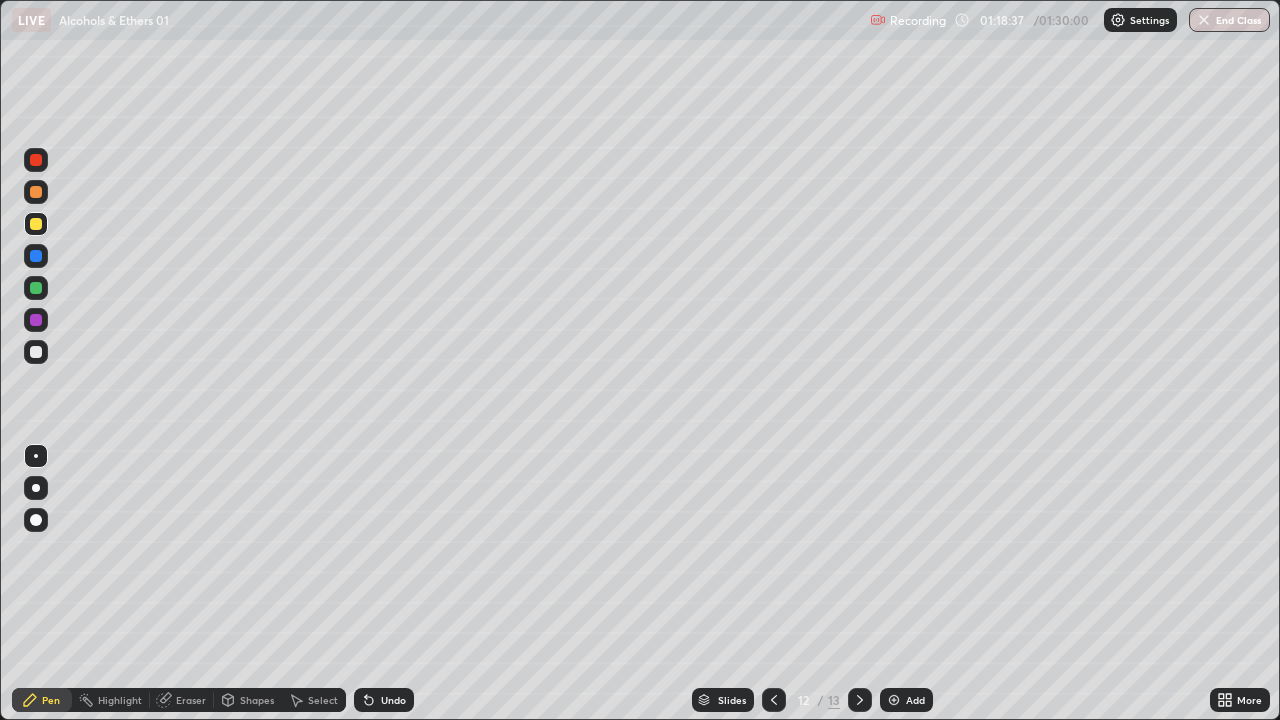click at bounding box center [36, 224] 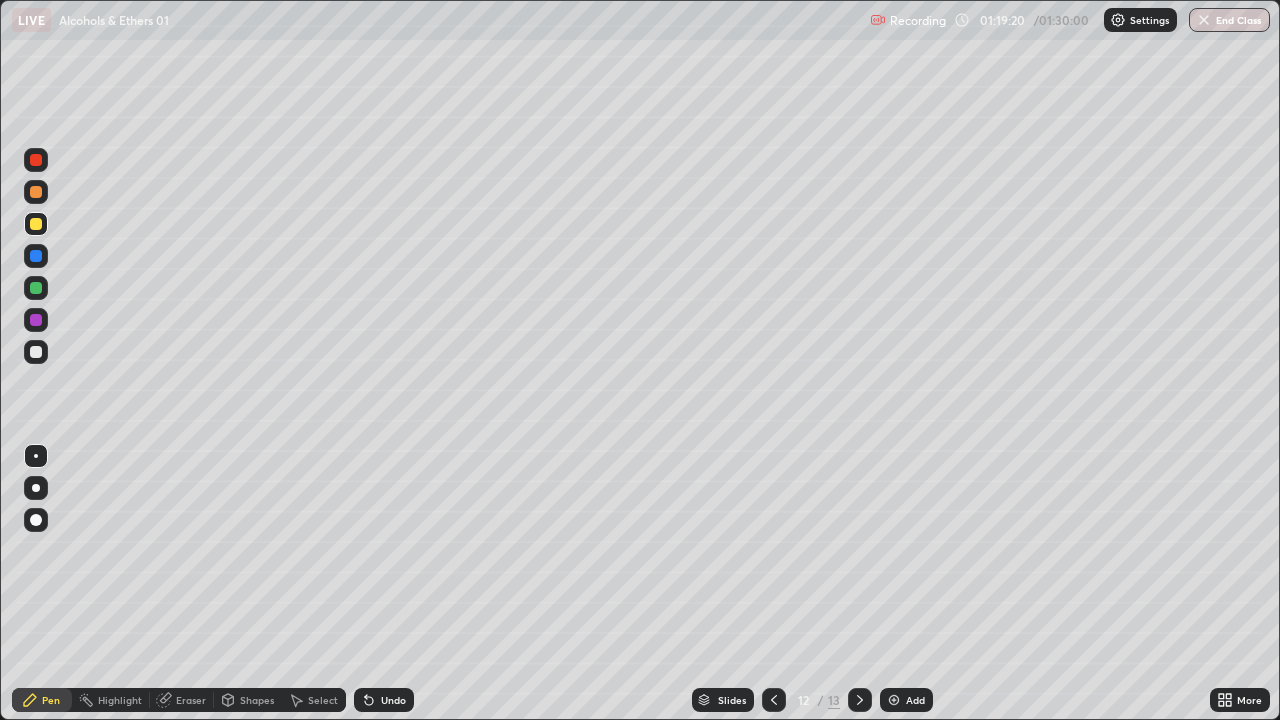 click at bounding box center [36, 224] 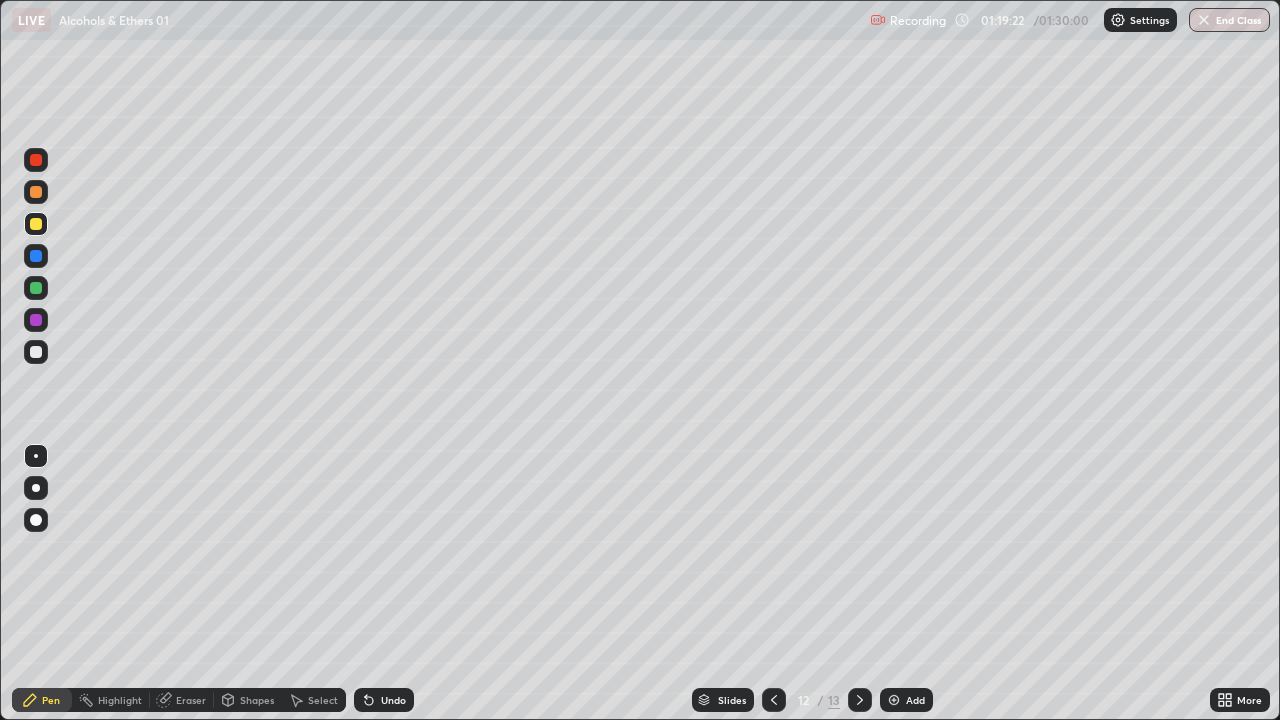 click at bounding box center (36, 160) 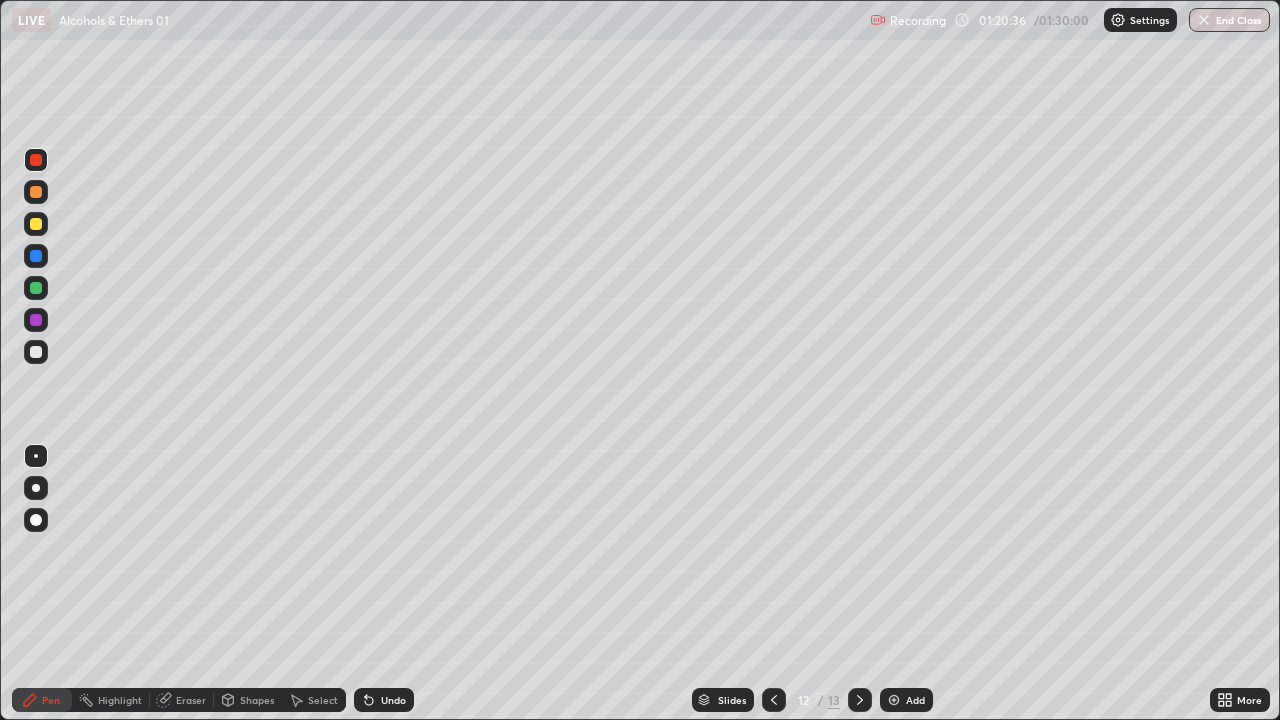 click at bounding box center [36, 224] 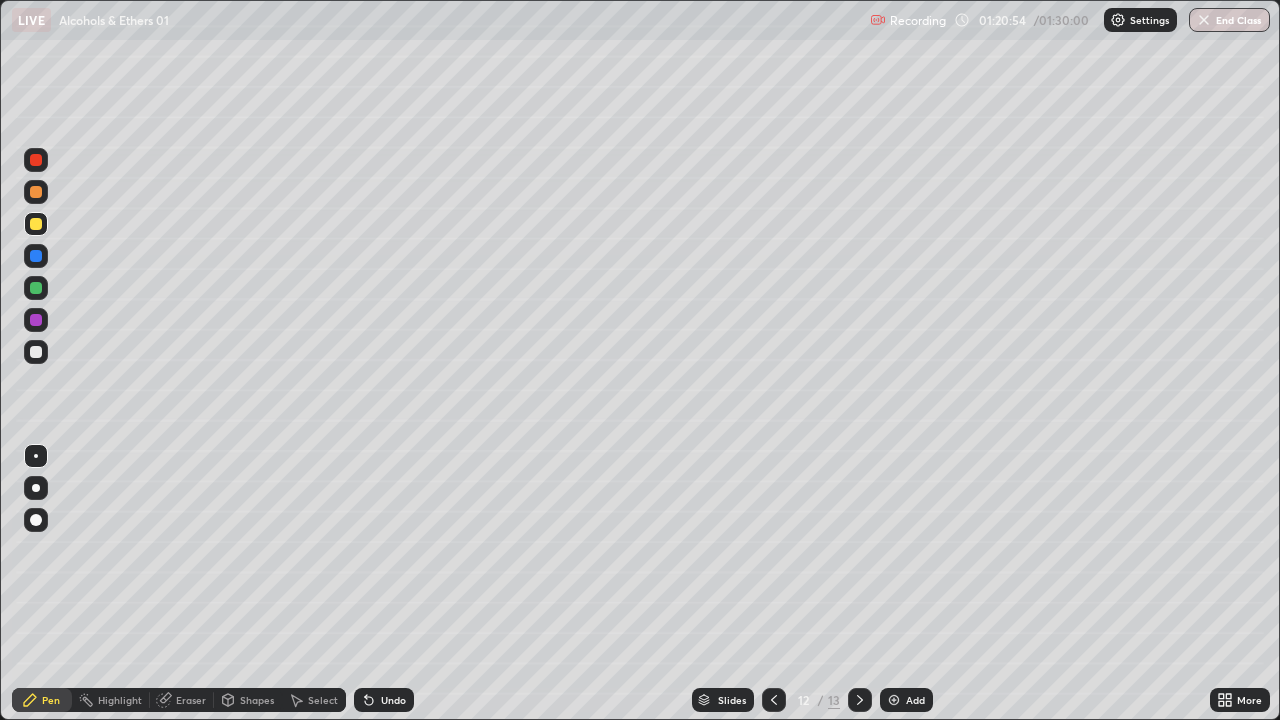 click on "Eraser" at bounding box center (191, 700) 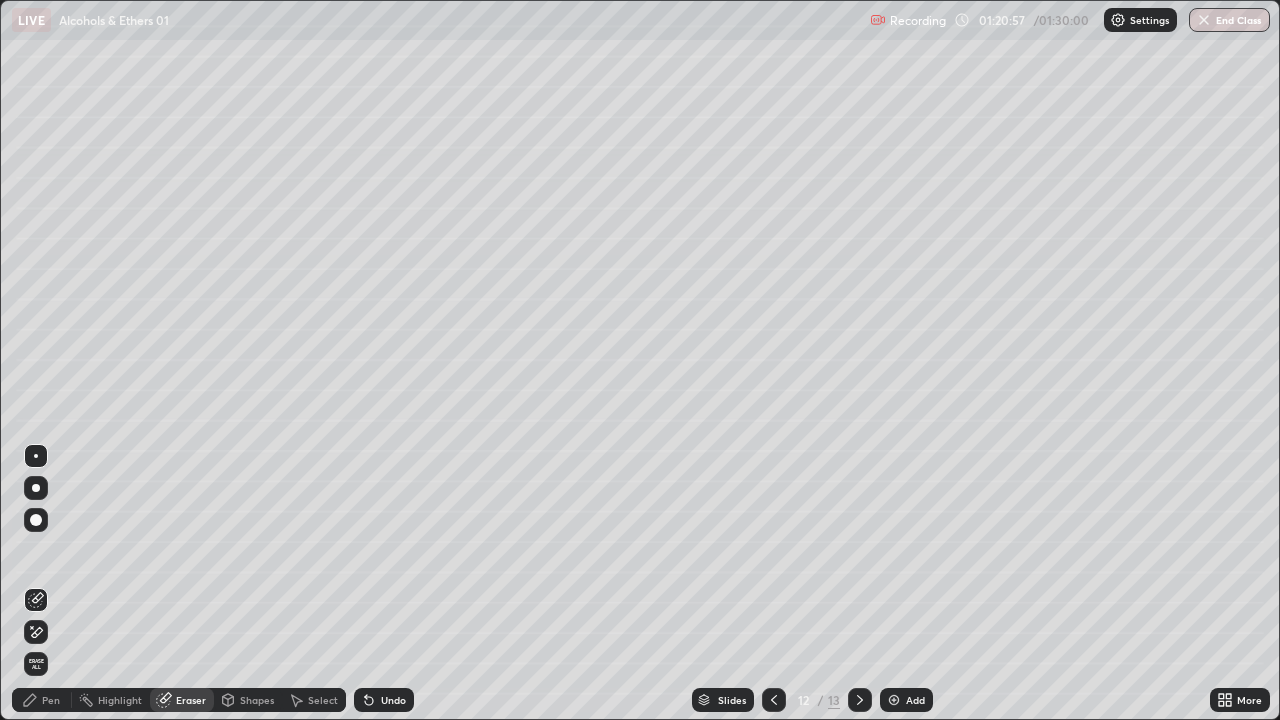 click on "Pen" at bounding box center (51, 700) 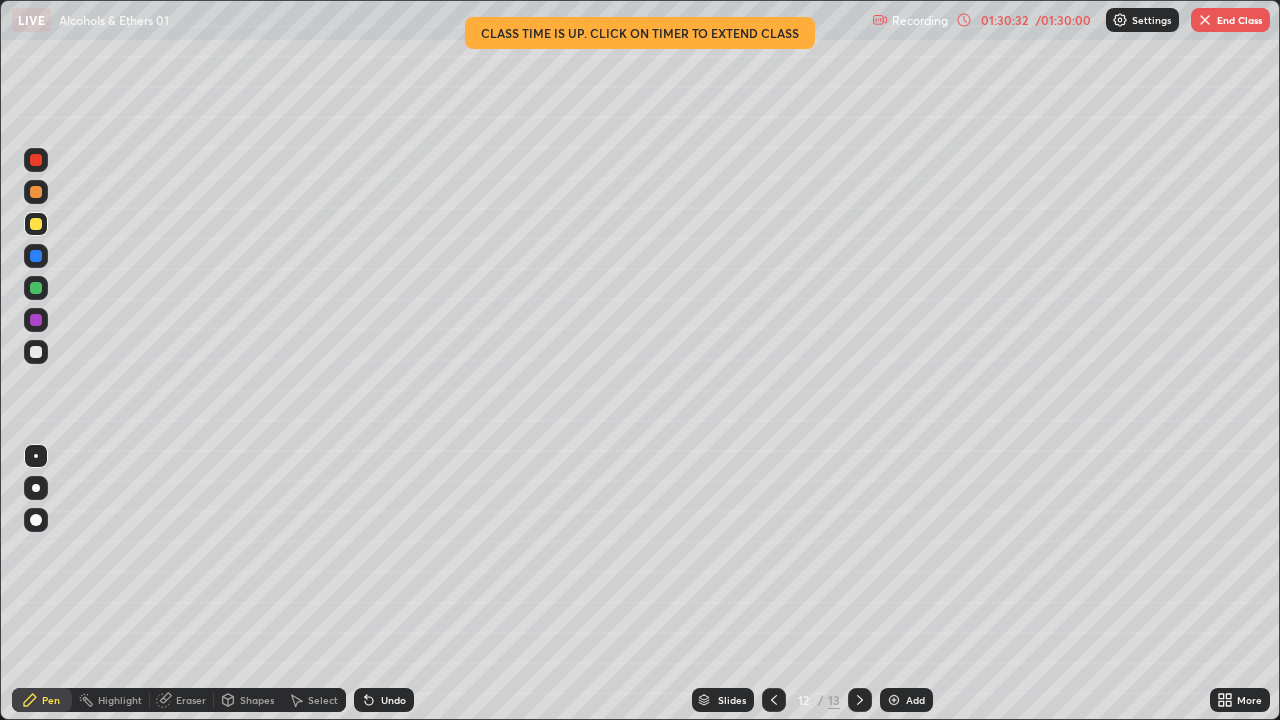 click on "End Class" at bounding box center (1230, 20) 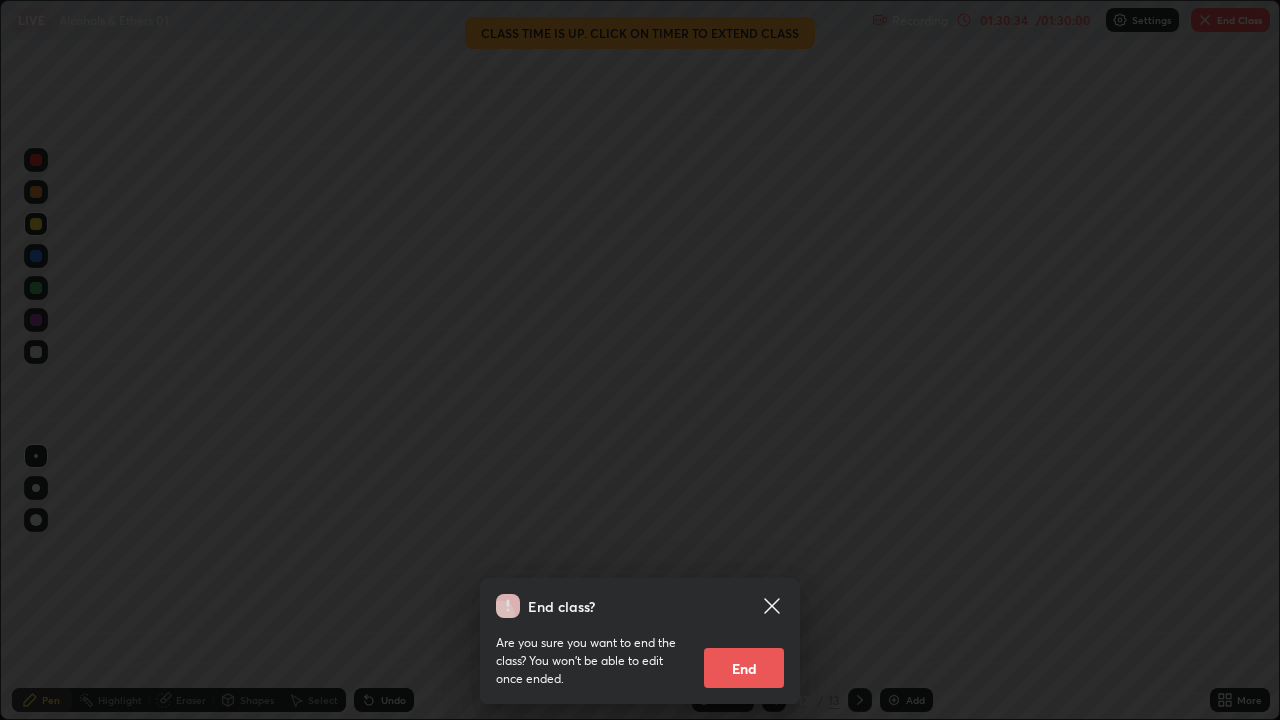 click on "End" at bounding box center (744, 668) 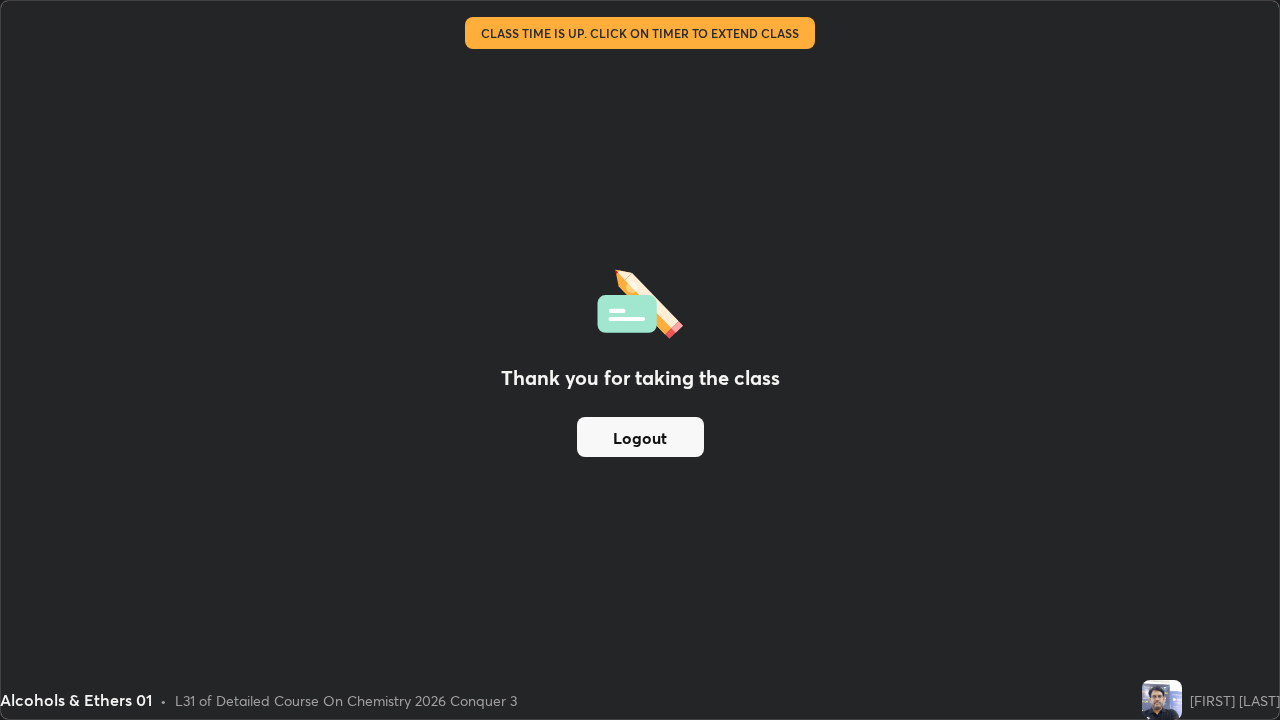 click on "Logout" at bounding box center (640, 437) 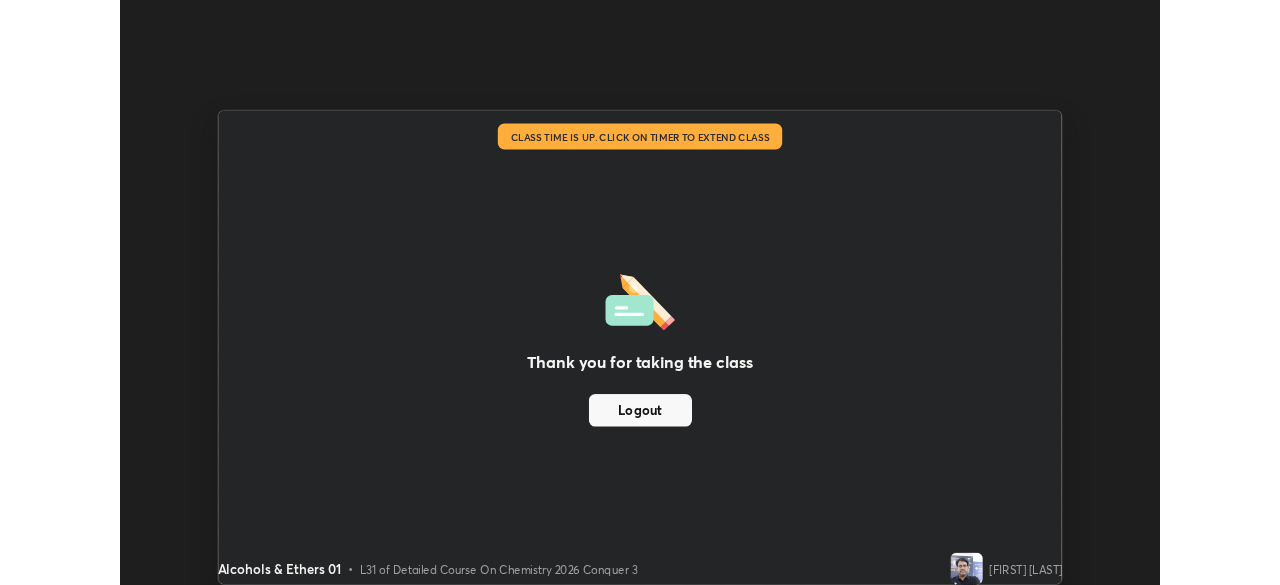scroll, scrollTop: 585, scrollLeft: 1280, axis: both 